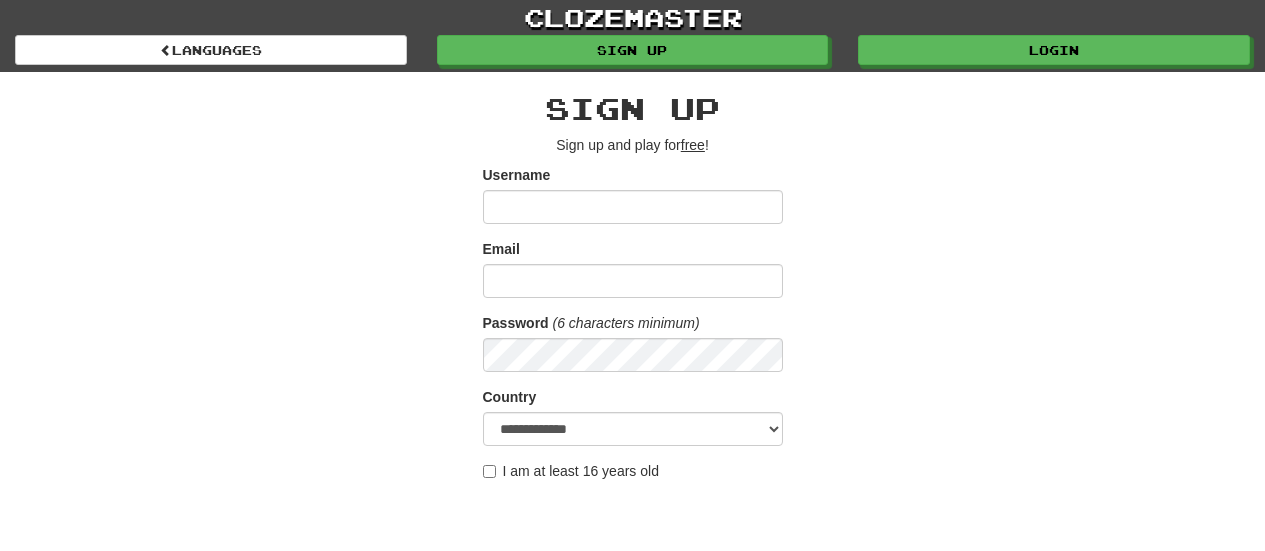 scroll, scrollTop: 0, scrollLeft: 0, axis: both 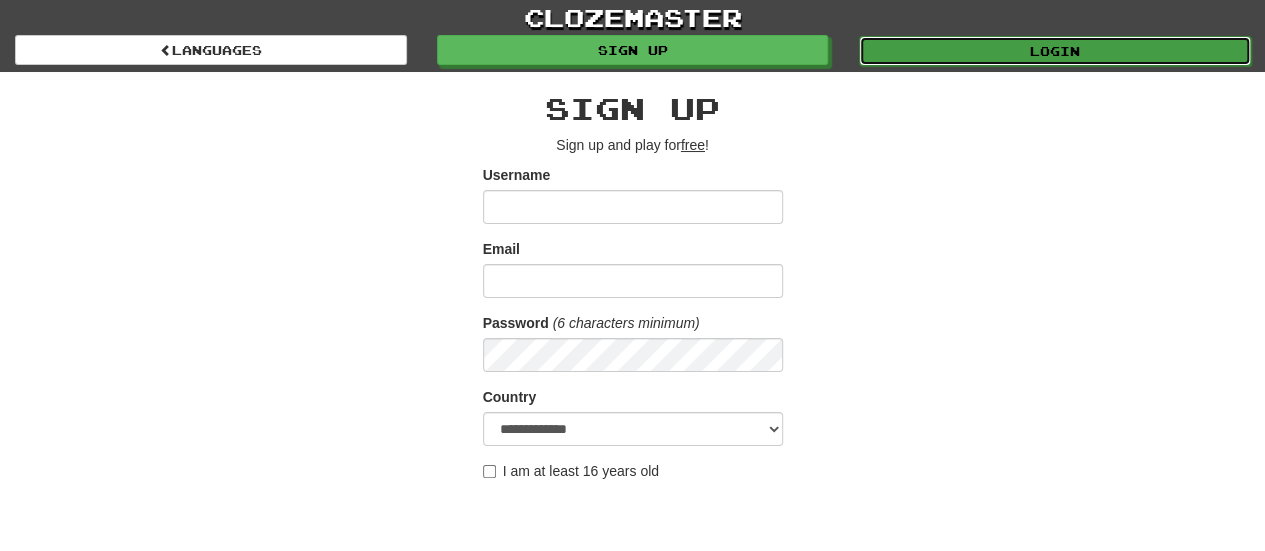 click on "Login" at bounding box center (1055, 51) 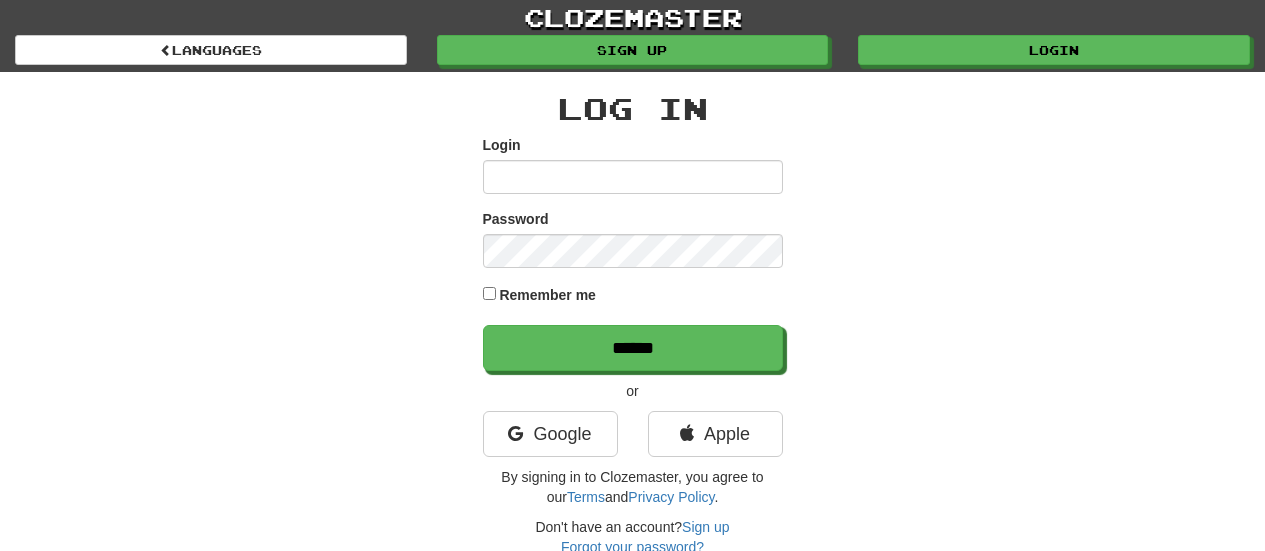 scroll, scrollTop: 0, scrollLeft: 0, axis: both 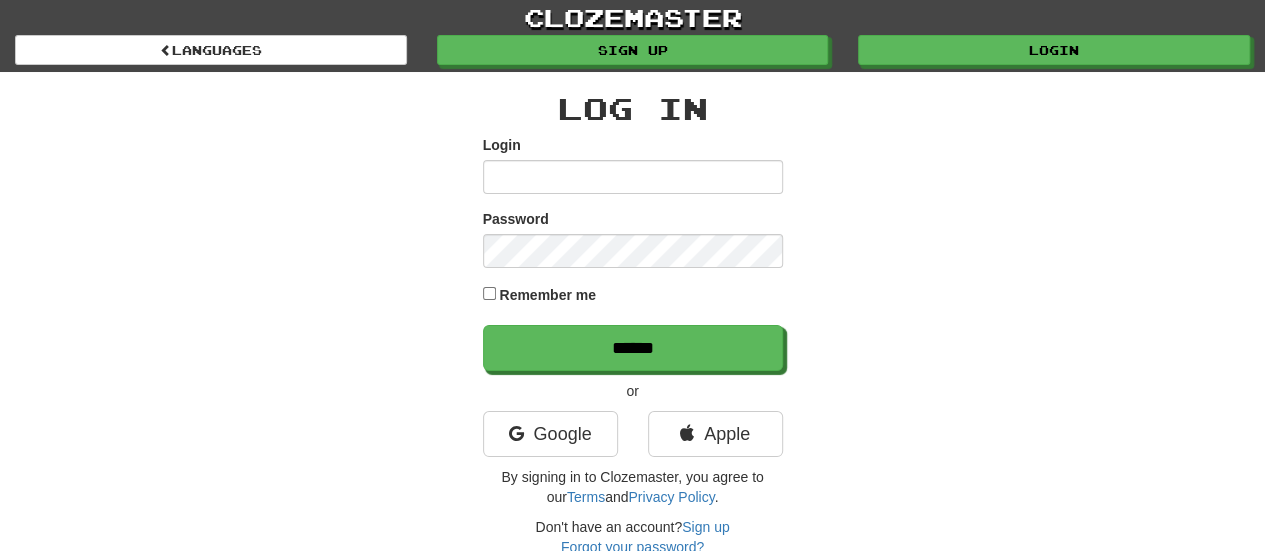 type on "**********" 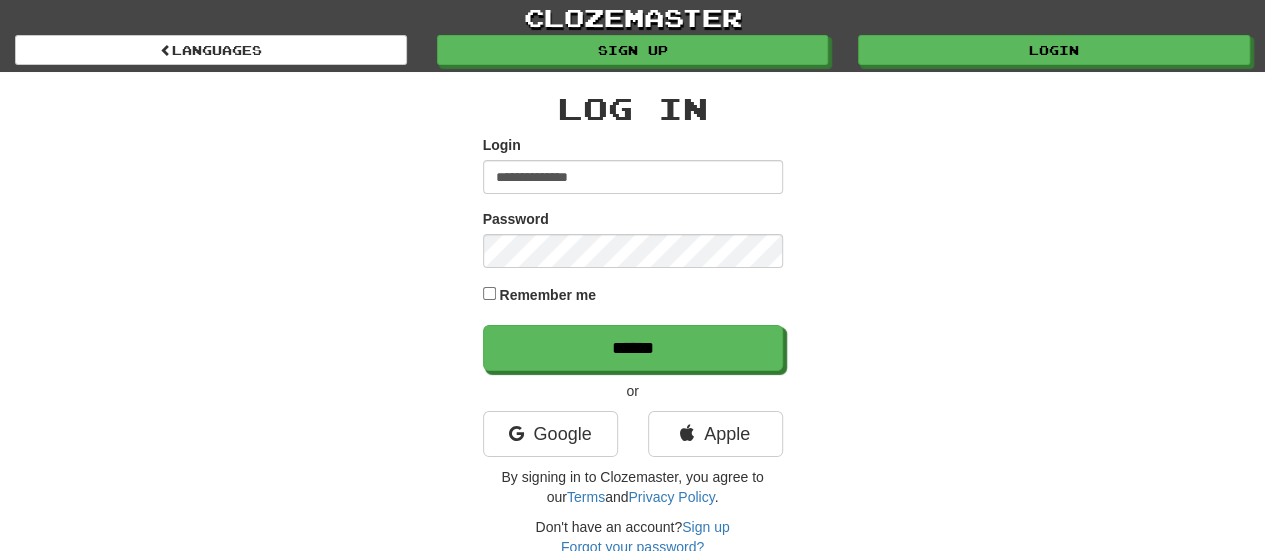 click on "Remember me" at bounding box center [547, 295] 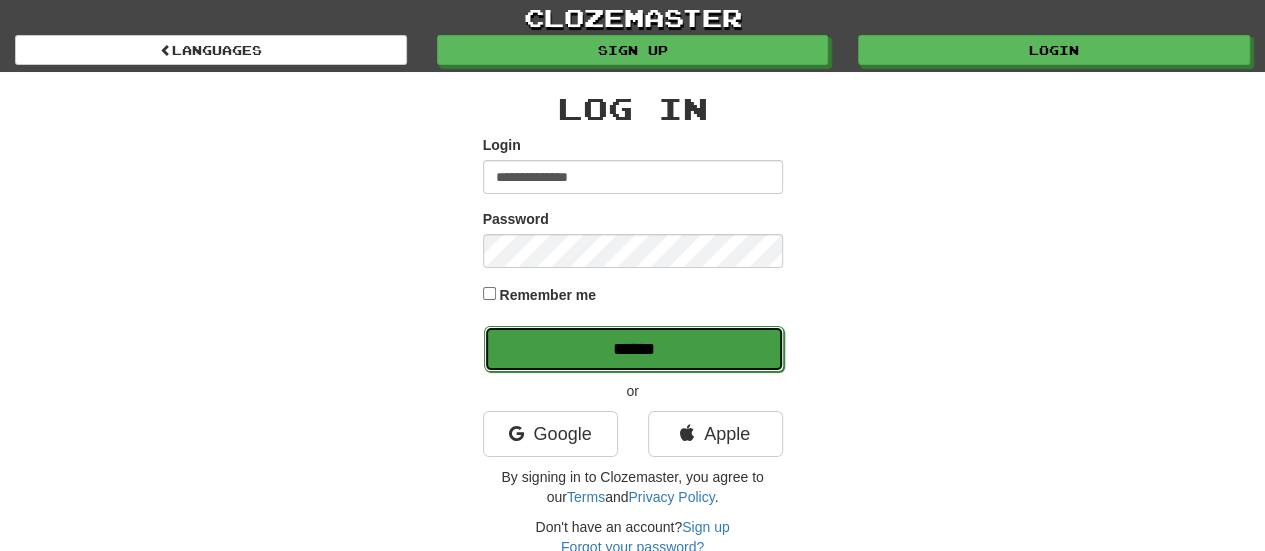 click on "******" at bounding box center (634, 349) 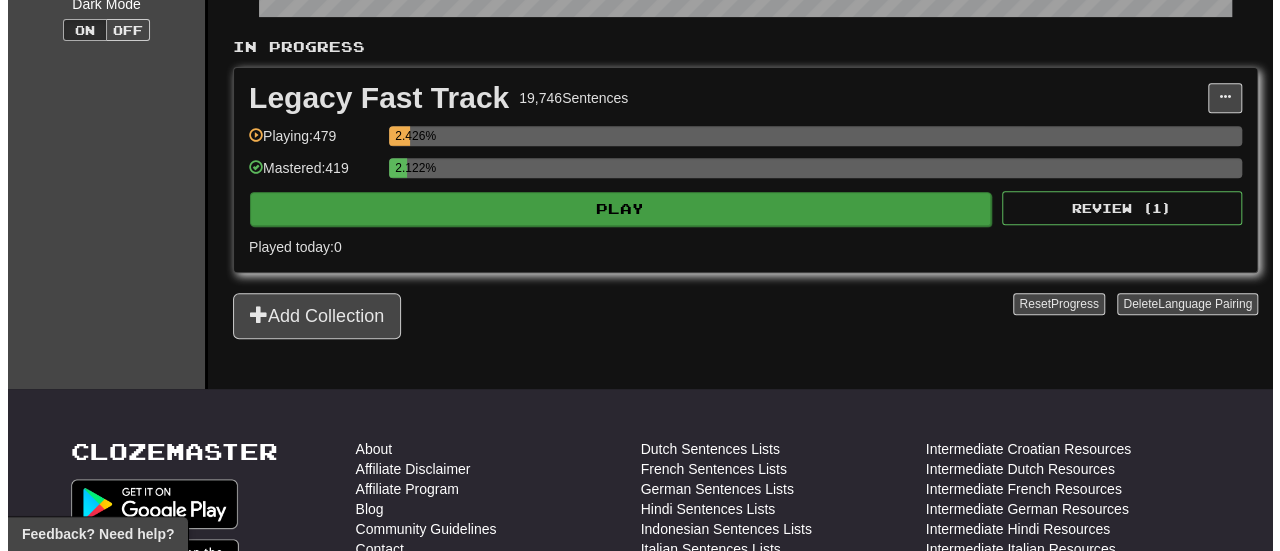 scroll, scrollTop: 400, scrollLeft: 0, axis: vertical 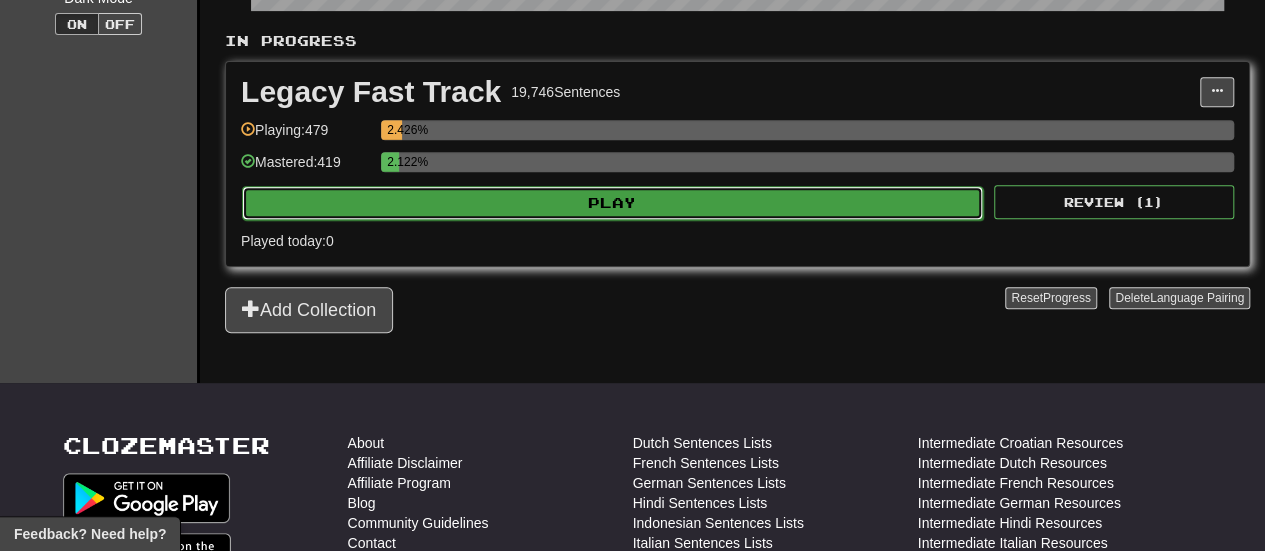 click on "Play" at bounding box center (612, 203) 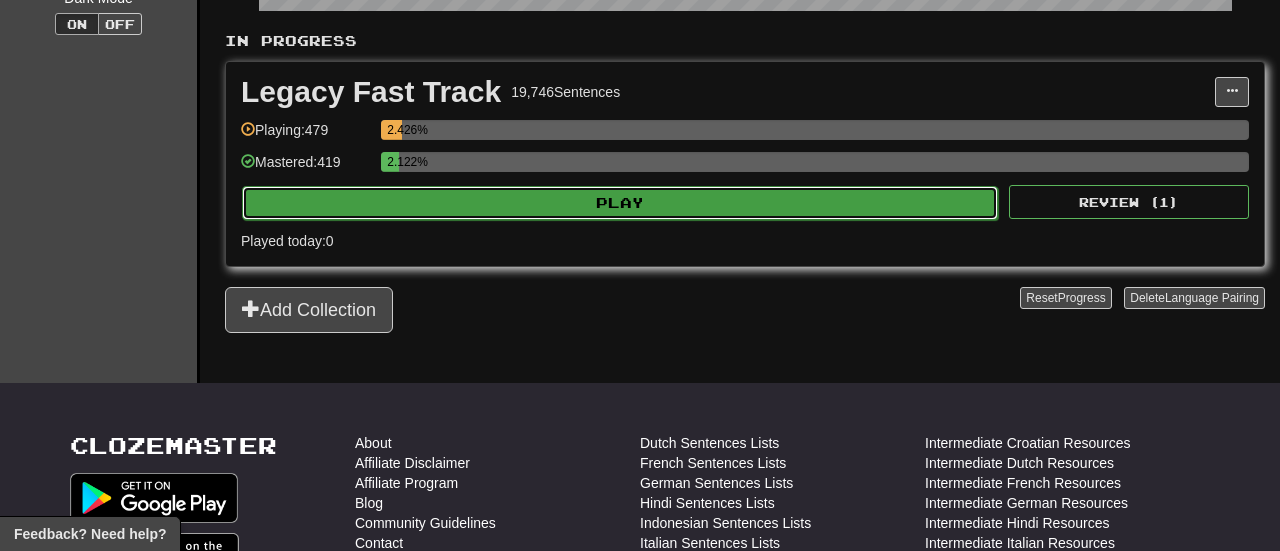 select on "**" 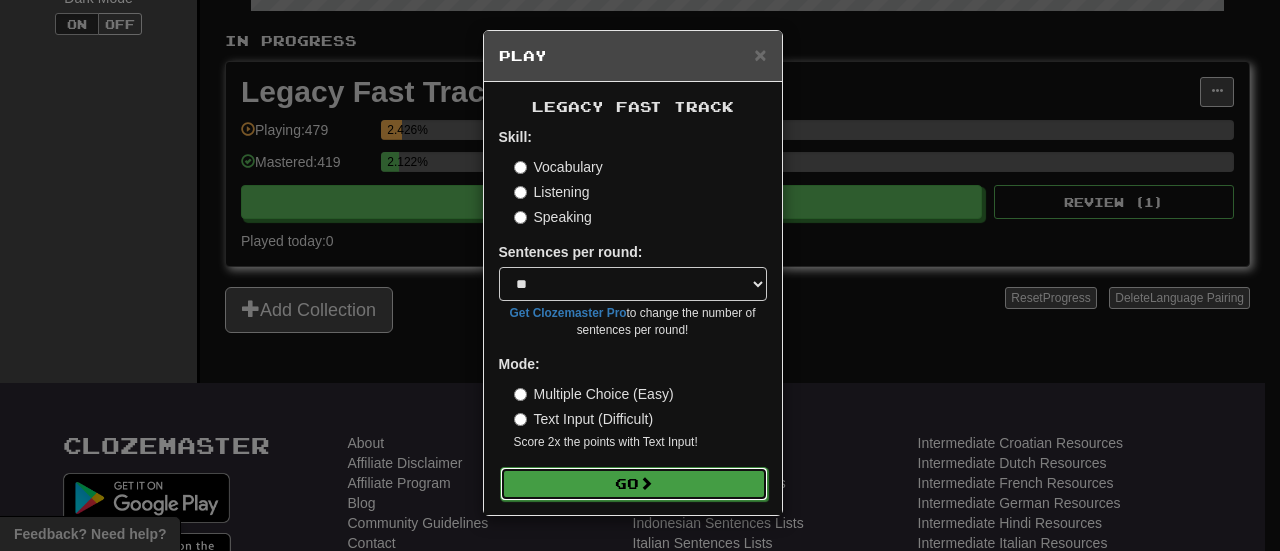 click on "Go" at bounding box center (634, 484) 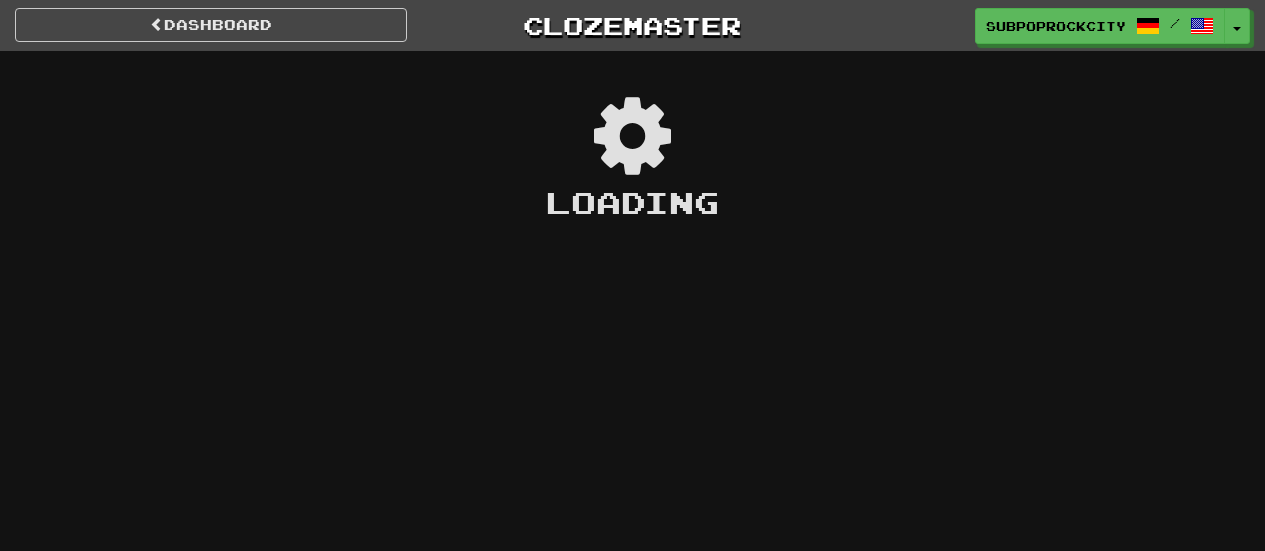 scroll, scrollTop: 0, scrollLeft: 0, axis: both 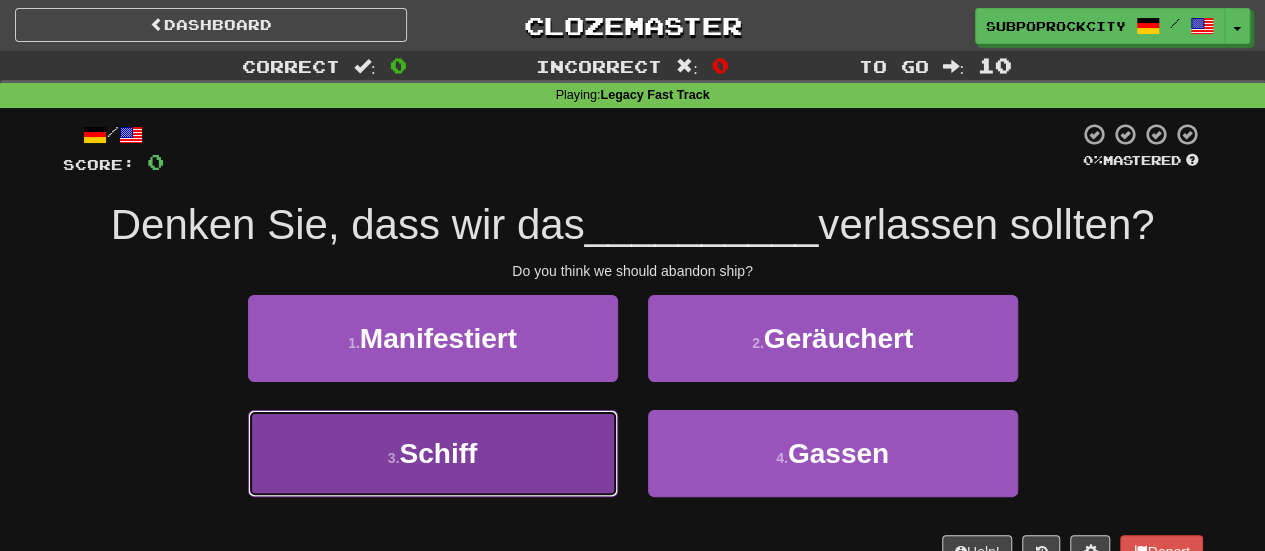 click on "3 .  Schiff" at bounding box center (433, 453) 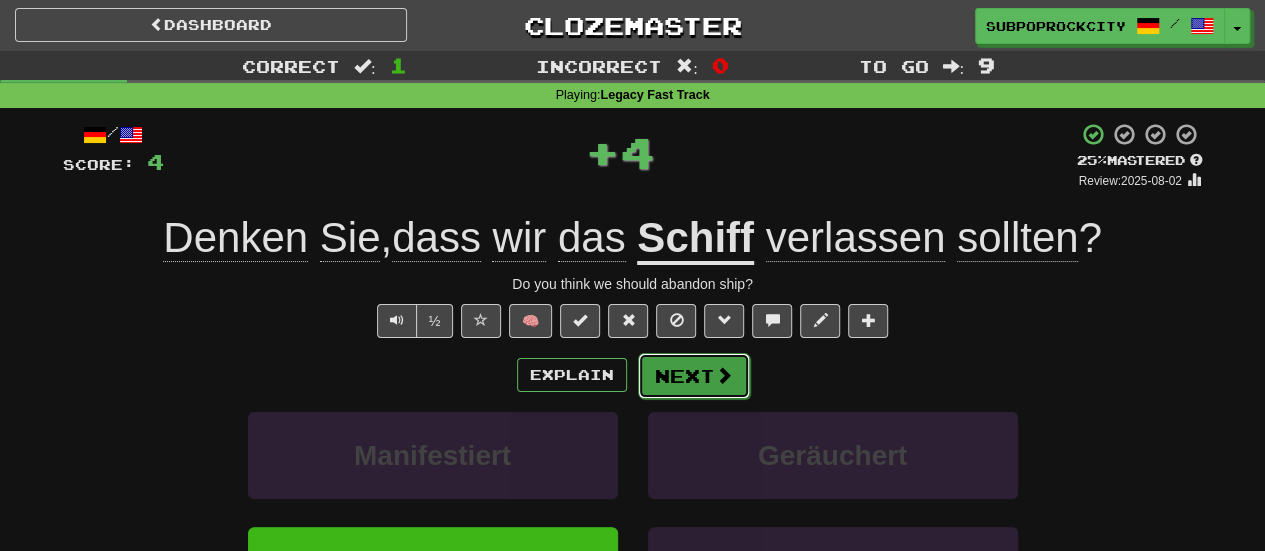 click on "Next" at bounding box center (694, 376) 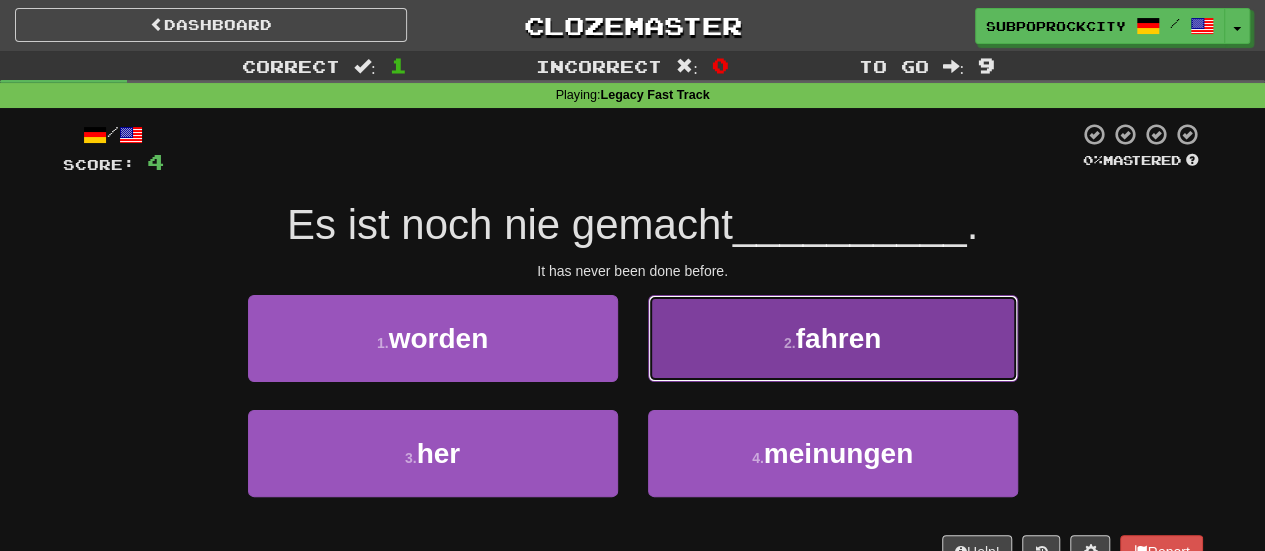 click on "2 .  fahren" at bounding box center [833, 338] 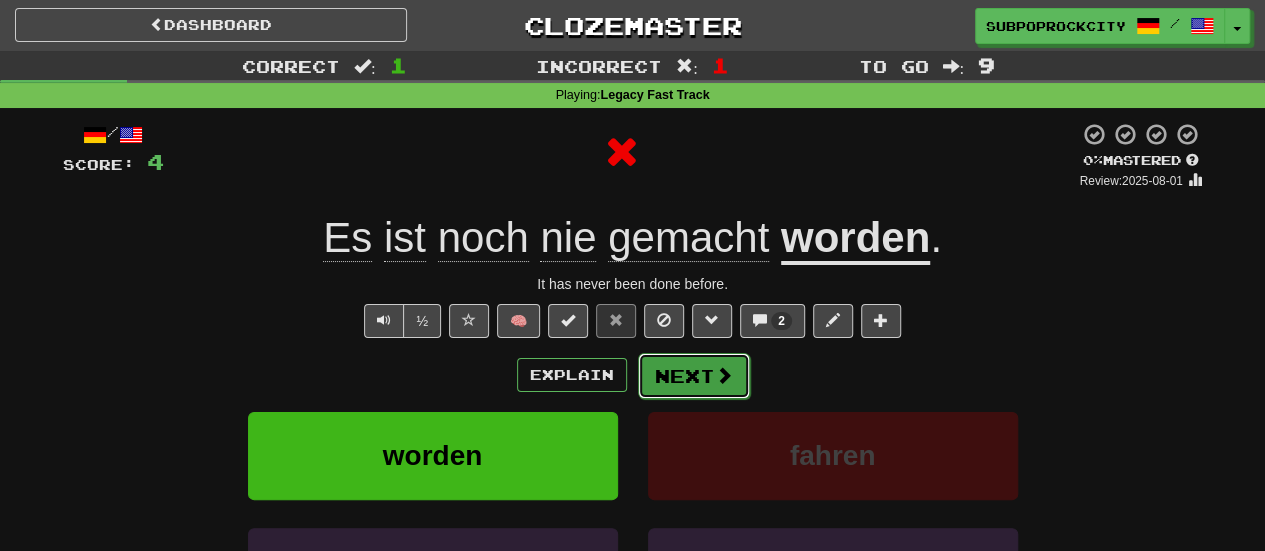 click on "Next" at bounding box center (694, 376) 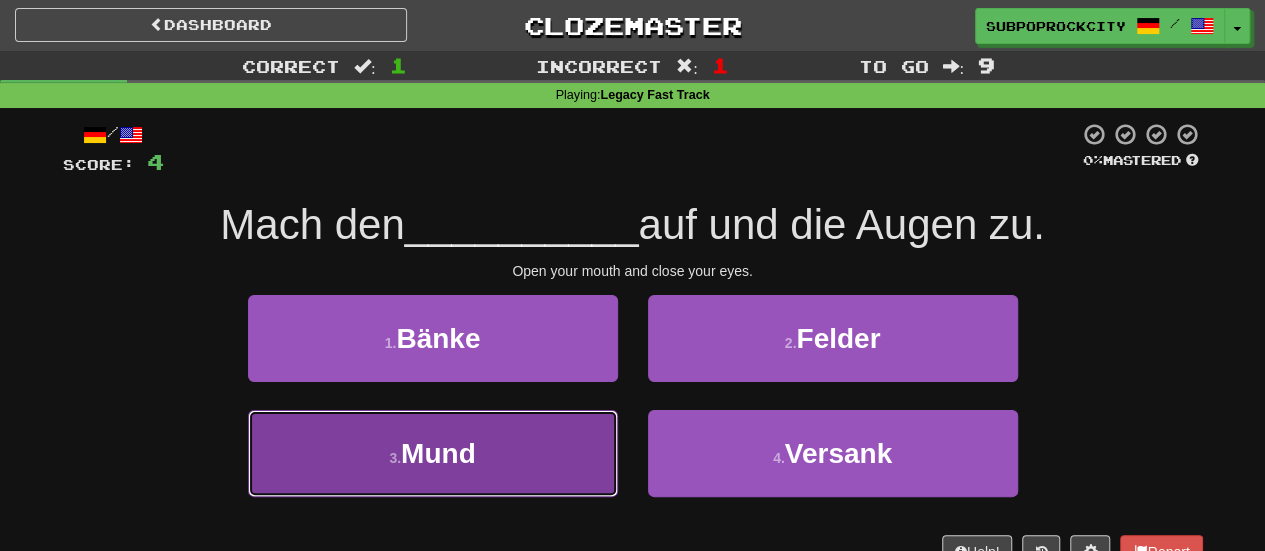 click on "3 .  Mund" at bounding box center (433, 453) 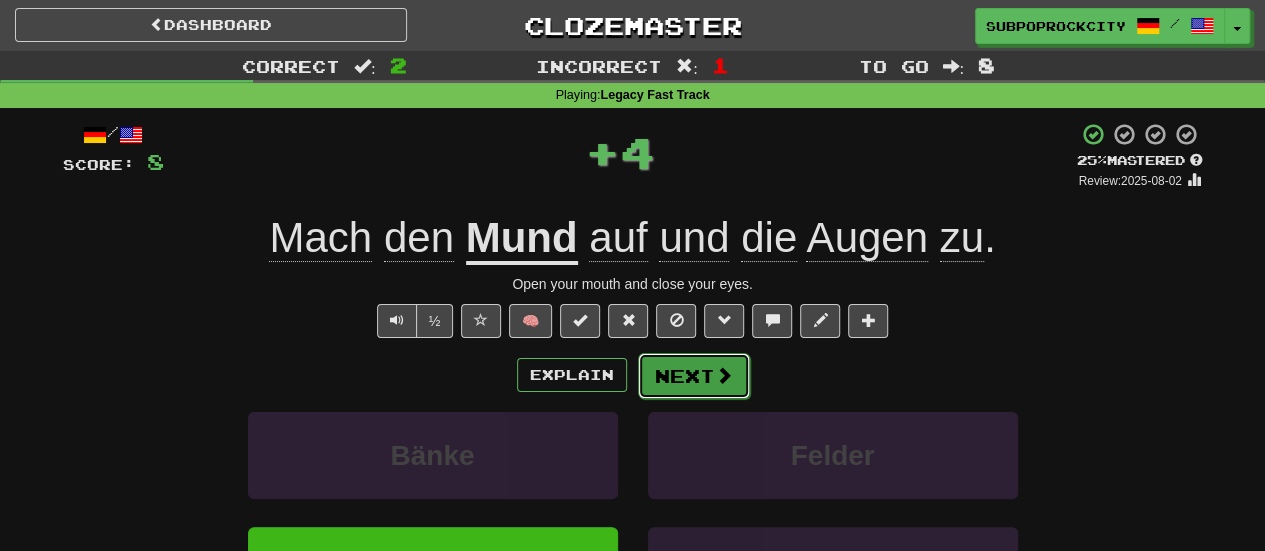 click on "Next" at bounding box center [694, 376] 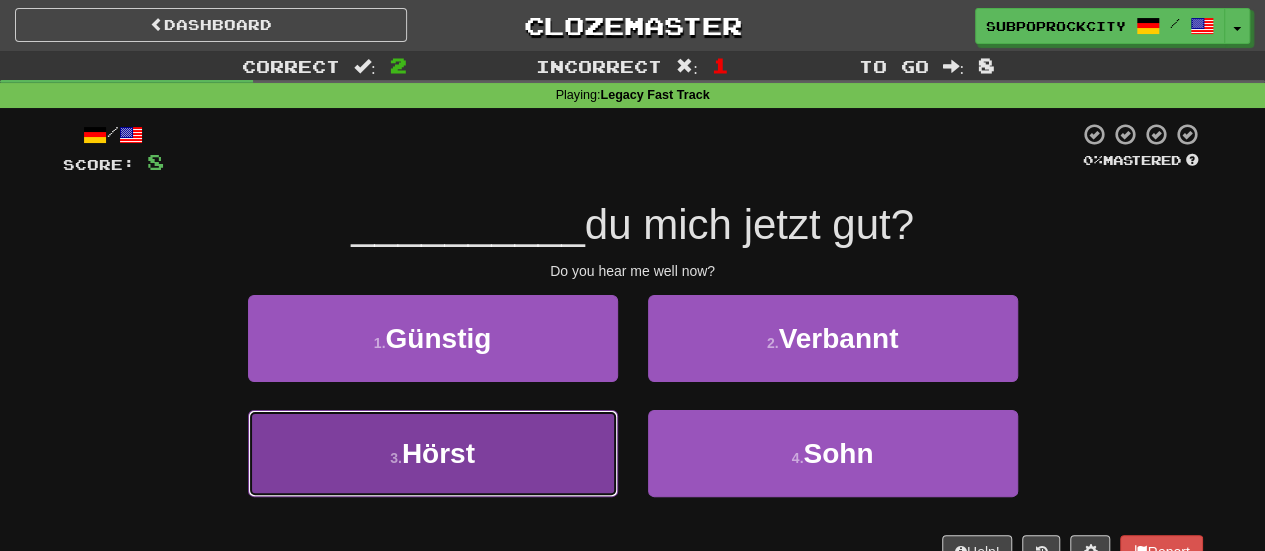 click on "3 .  Hörst" at bounding box center (433, 453) 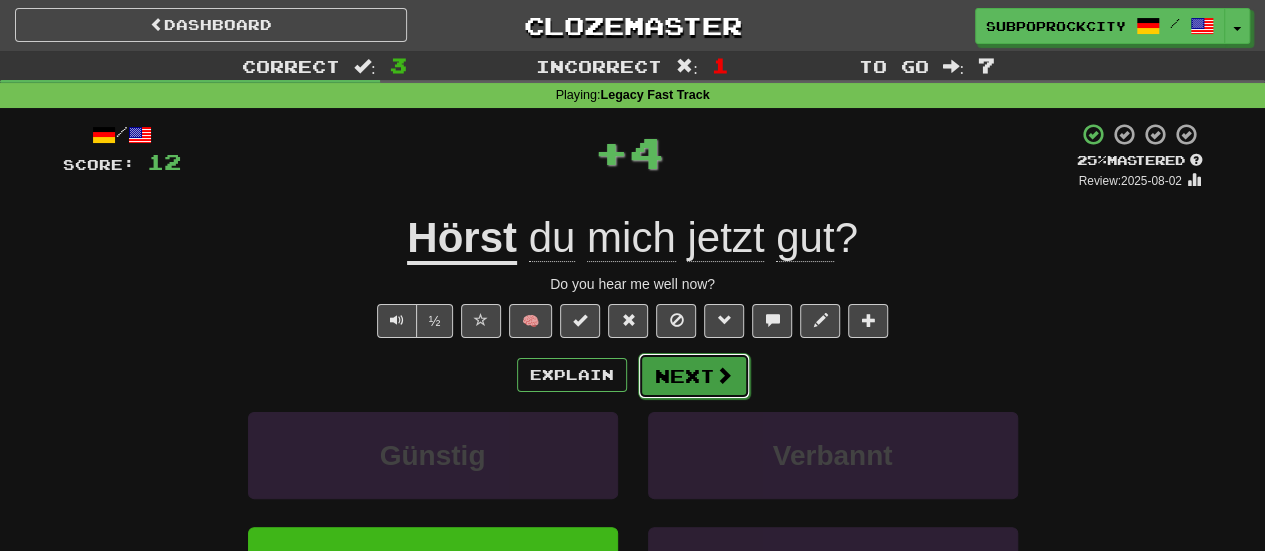 click on "Next" at bounding box center (694, 376) 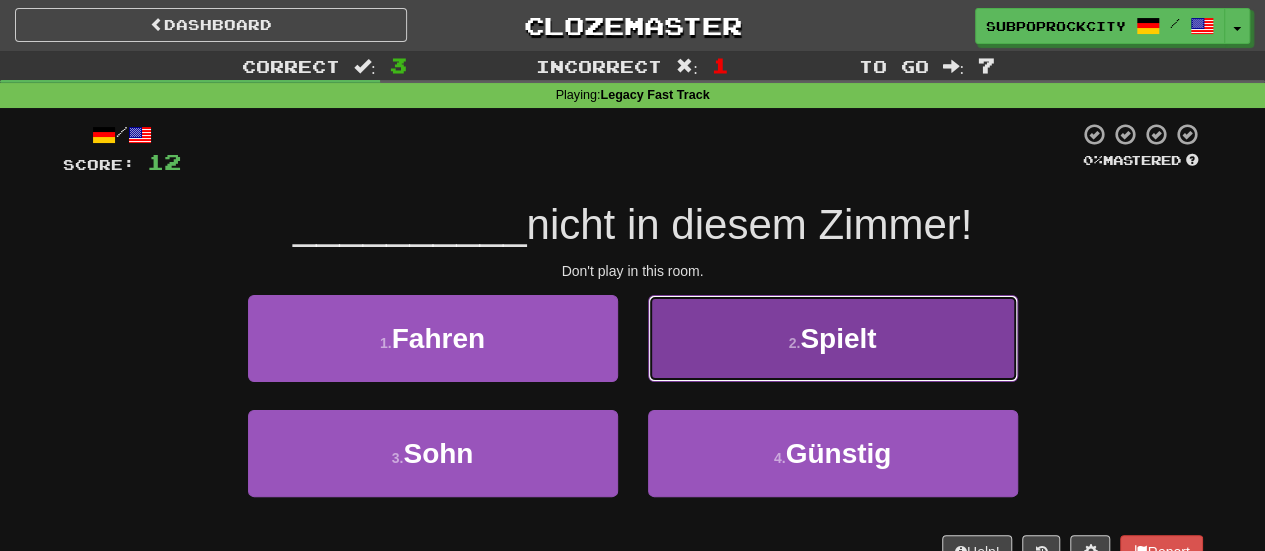 click on "2 .  Spielt" at bounding box center [833, 338] 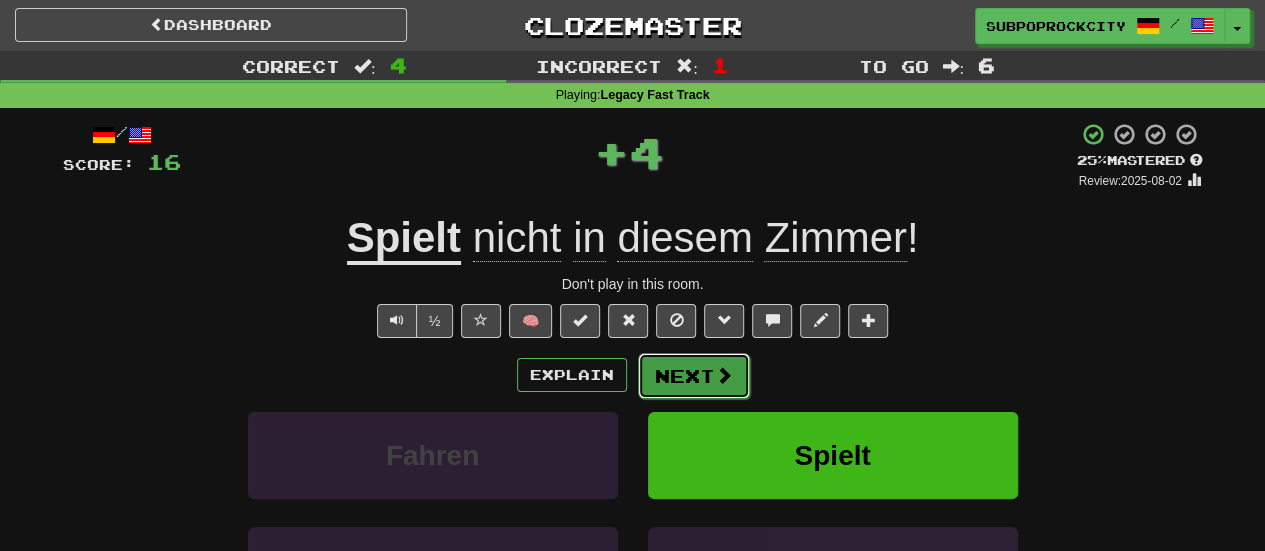 click on "Next" at bounding box center [694, 376] 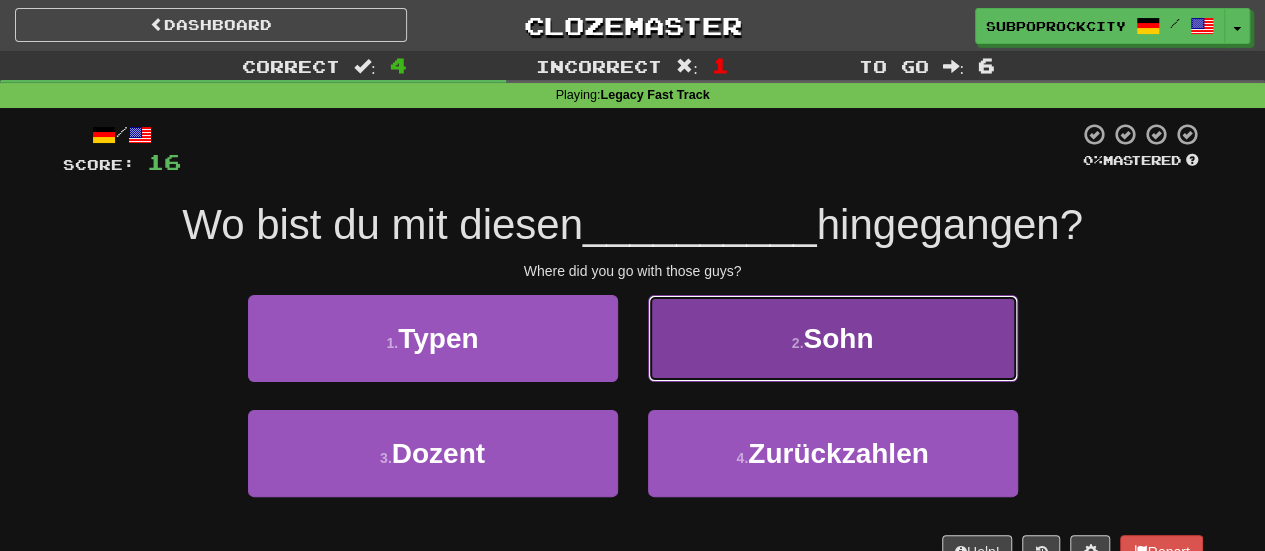 click on "2 .  Sohn" at bounding box center [833, 338] 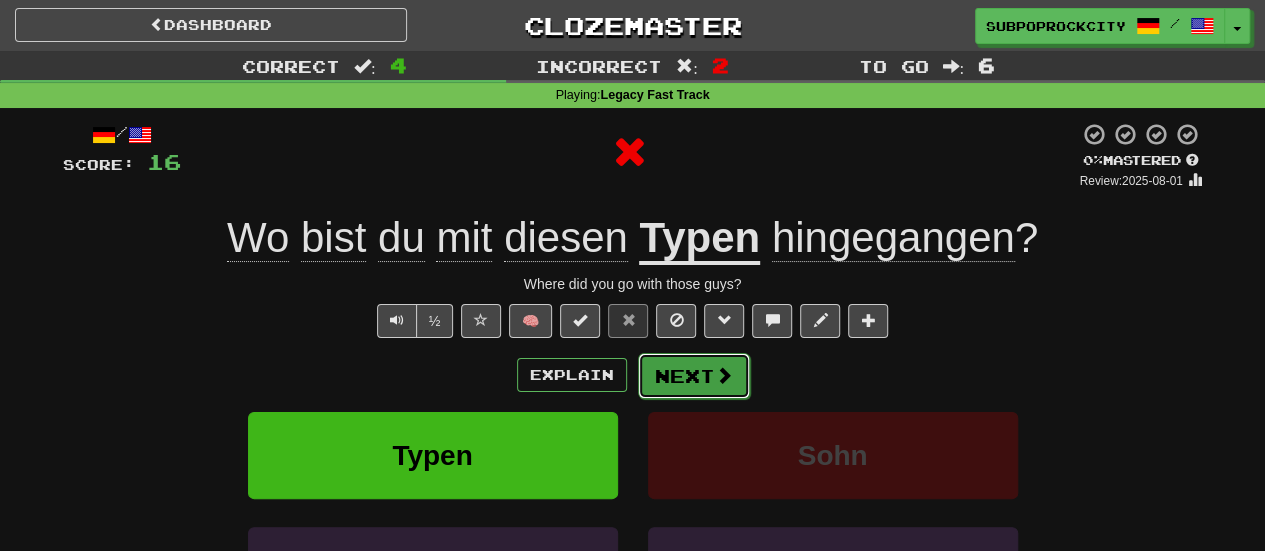 click on "Next" at bounding box center [694, 376] 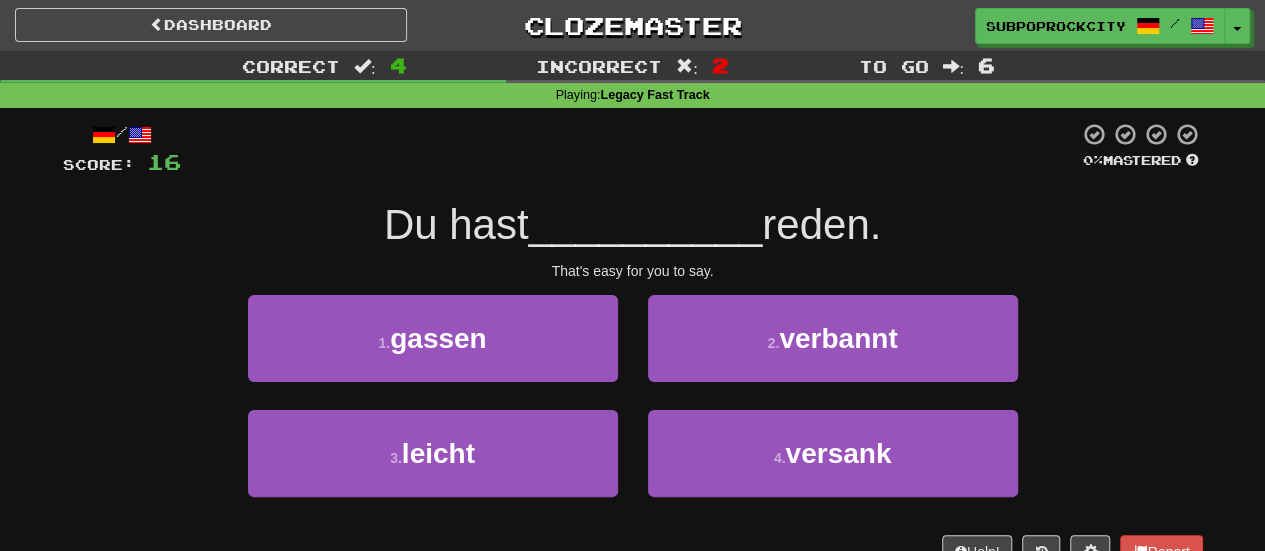 click on "2 .  verbannt" at bounding box center [833, 352] 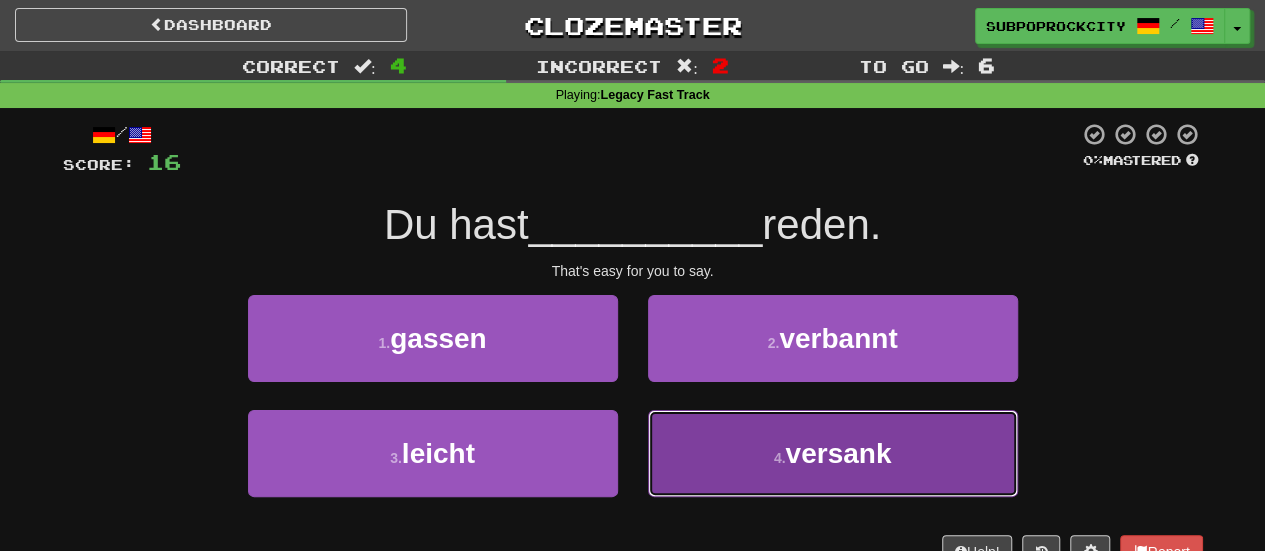 click on "4 .  versank" at bounding box center [833, 453] 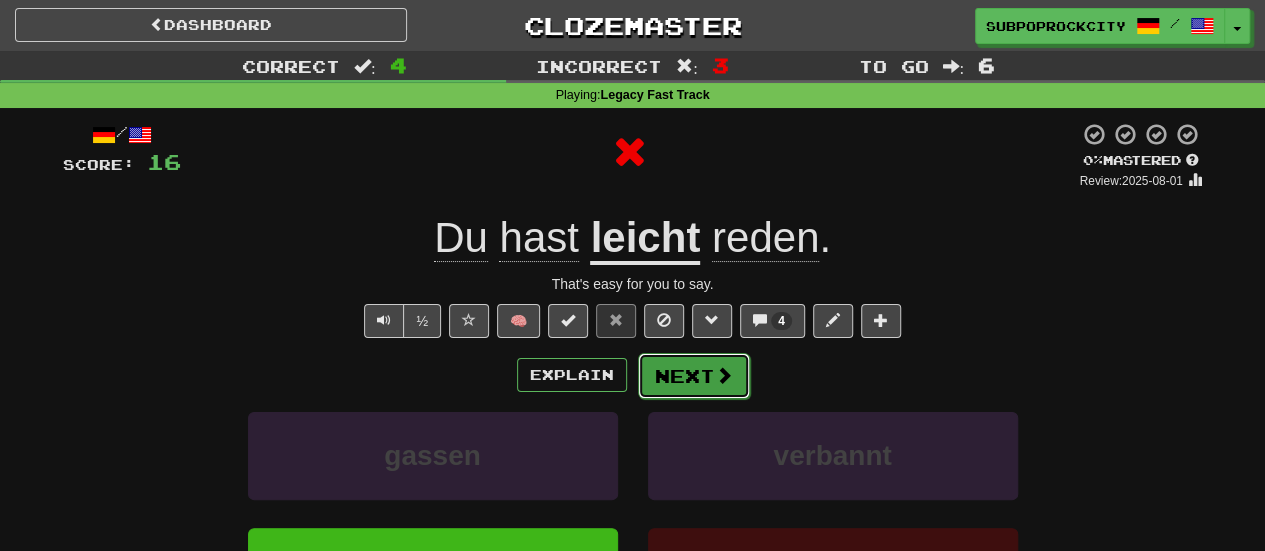 click on "Next" at bounding box center [694, 376] 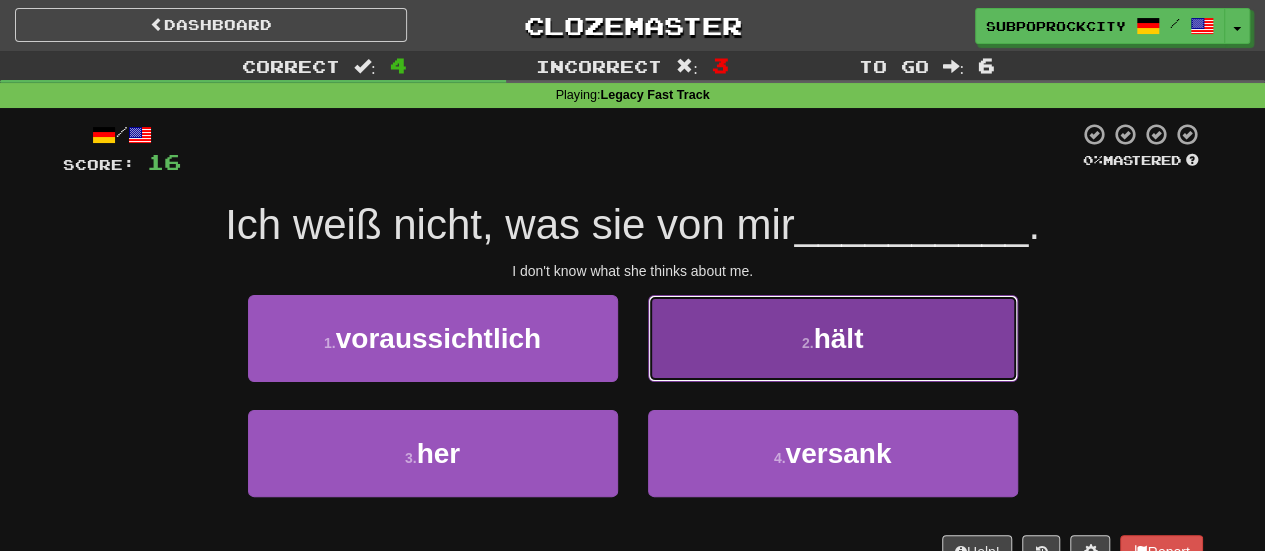 click on "2 .  hält" at bounding box center [833, 338] 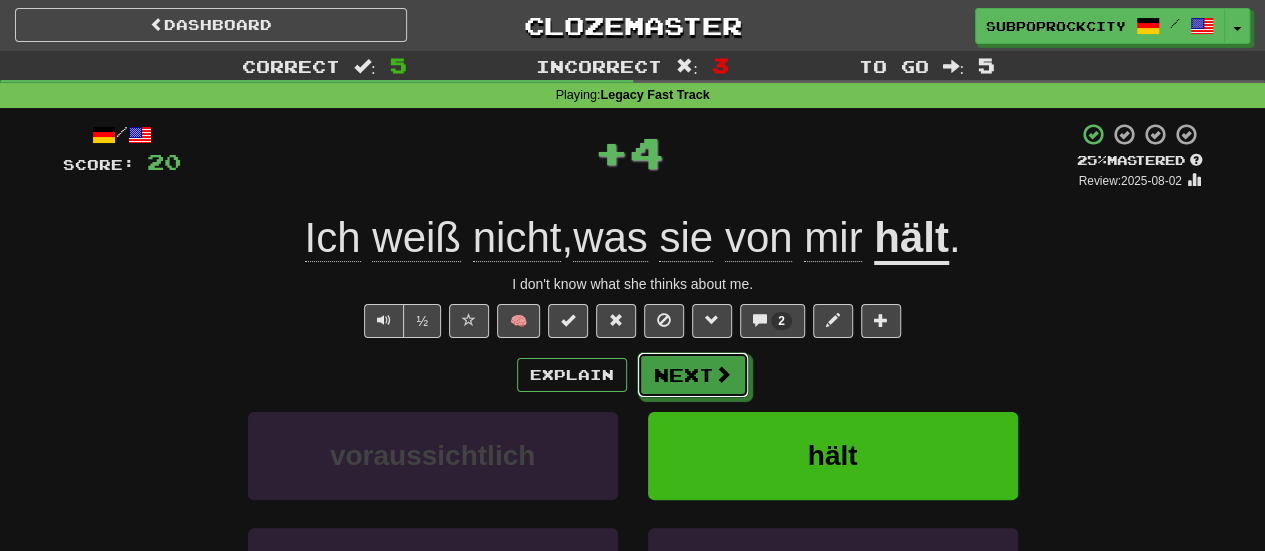 click on "Next" at bounding box center [693, 375] 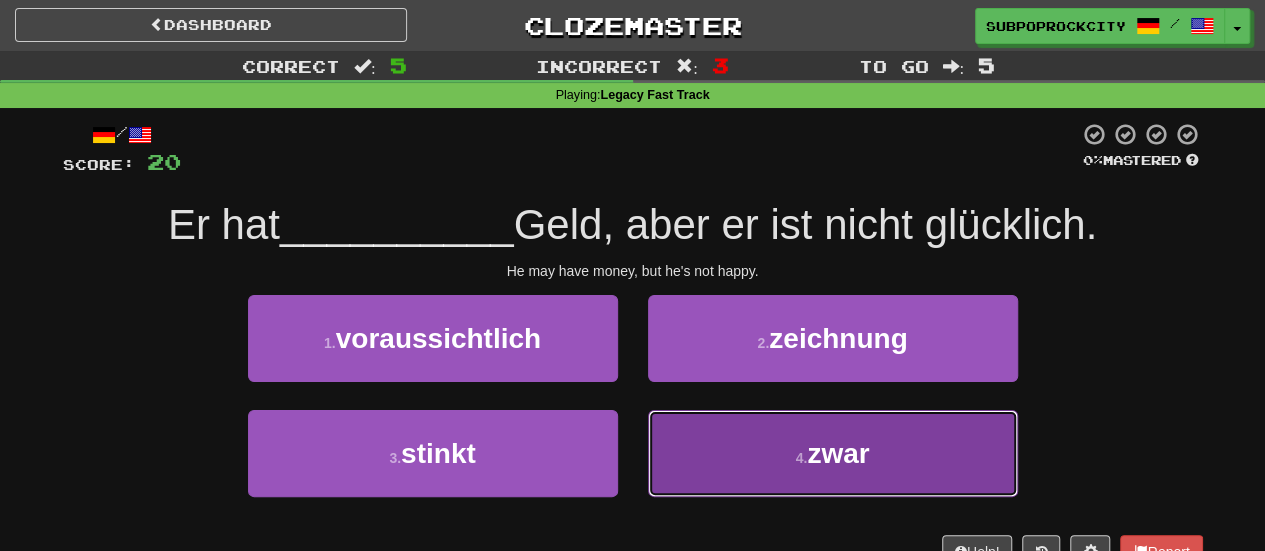 click on "4 .  zwar" at bounding box center (833, 453) 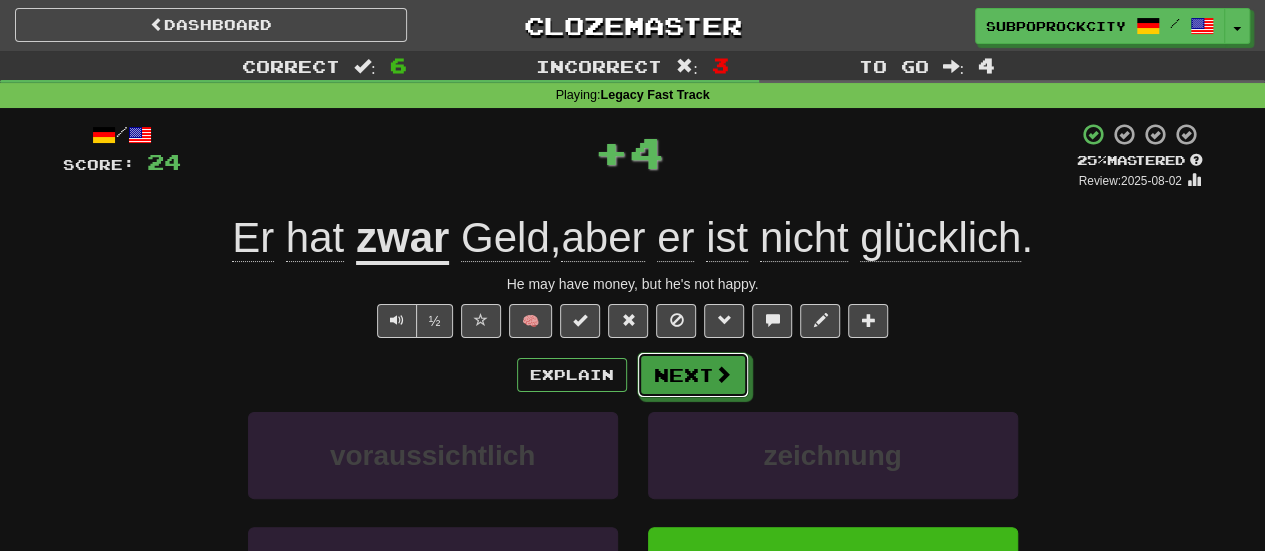 click on "Next" at bounding box center (693, 375) 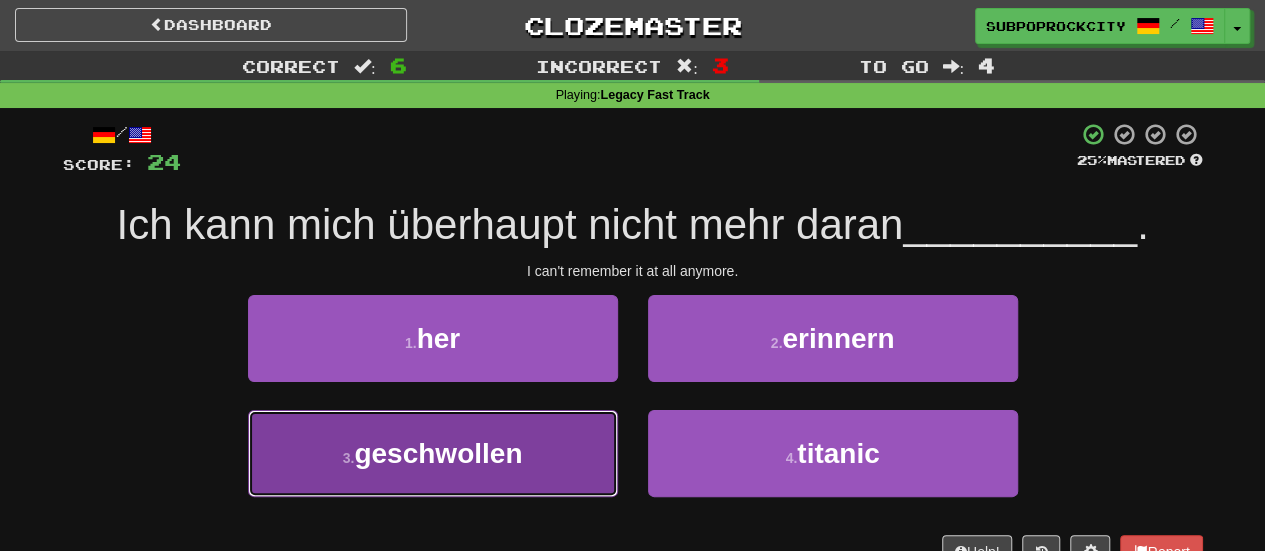 click on "3 .  geschwollen" at bounding box center (433, 453) 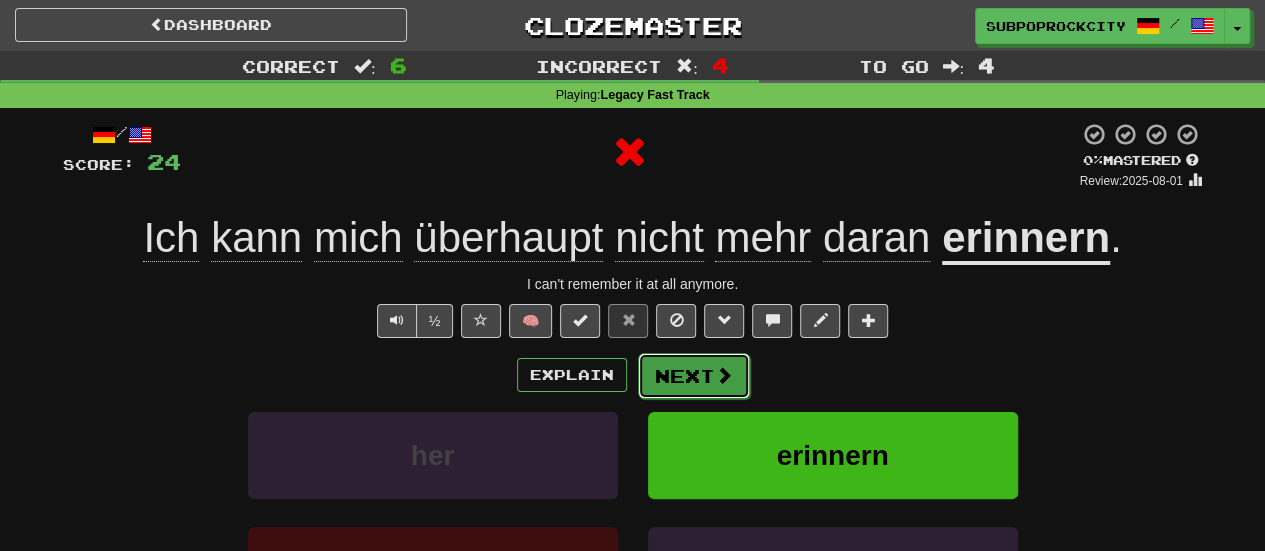 click on "Next" at bounding box center (694, 376) 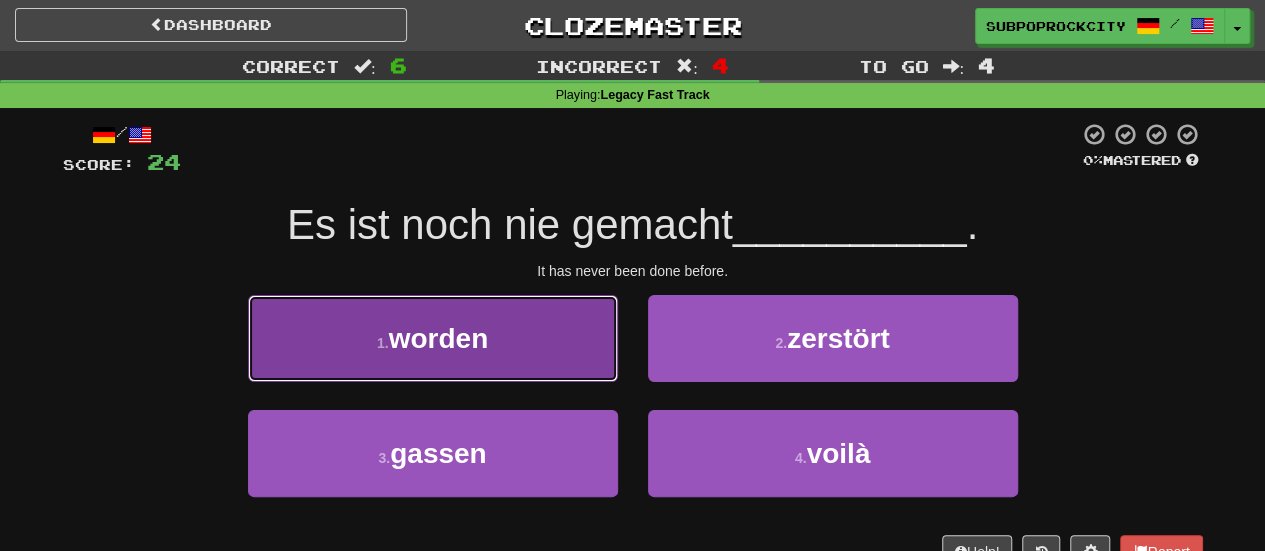 click on "1 .  worden" at bounding box center [433, 338] 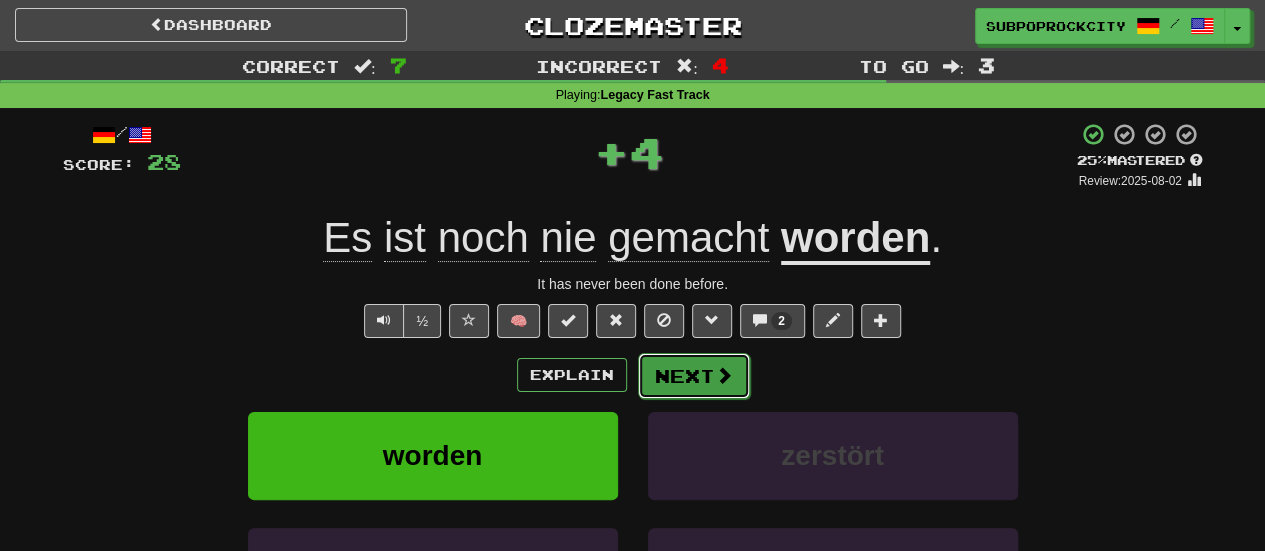 click on "Next" at bounding box center (694, 376) 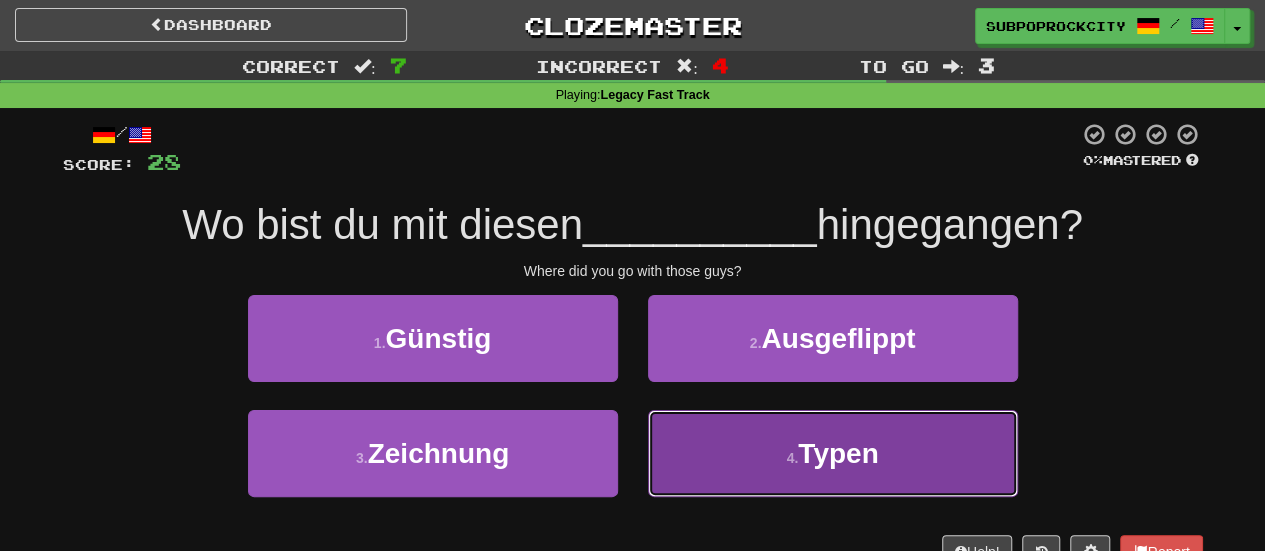 click on "4 .  Typen" at bounding box center [833, 453] 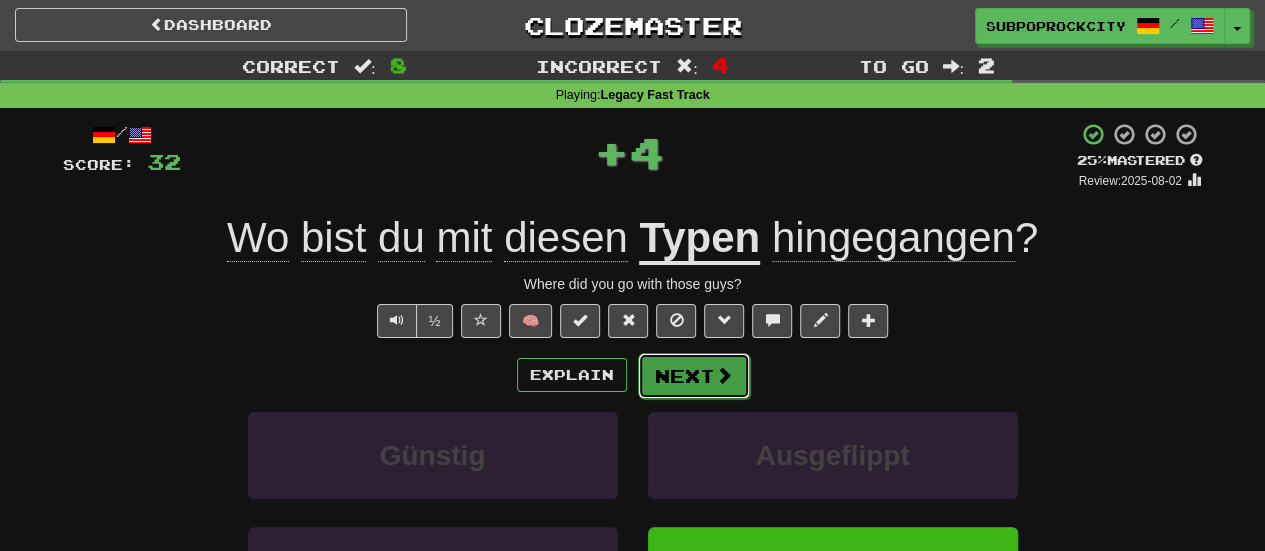 click on "Next" at bounding box center [694, 376] 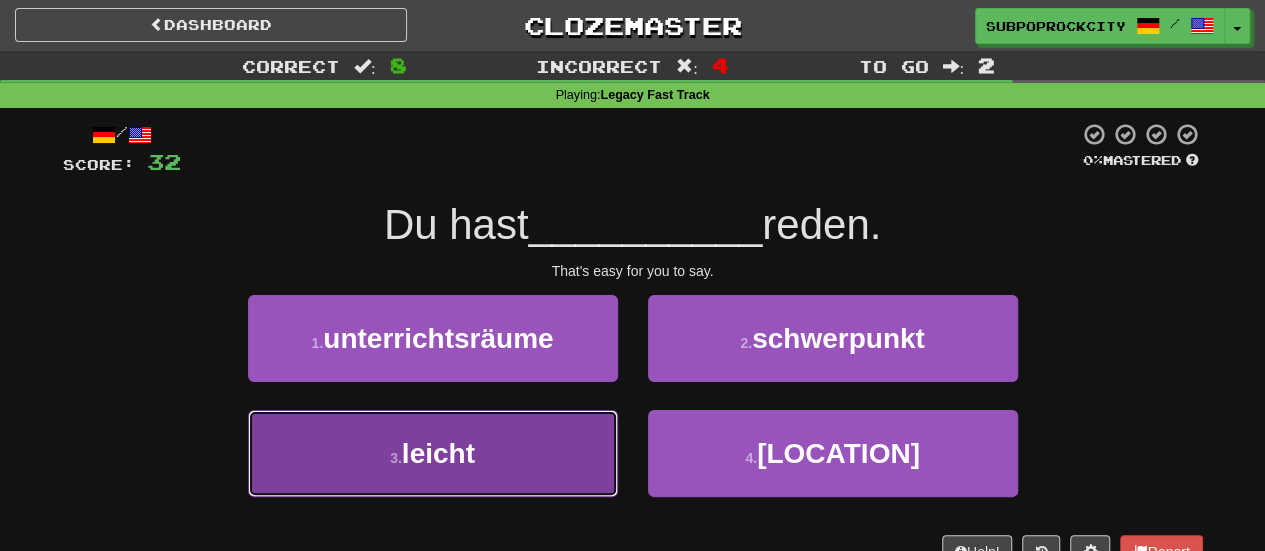 click on "3 .  leicht" at bounding box center (433, 453) 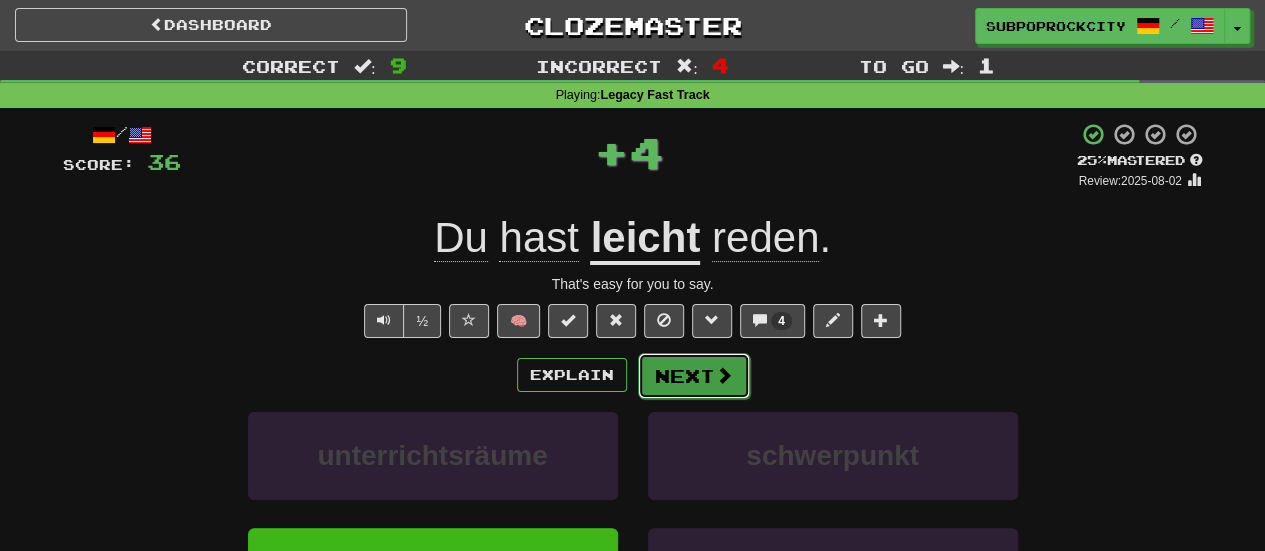 click on "Next" at bounding box center (694, 376) 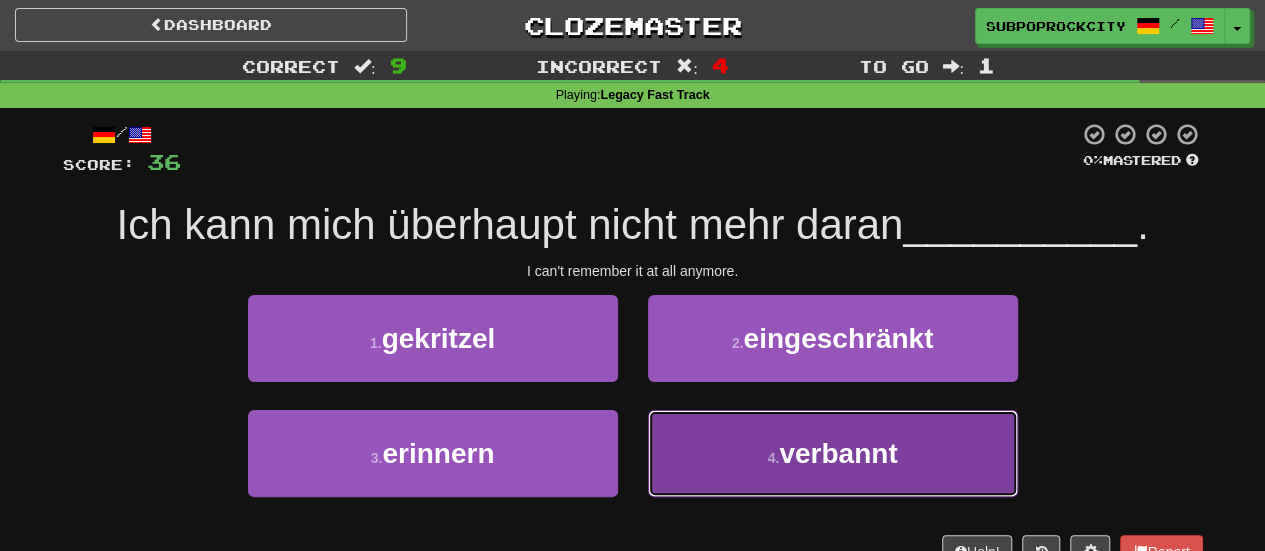 click on "4 .  verbannt" at bounding box center (833, 453) 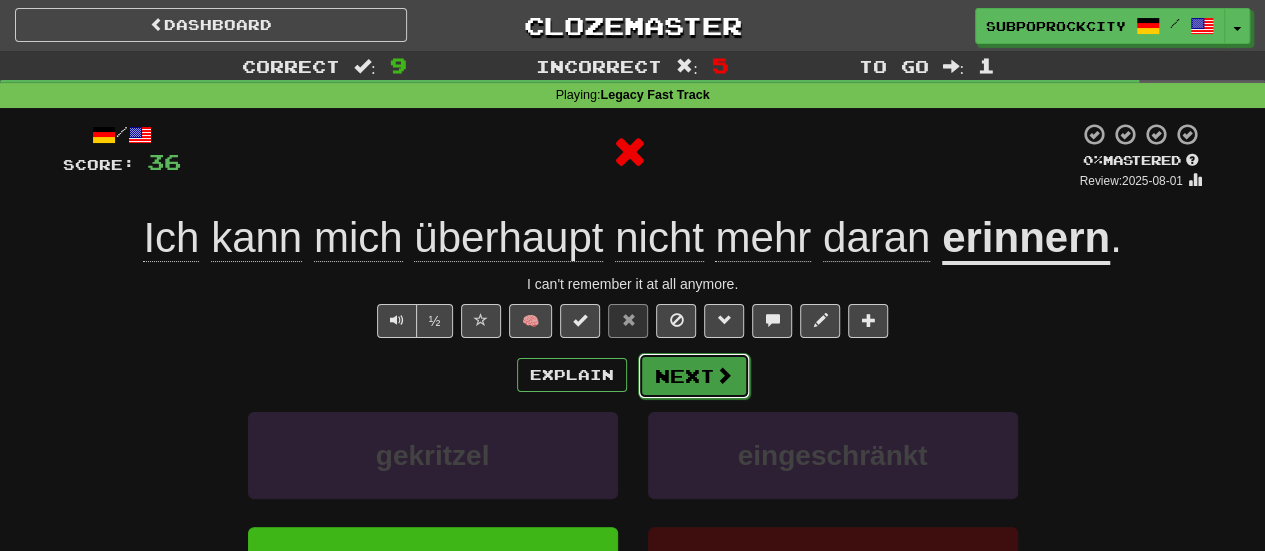 click on "Next" at bounding box center [694, 376] 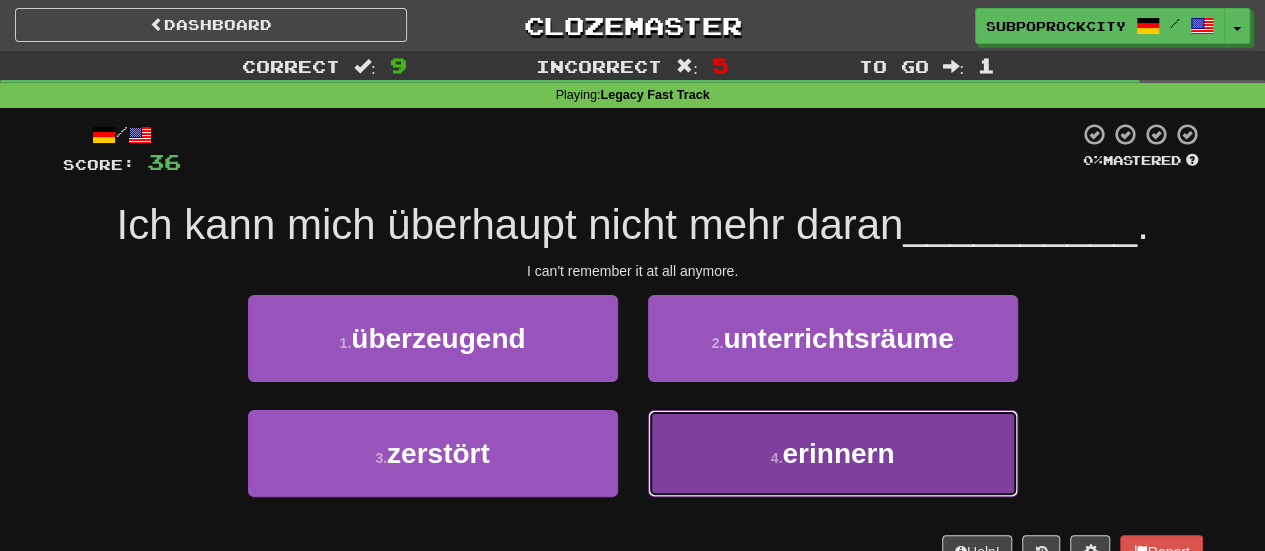 click on "4 .  erinnern" at bounding box center [833, 453] 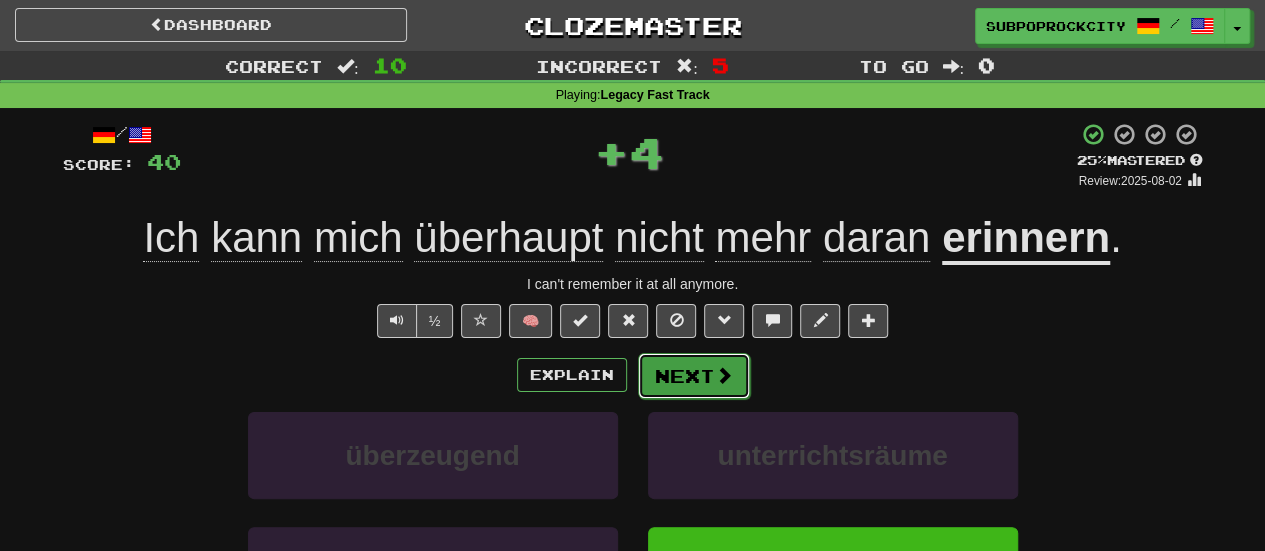 click on "Next" at bounding box center [694, 376] 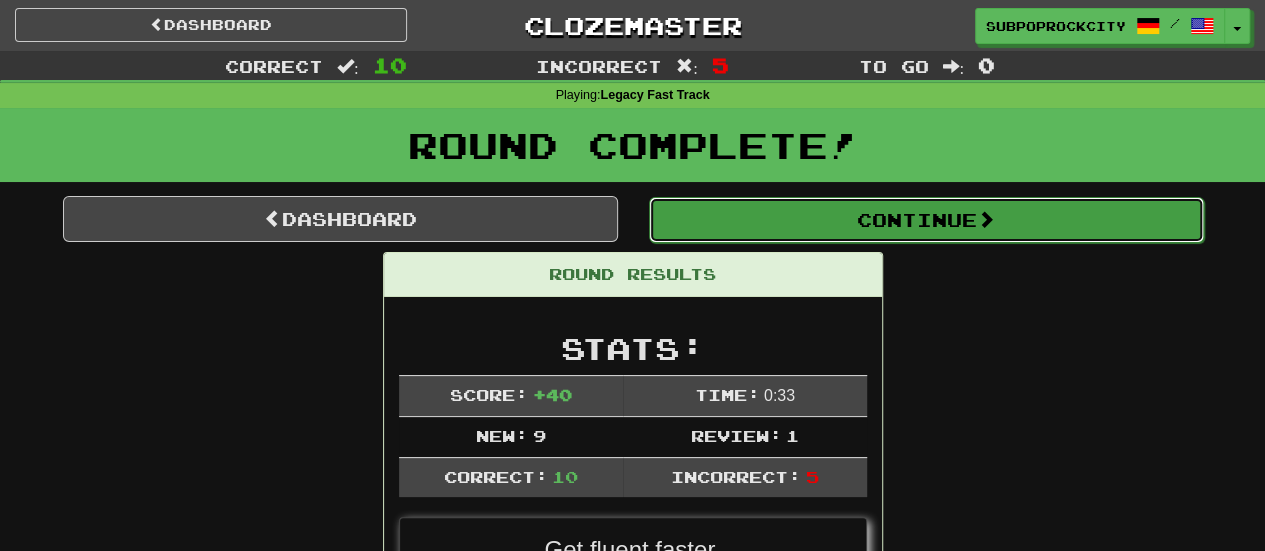 click on "Continue" at bounding box center (926, 220) 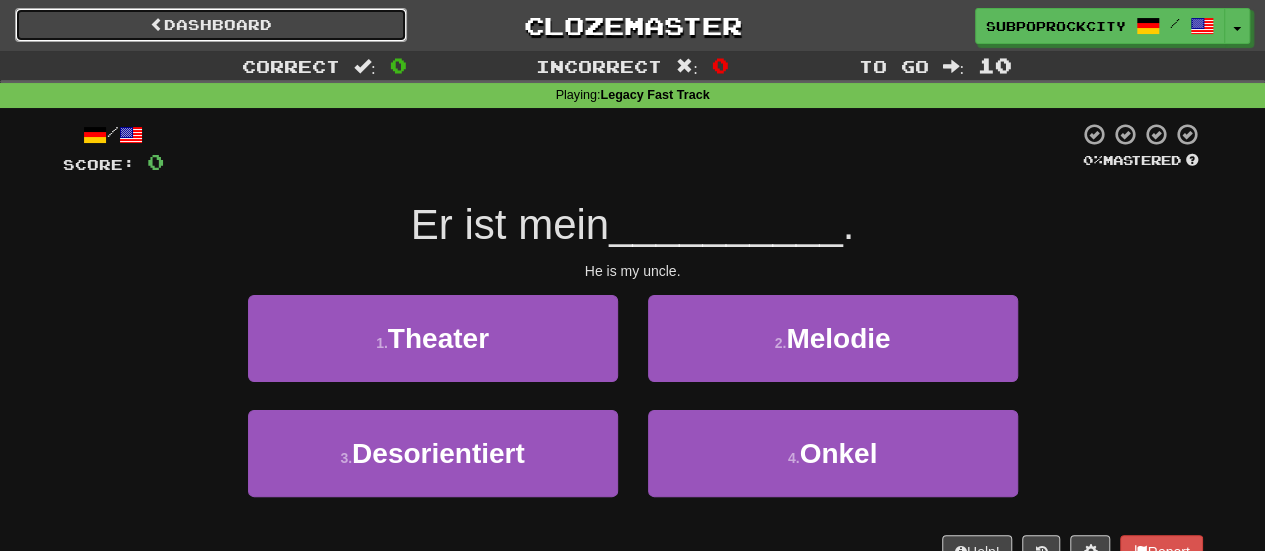 click on "Dashboard" at bounding box center [211, 25] 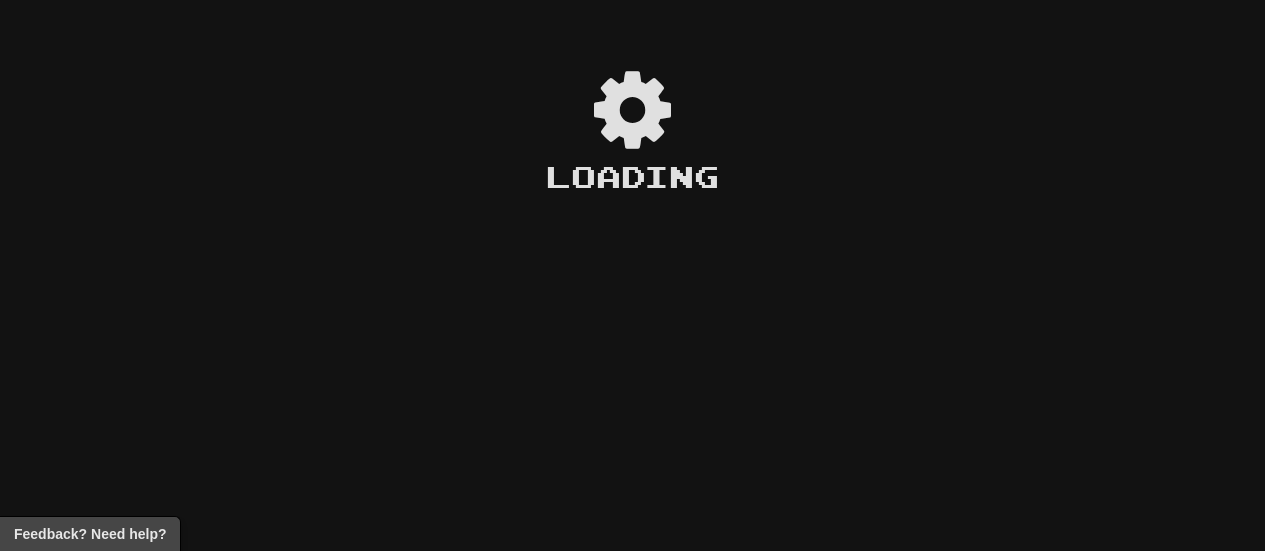 scroll, scrollTop: 0, scrollLeft: 0, axis: both 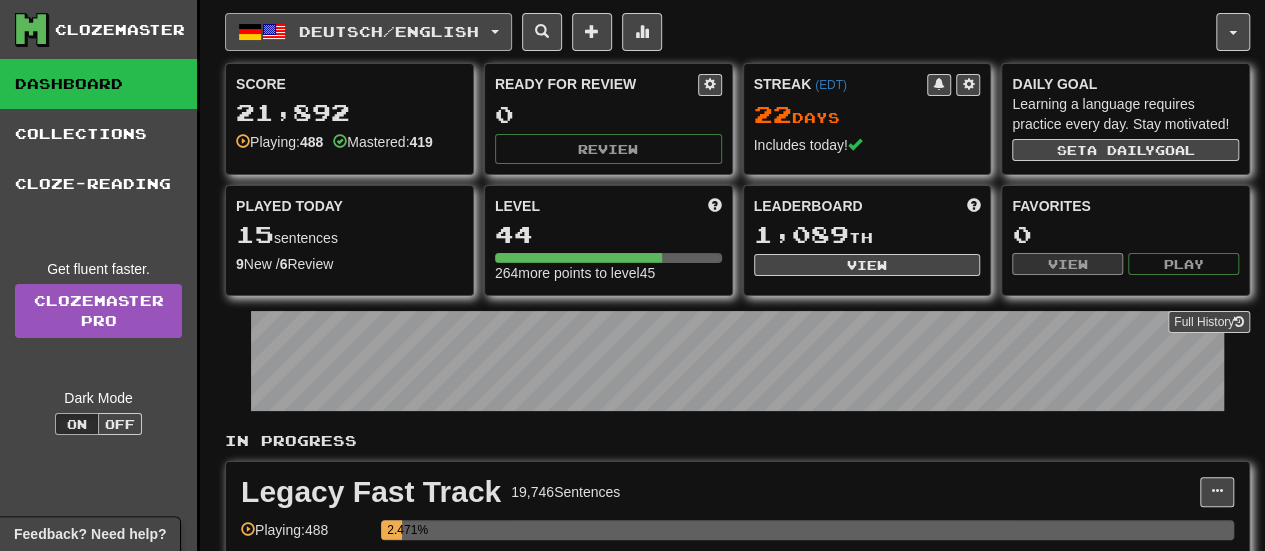 click on "Deutsch  /  English" at bounding box center (389, 31) 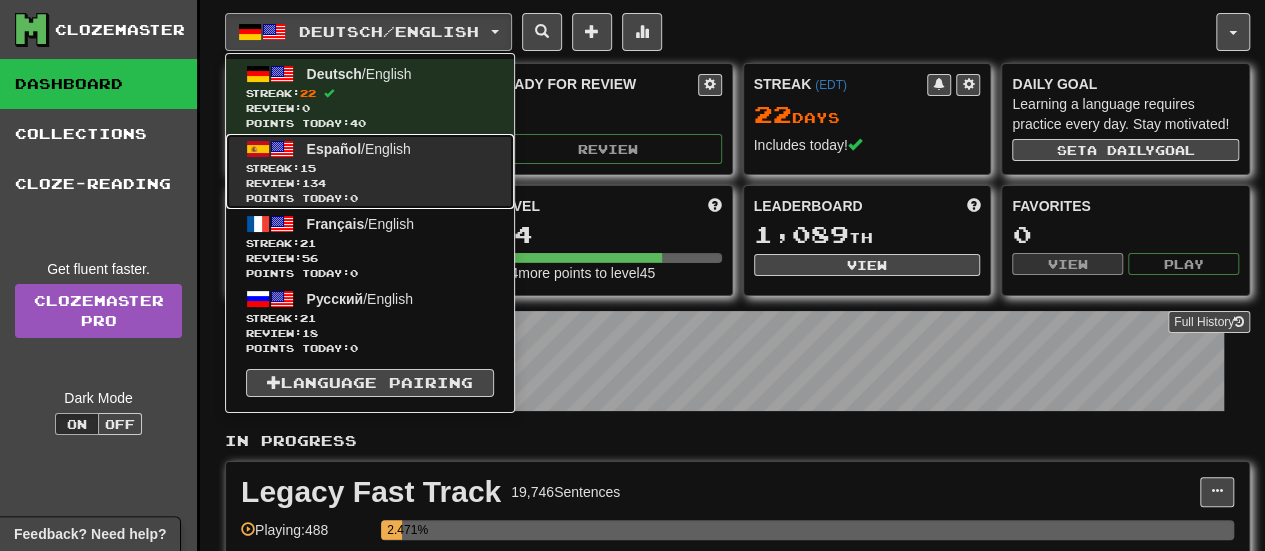 click on "Español  /  English Streak:  15   Review:  134 Points today:  0" at bounding box center (370, 171) 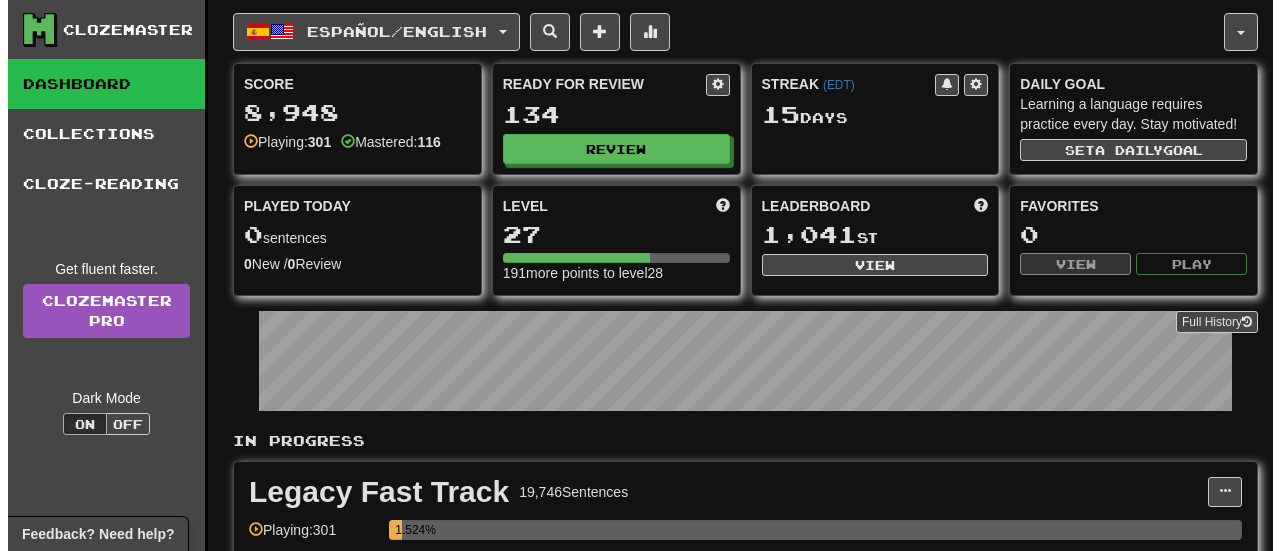 scroll, scrollTop: 0, scrollLeft: 0, axis: both 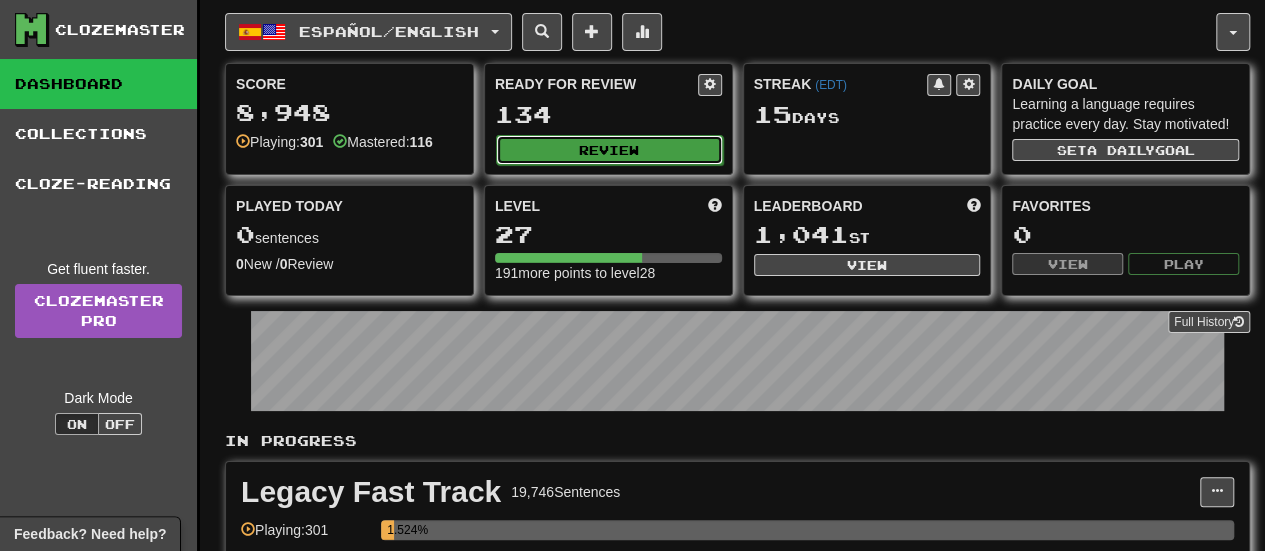 click on "Review" at bounding box center (609, 150) 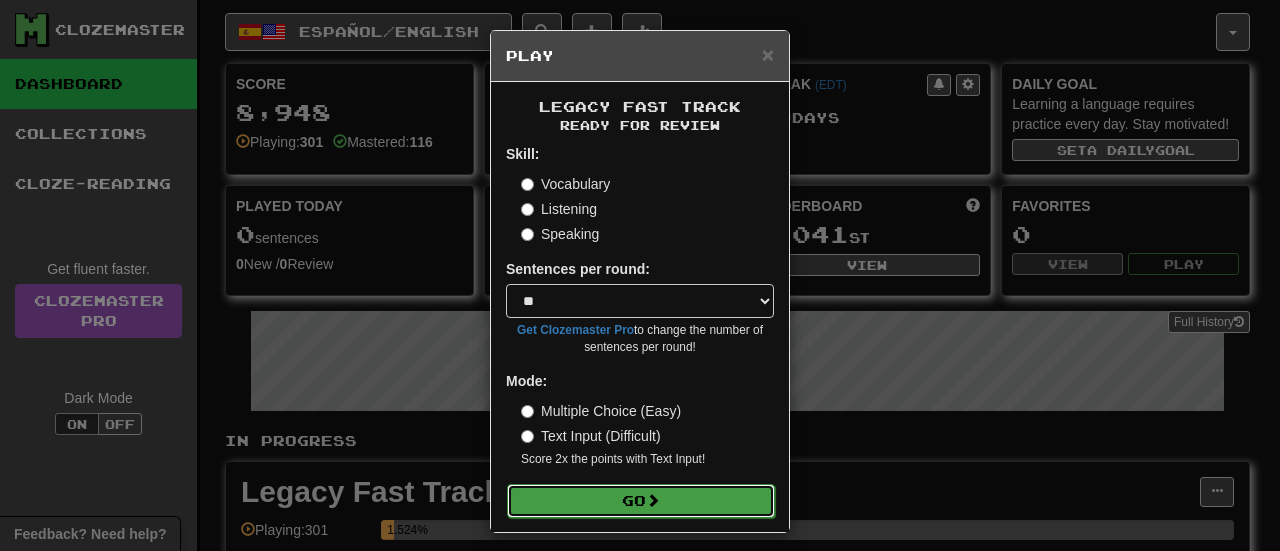 click on "Go" at bounding box center [641, 501] 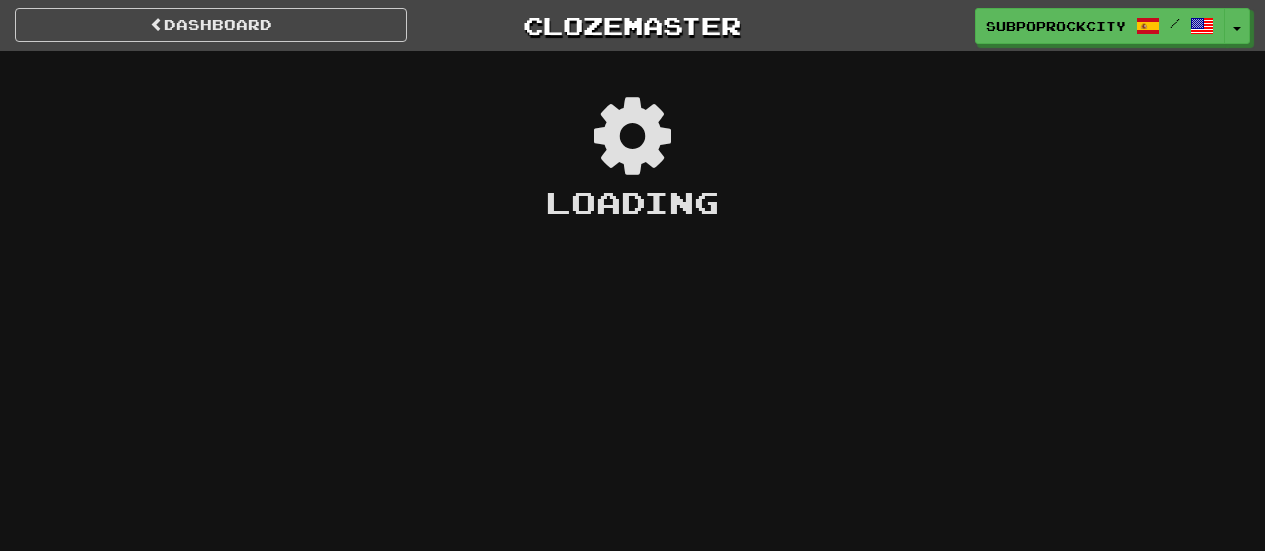 scroll, scrollTop: 0, scrollLeft: 0, axis: both 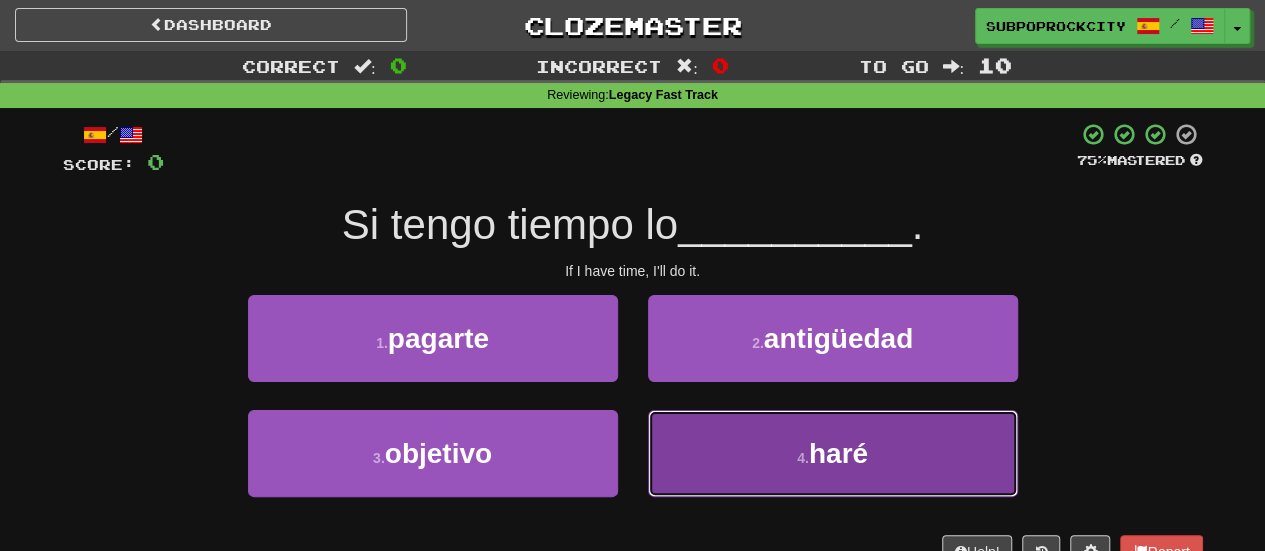 click on "4 .  haré" at bounding box center [833, 453] 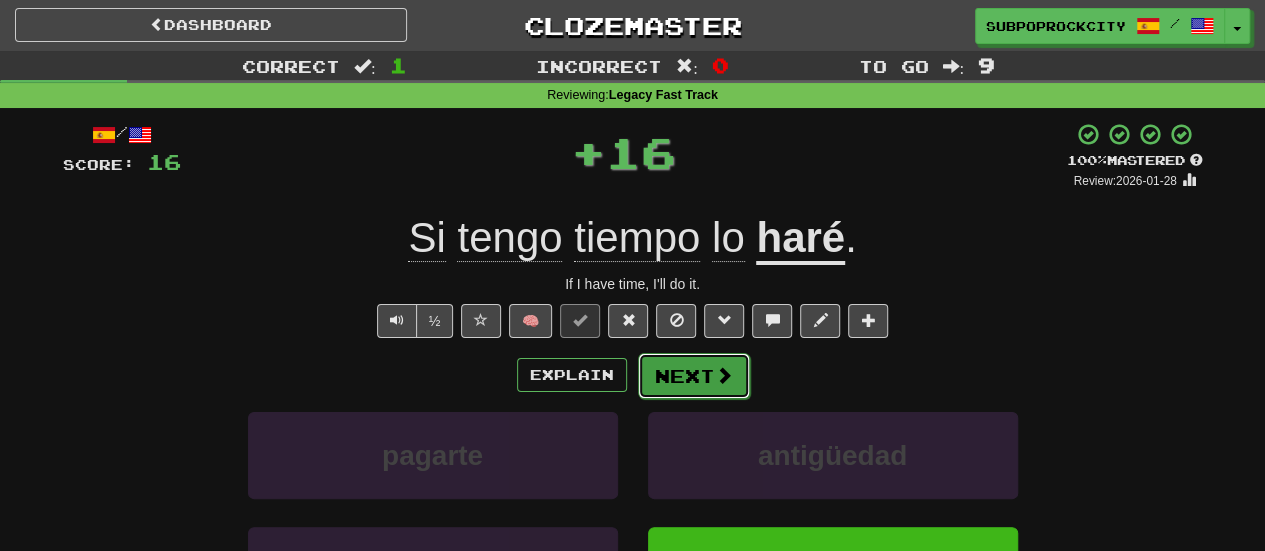 click on "Next" at bounding box center [694, 376] 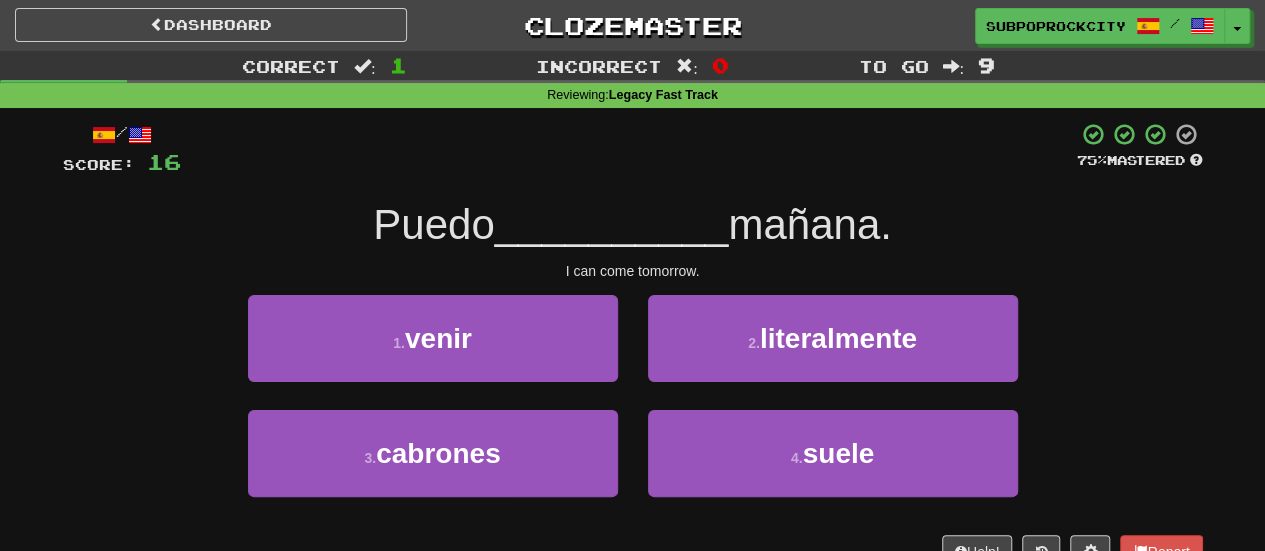 click on "1 .  venir" at bounding box center [433, 352] 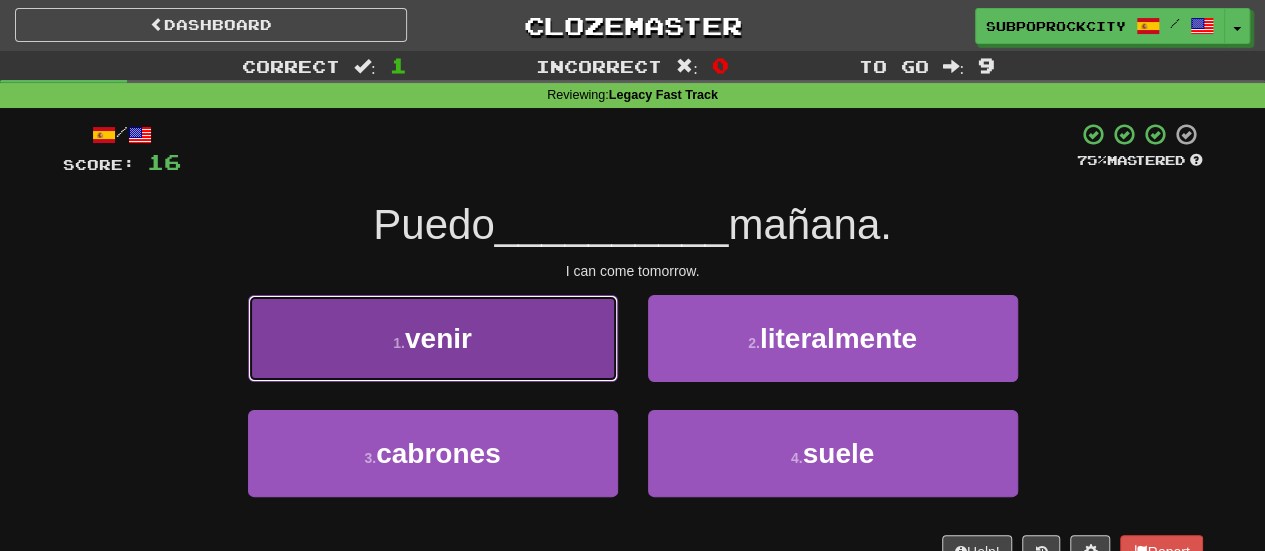 click on "1 .  venir" at bounding box center [433, 338] 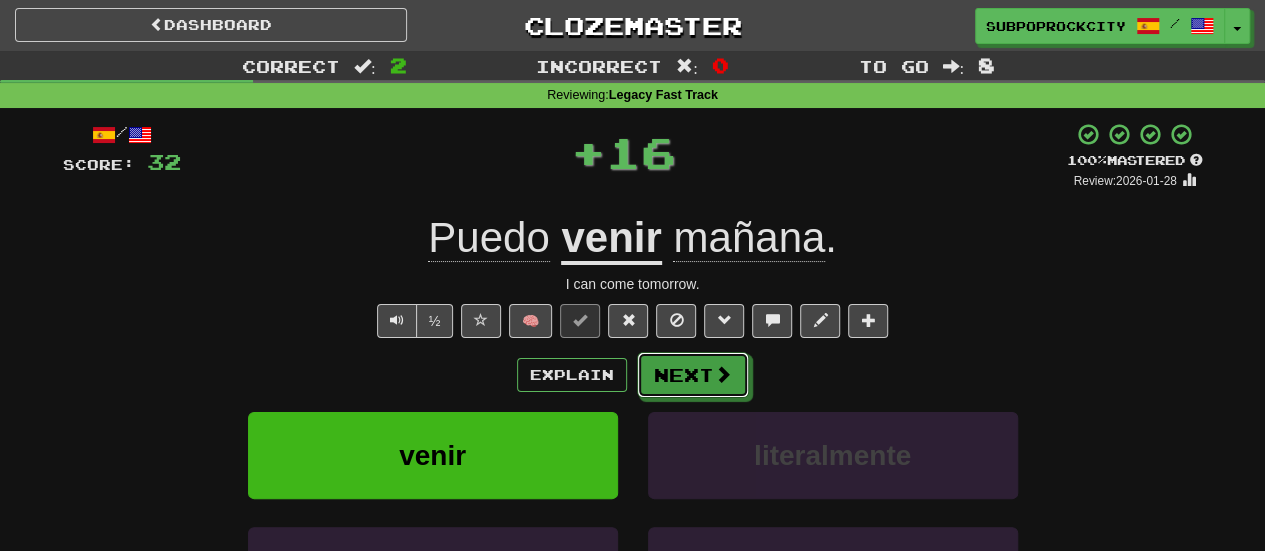 click on "Next" at bounding box center [693, 375] 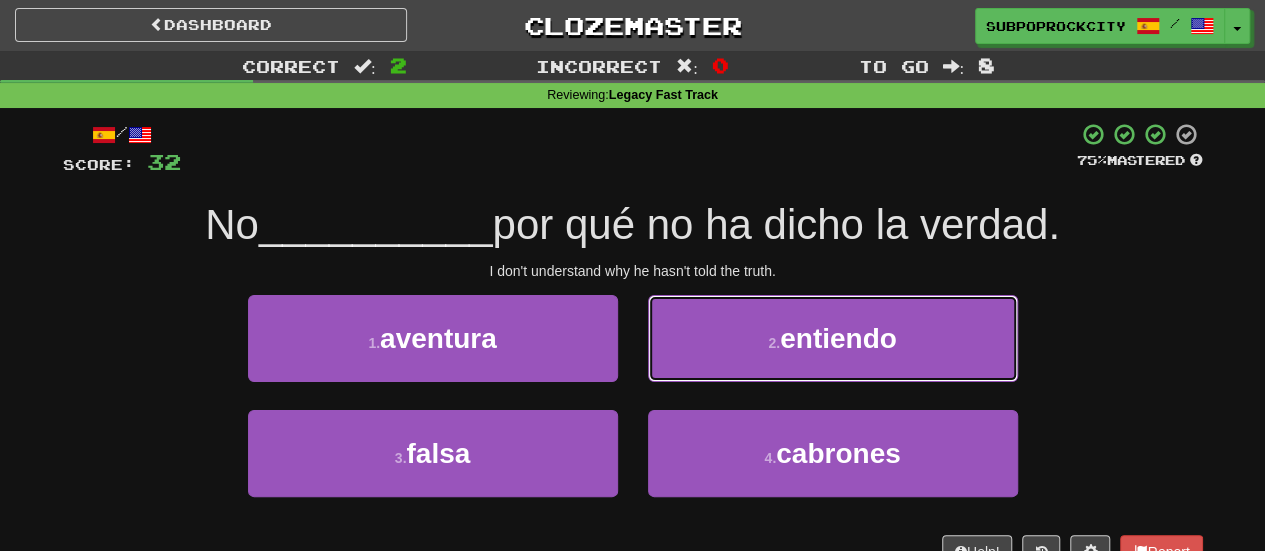 click on "2 .  entiendo" at bounding box center (833, 338) 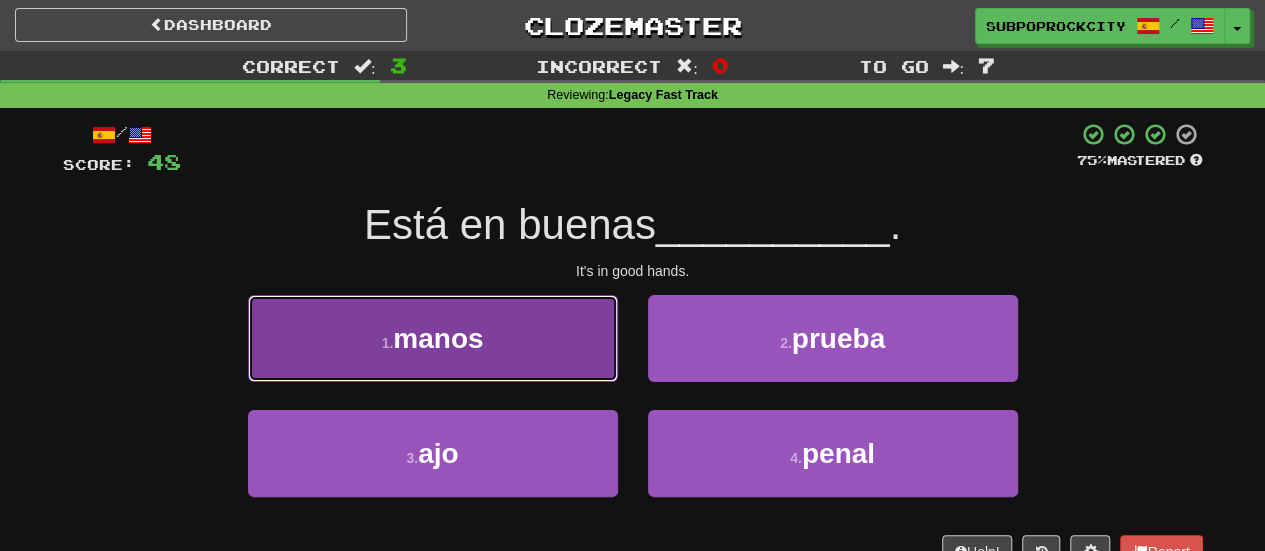 click on "1 .  manos" at bounding box center [433, 338] 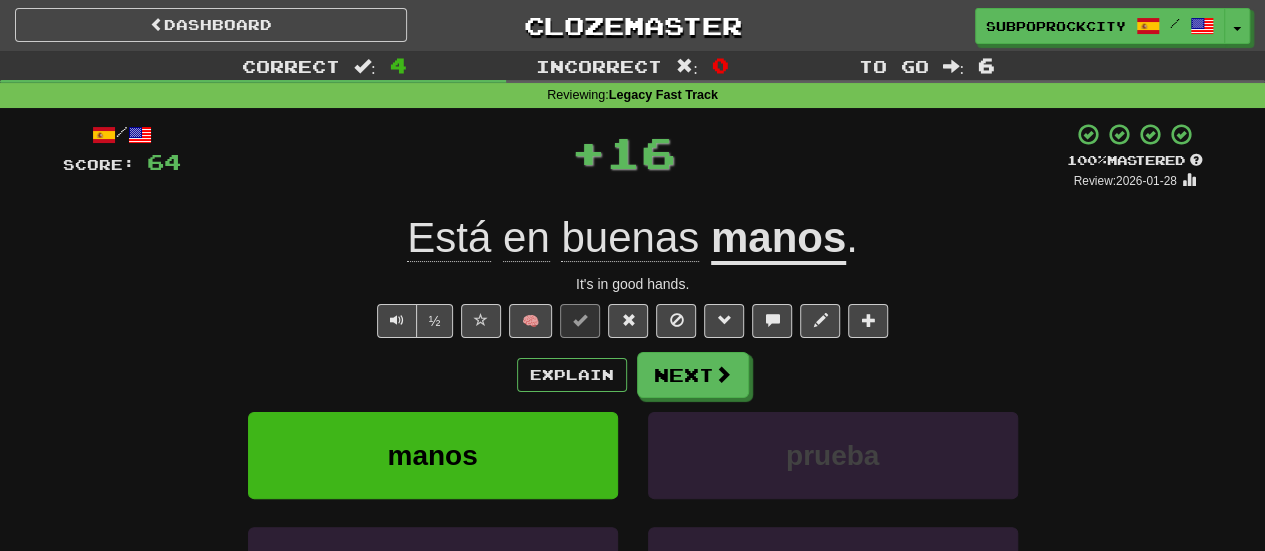 click on "Next" at bounding box center [693, 375] 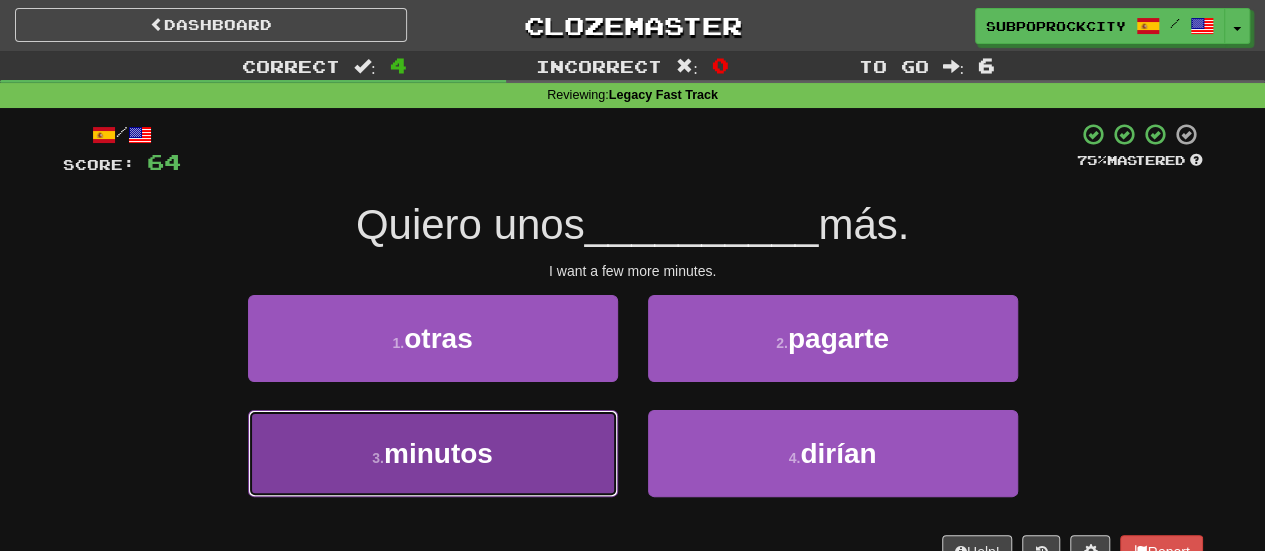 click on "3 .  minutos" at bounding box center [433, 453] 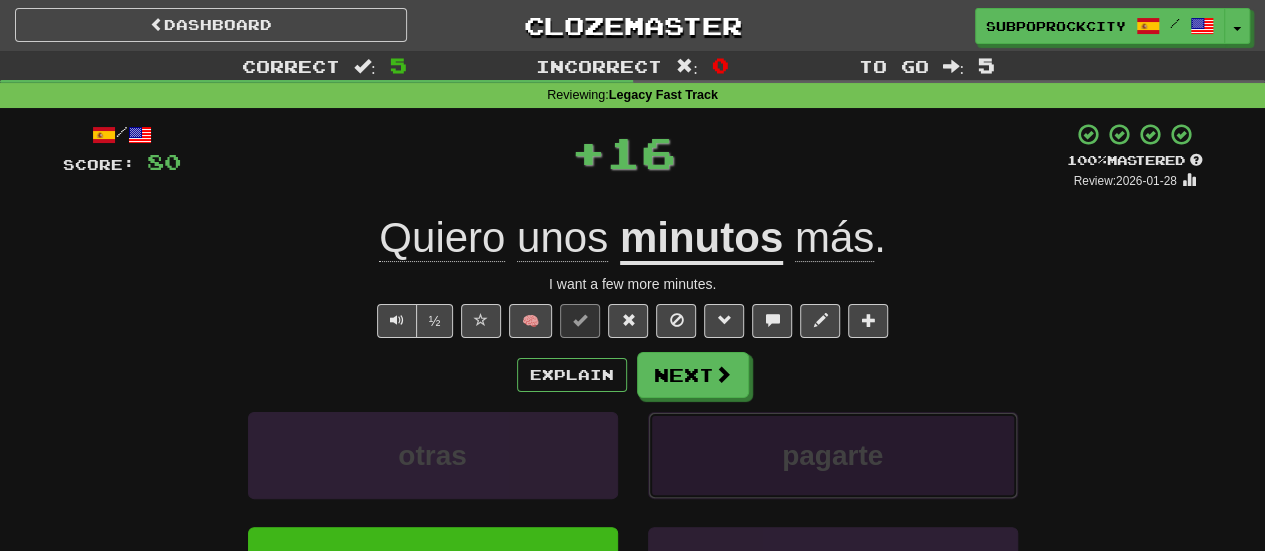 click on "pagarte" at bounding box center [833, 455] 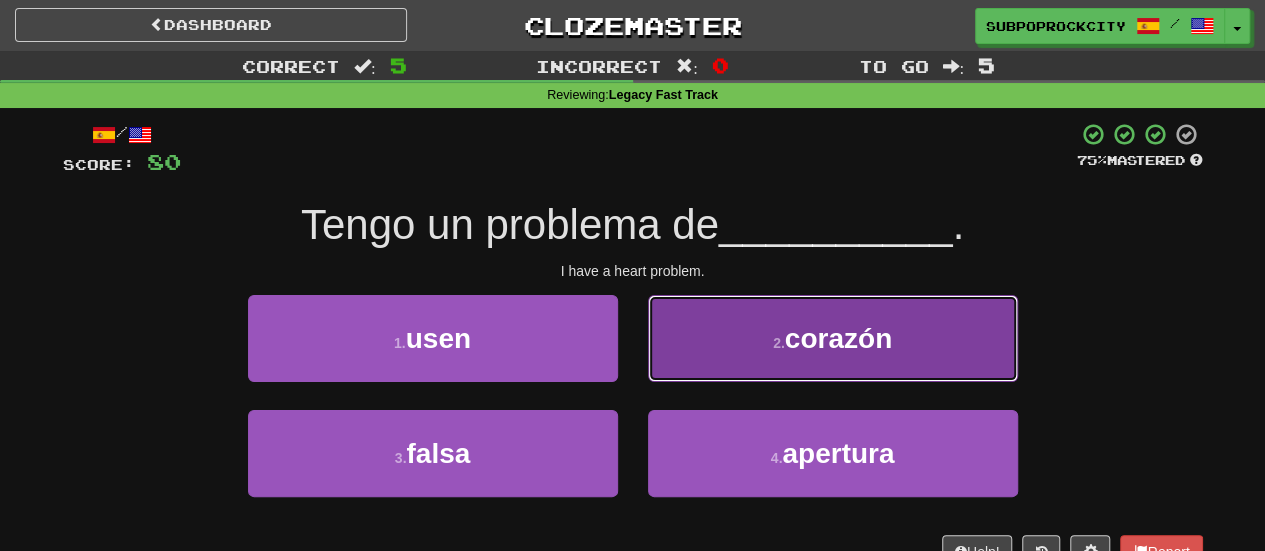 click on "2 .  corazón" at bounding box center [833, 338] 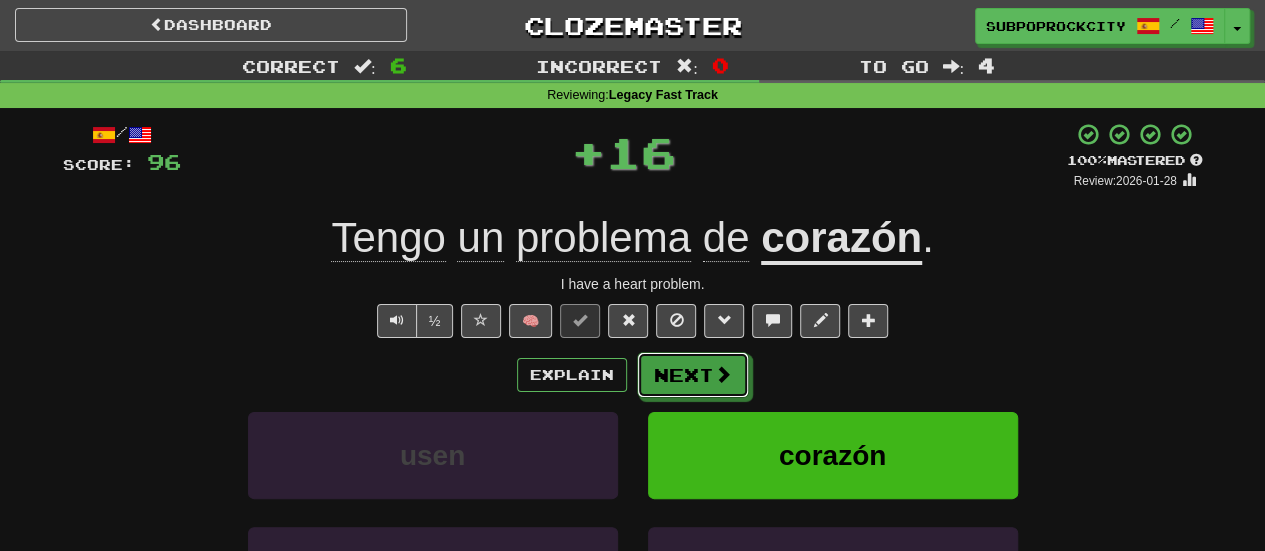 click on "Next" at bounding box center [693, 375] 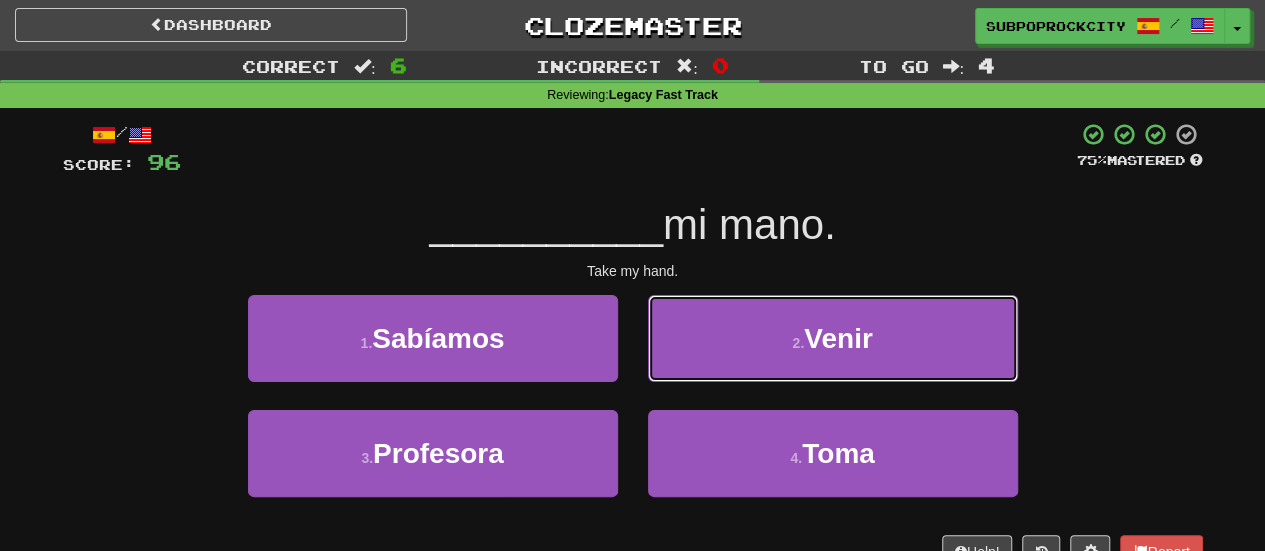 click on "2 .  Venir" at bounding box center [833, 338] 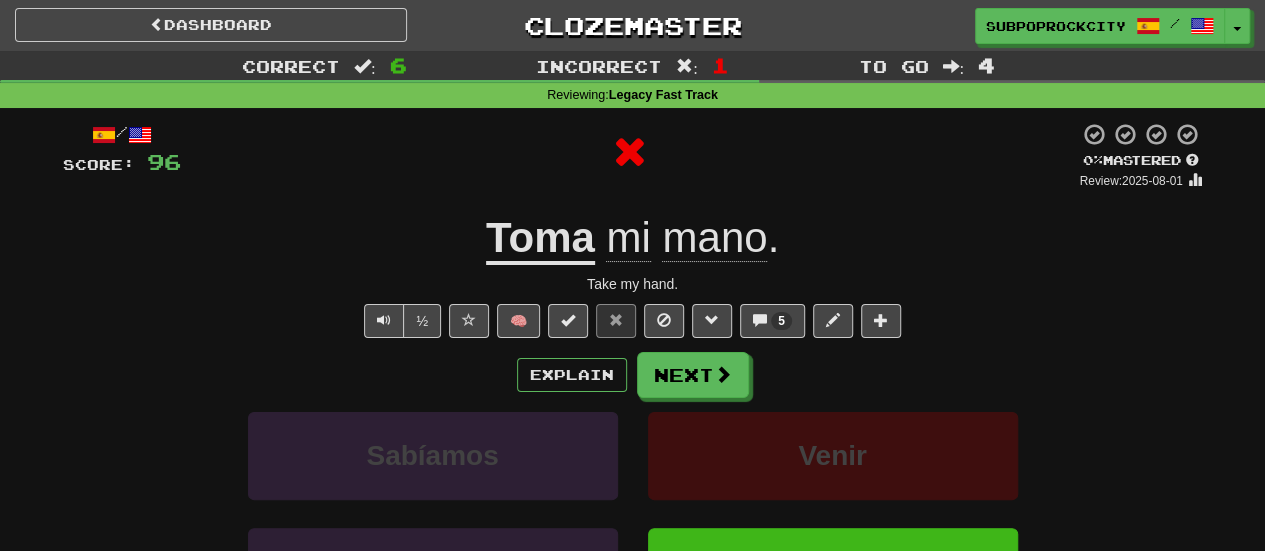 click on "Next" at bounding box center [693, 375] 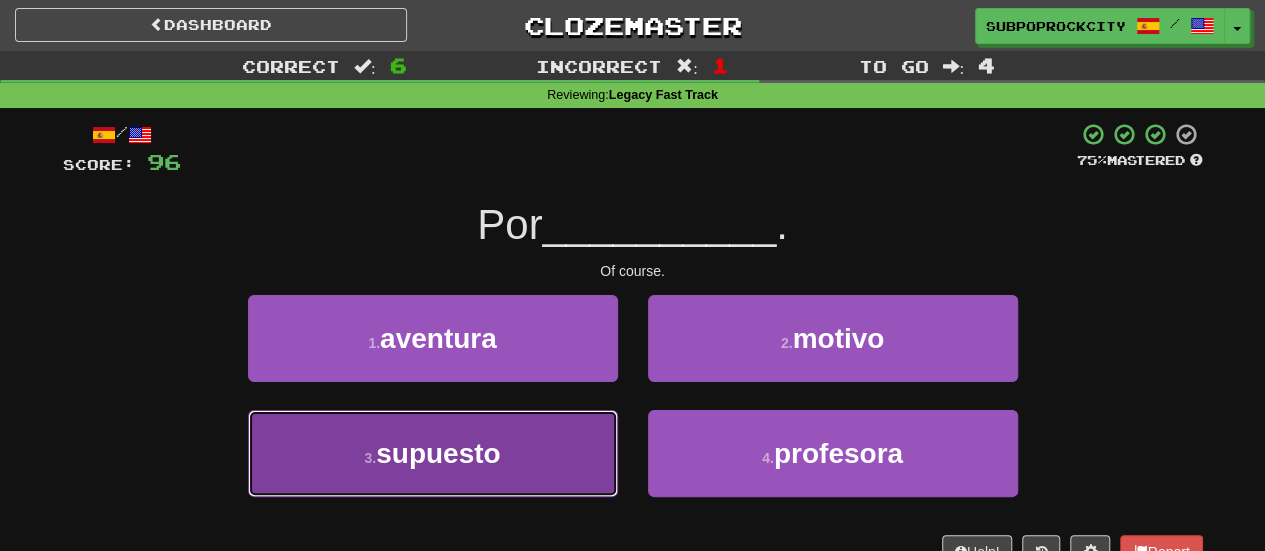 click on "3 .  supuesto" at bounding box center [433, 453] 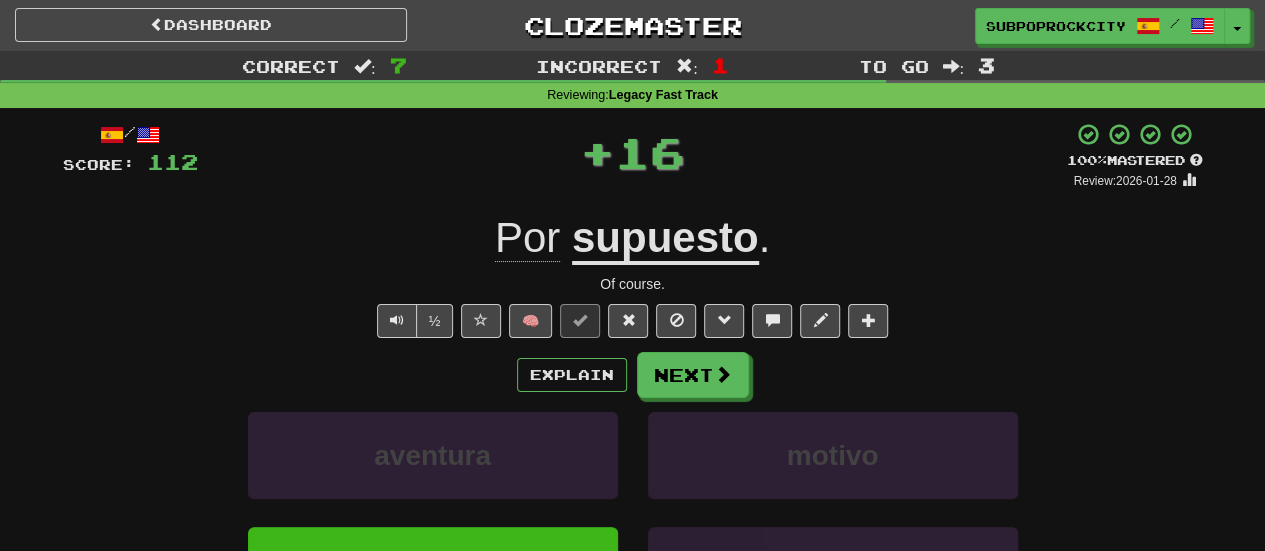 click on "Explain Next aventura motivo supuesto profesora Learn more: aventura motivo supuesto profesora" at bounding box center [633, 512] 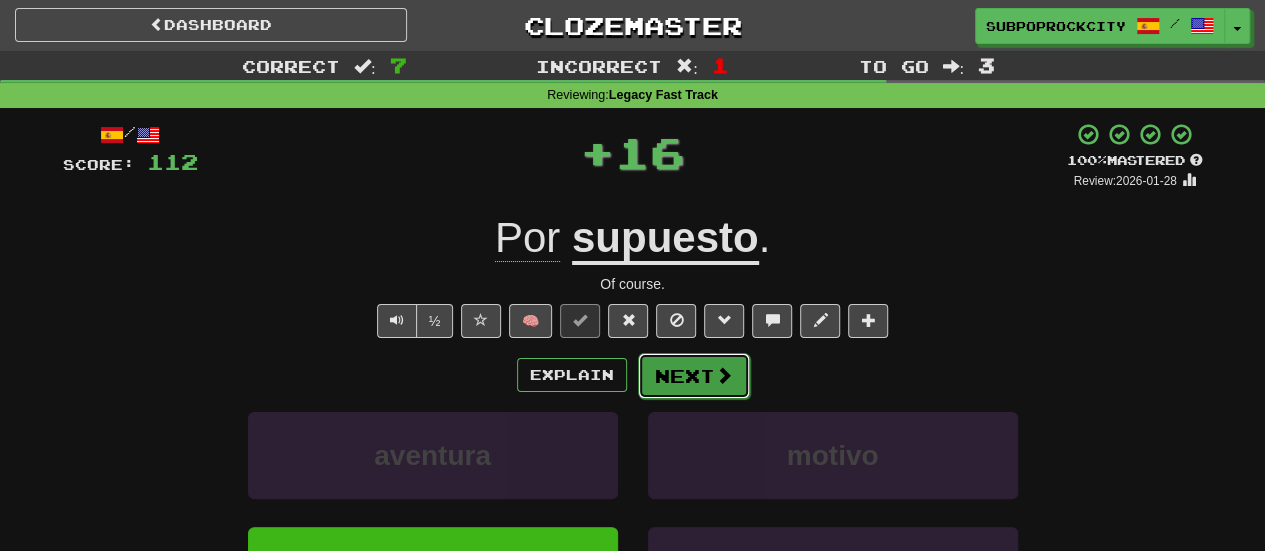 click on "Next" at bounding box center (694, 376) 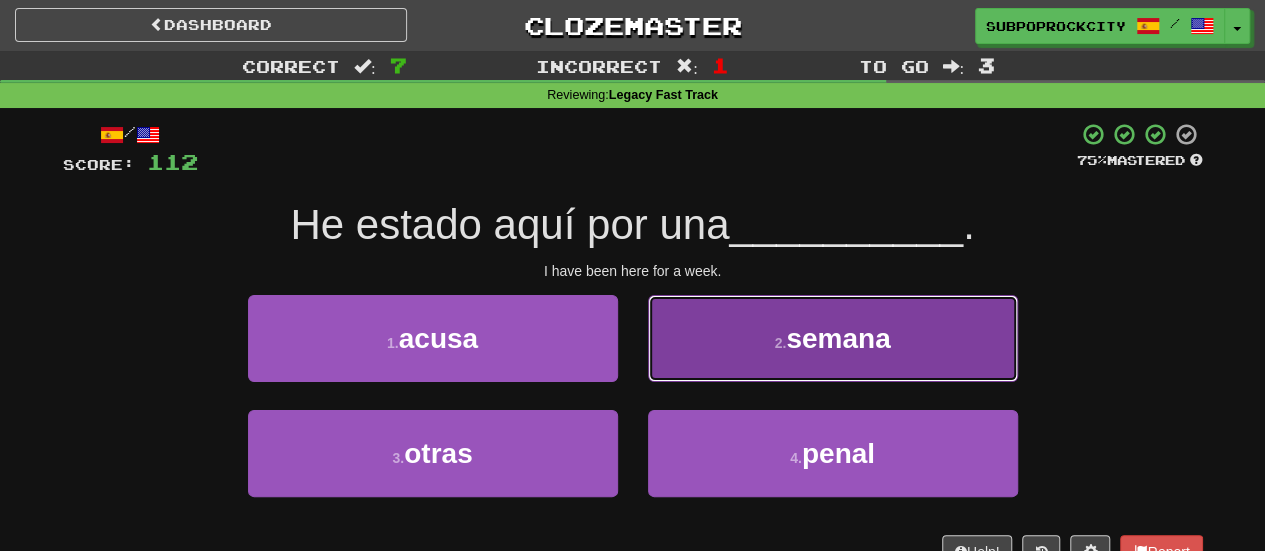 click on "2 .  semana" at bounding box center (833, 338) 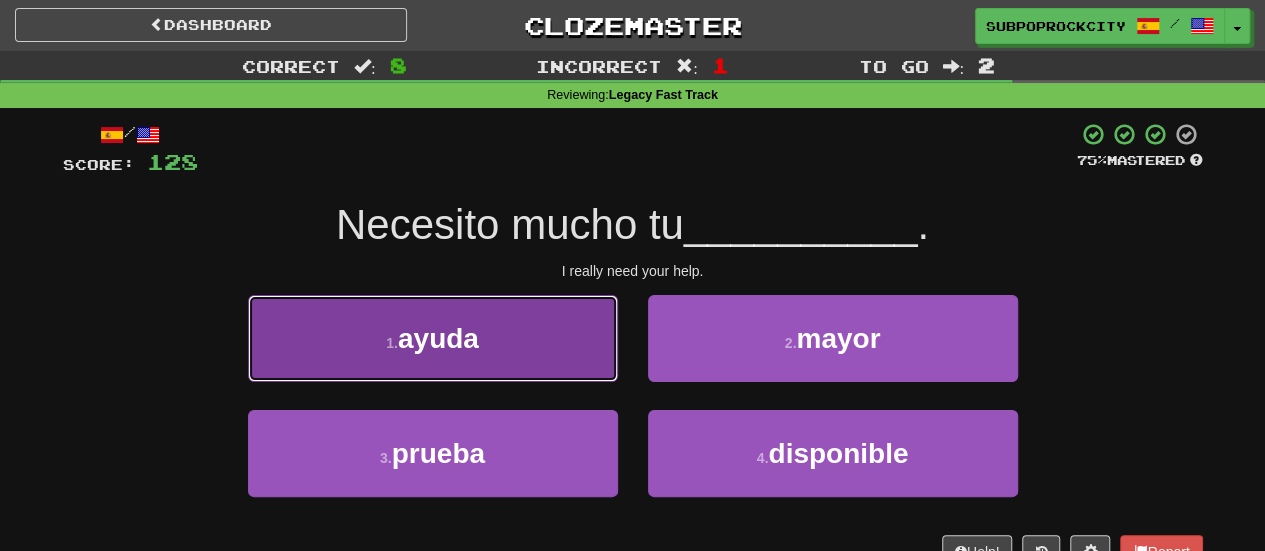 click on "1 .  ayuda" at bounding box center [433, 338] 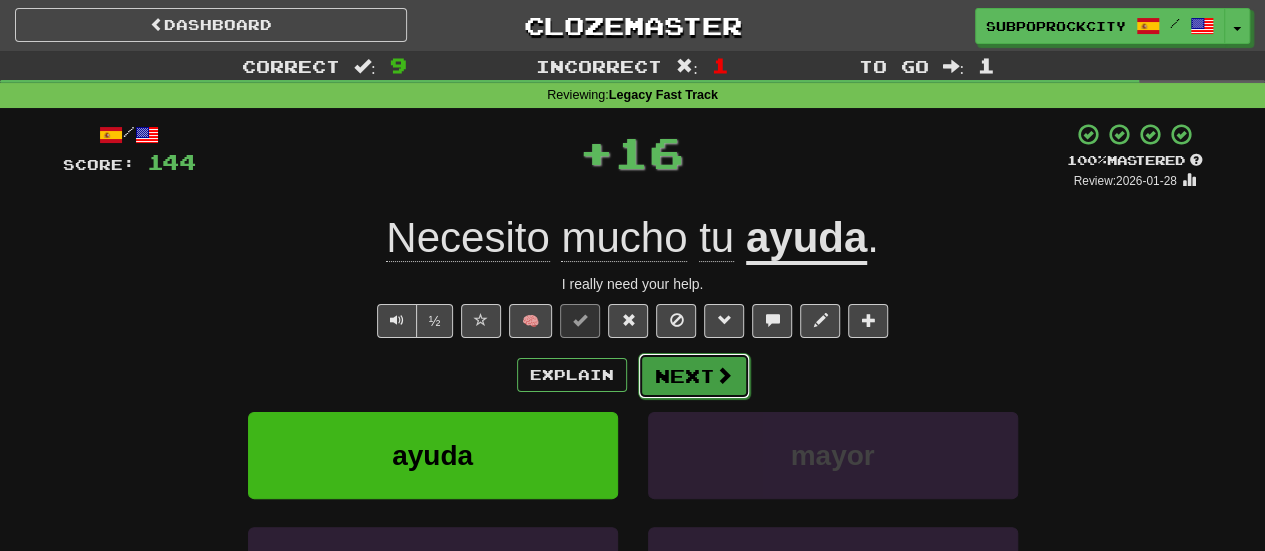 click at bounding box center [724, 375] 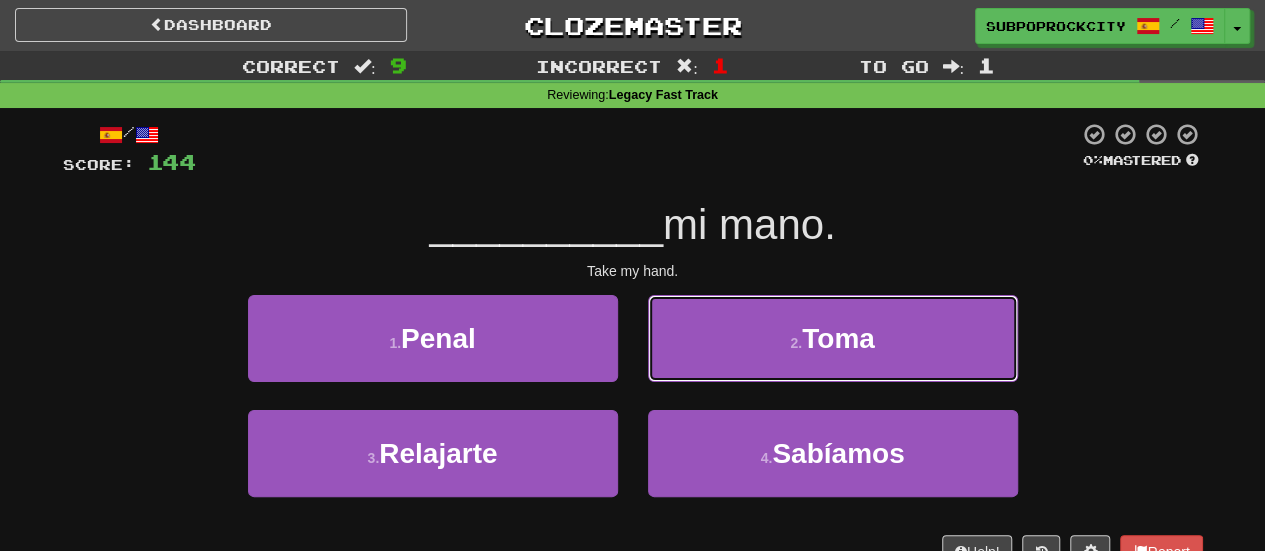 click on "2 .  Toma" at bounding box center (833, 338) 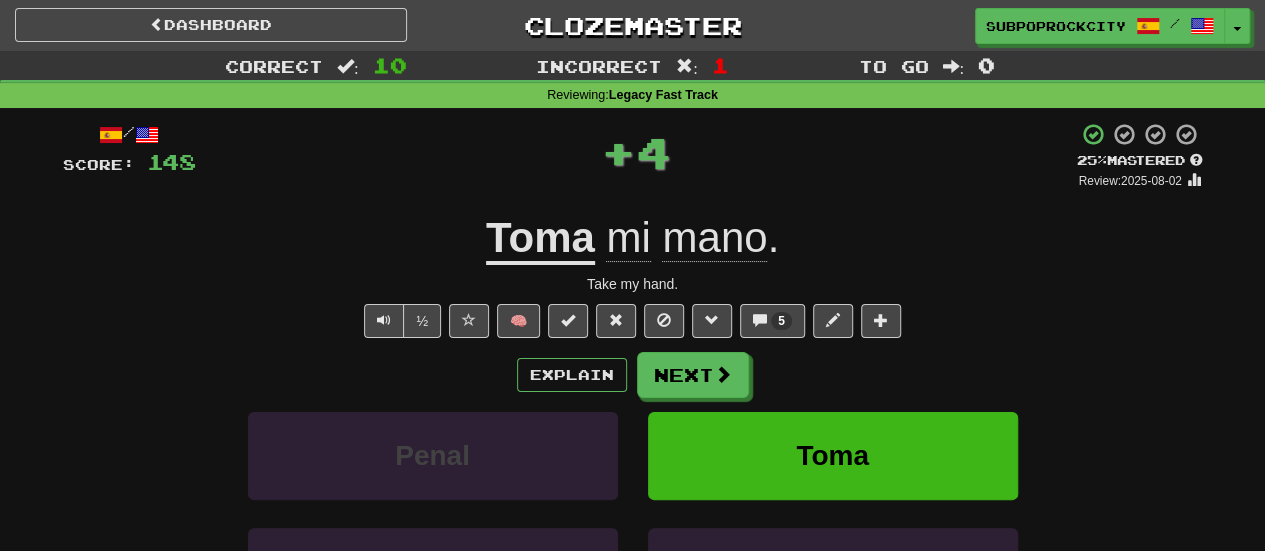 click at bounding box center (723, 374) 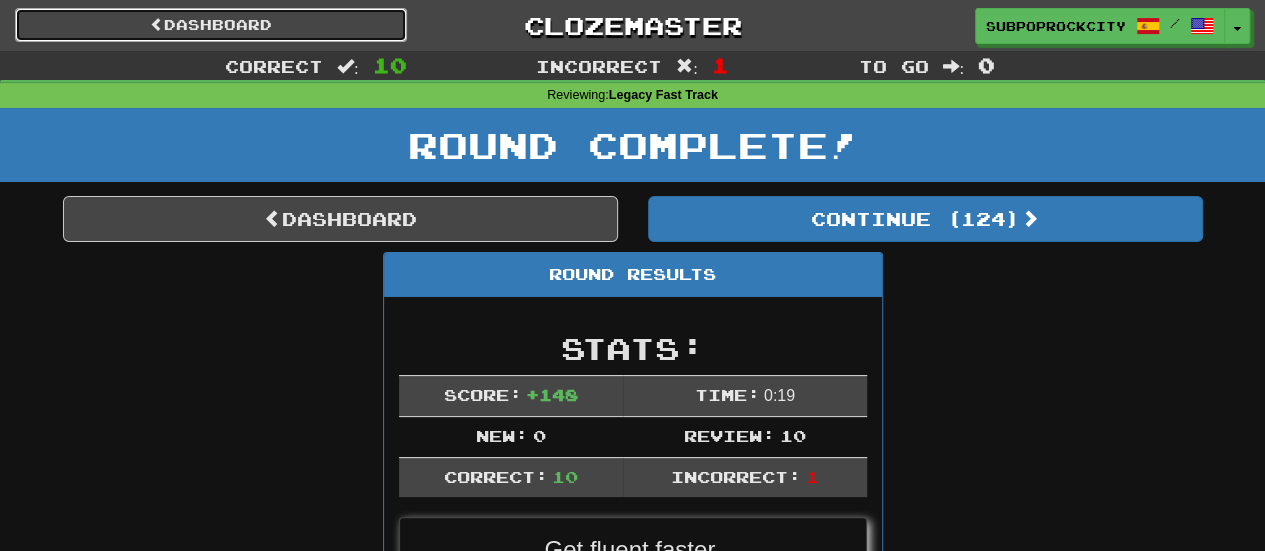 click on "Dashboard" at bounding box center [211, 25] 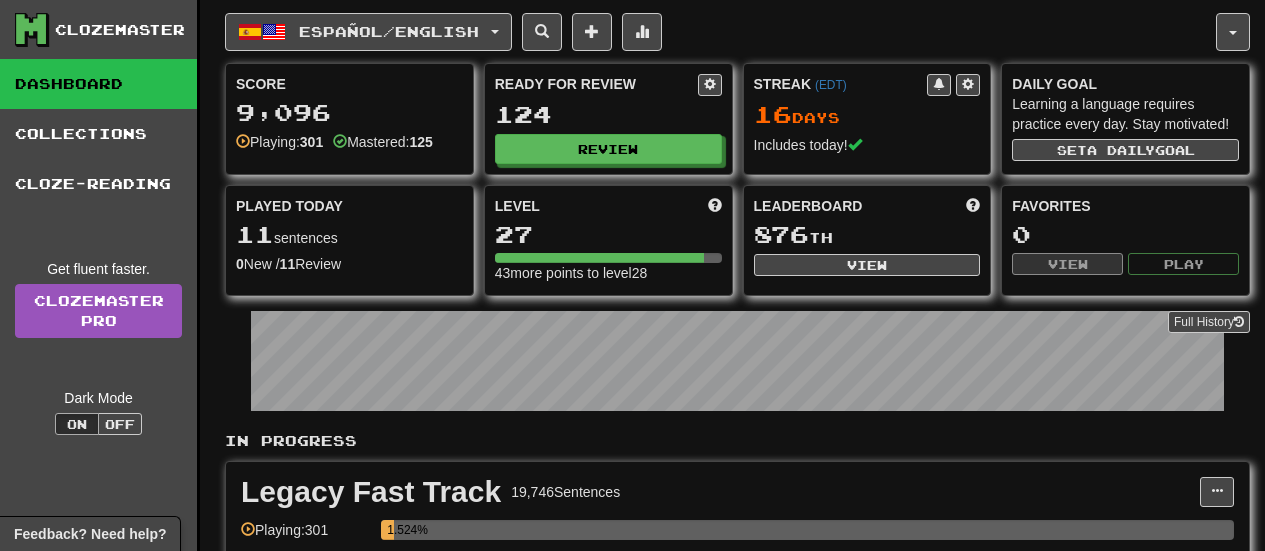 scroll, scrollTop: 0, scrollLeft: 0, axis: both 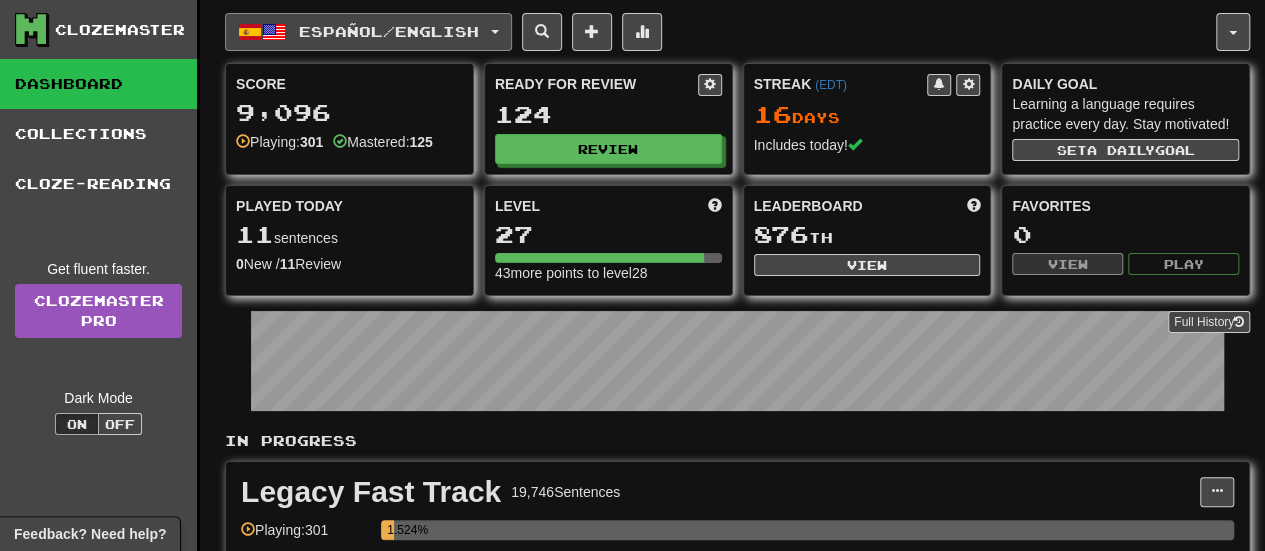 click on "Español  /  English" at bounding box center (389, 31) 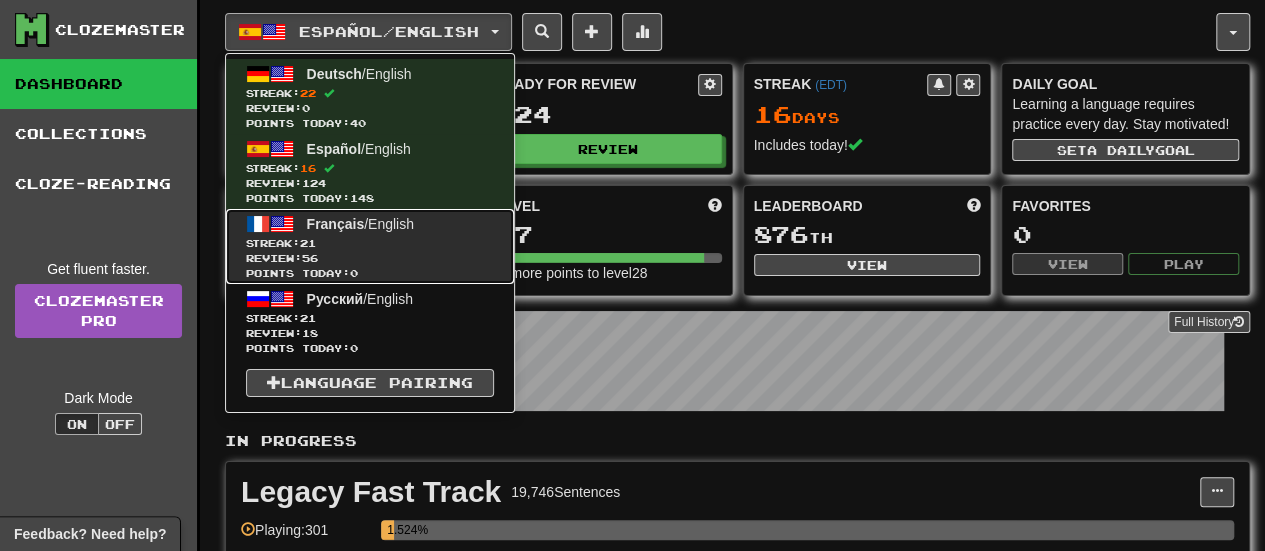 click on "Streak:  21" at bounding box center [370, 243] 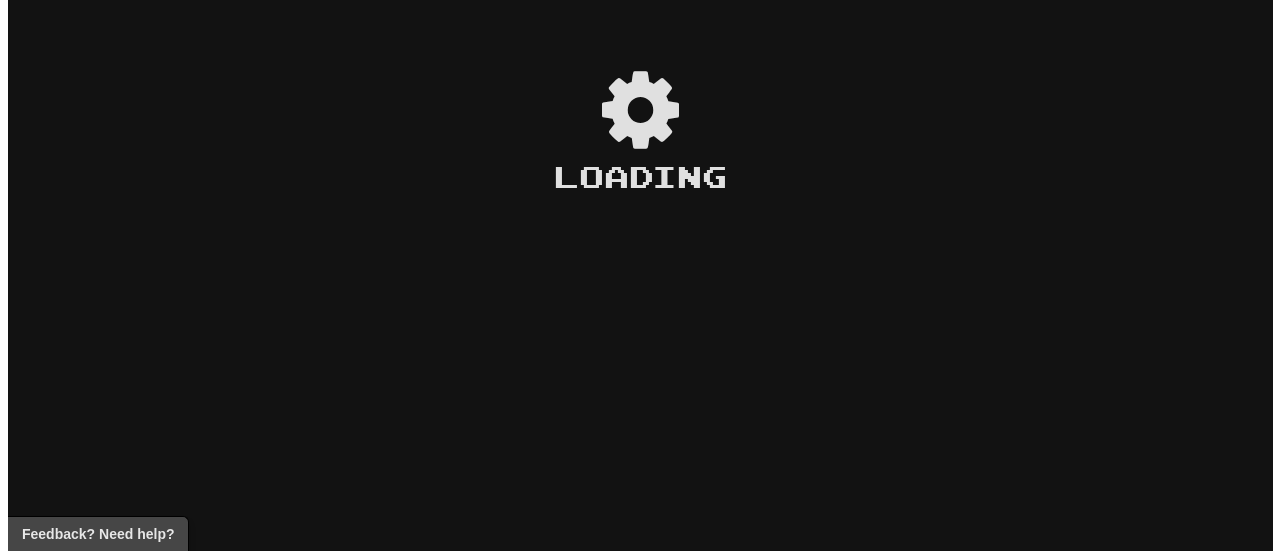 scroll, scrollTop: 0, scrollLeft: 0, axis: both 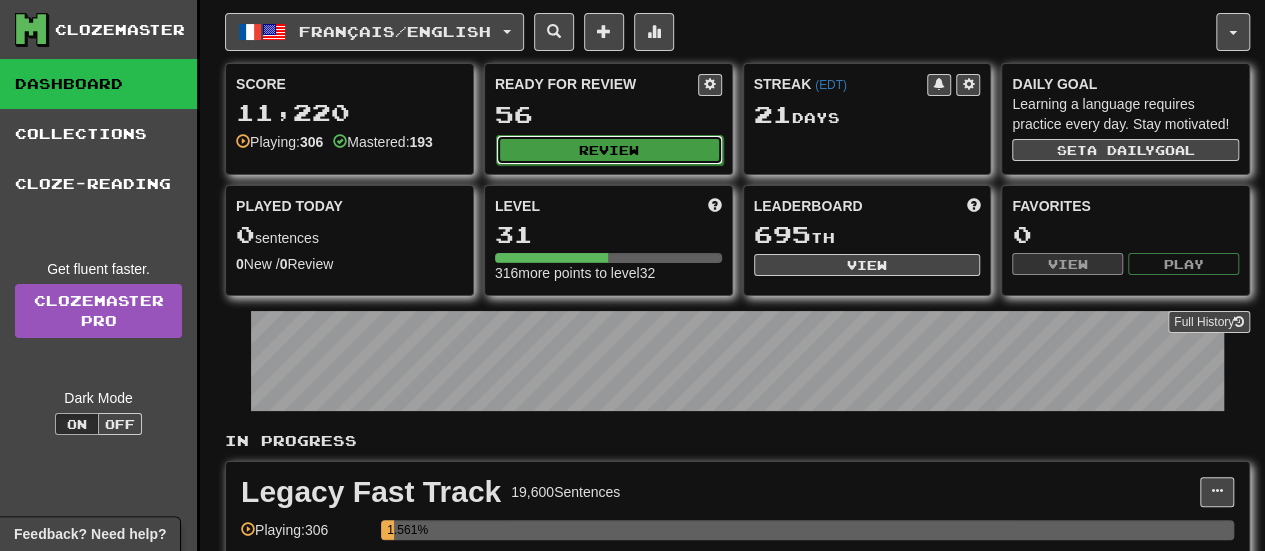 click on "Review" at bounding box center [609, 150] 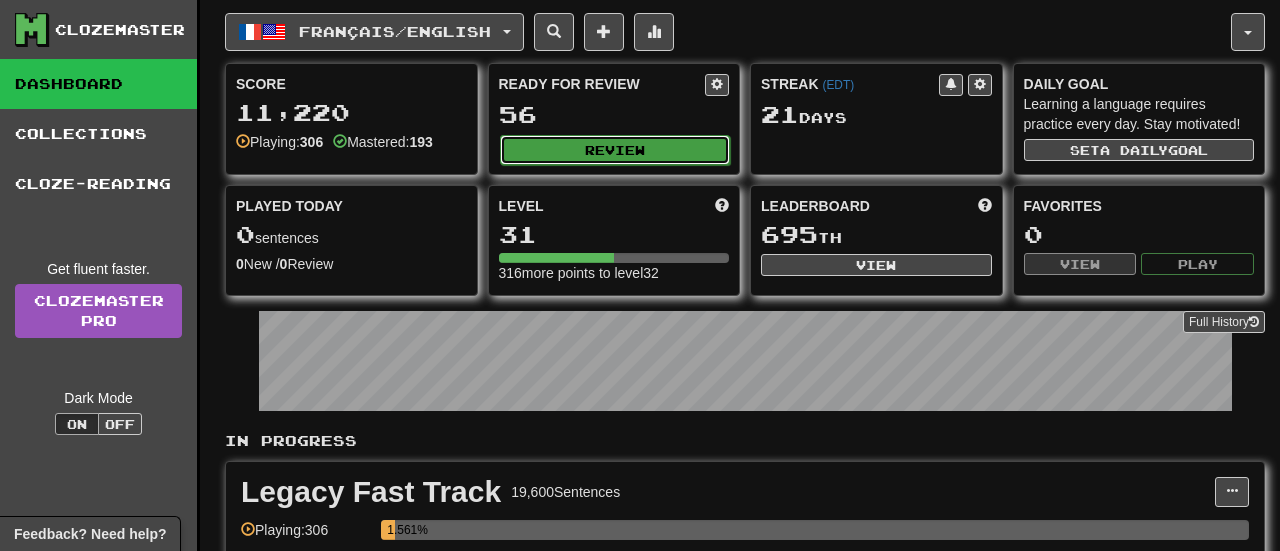 select on "**" 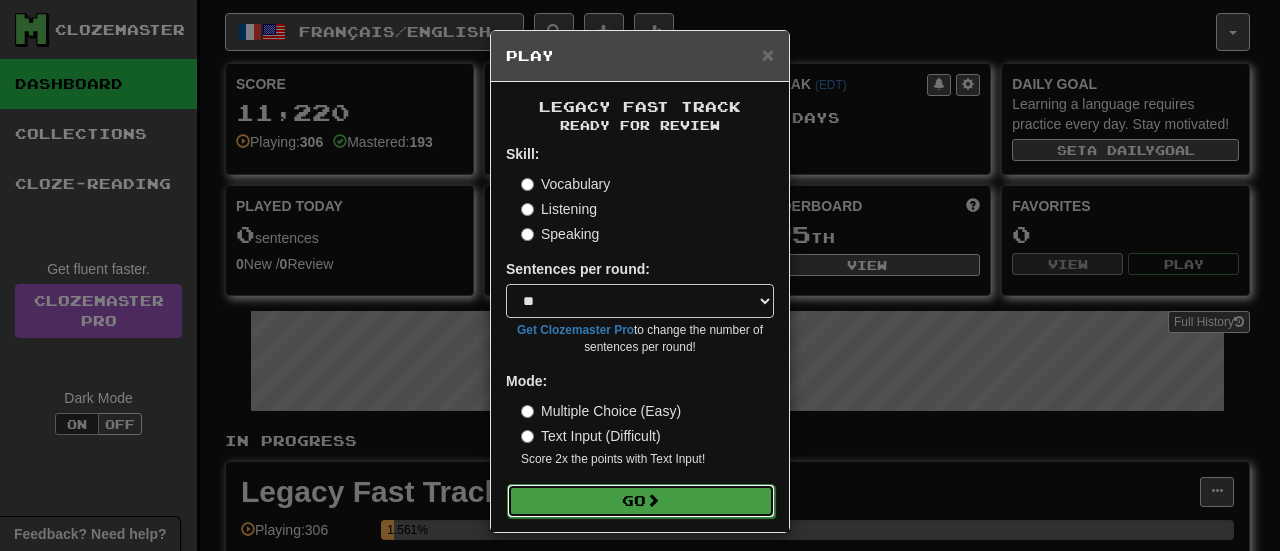 click on "Go" at bounding box center [641, 501] 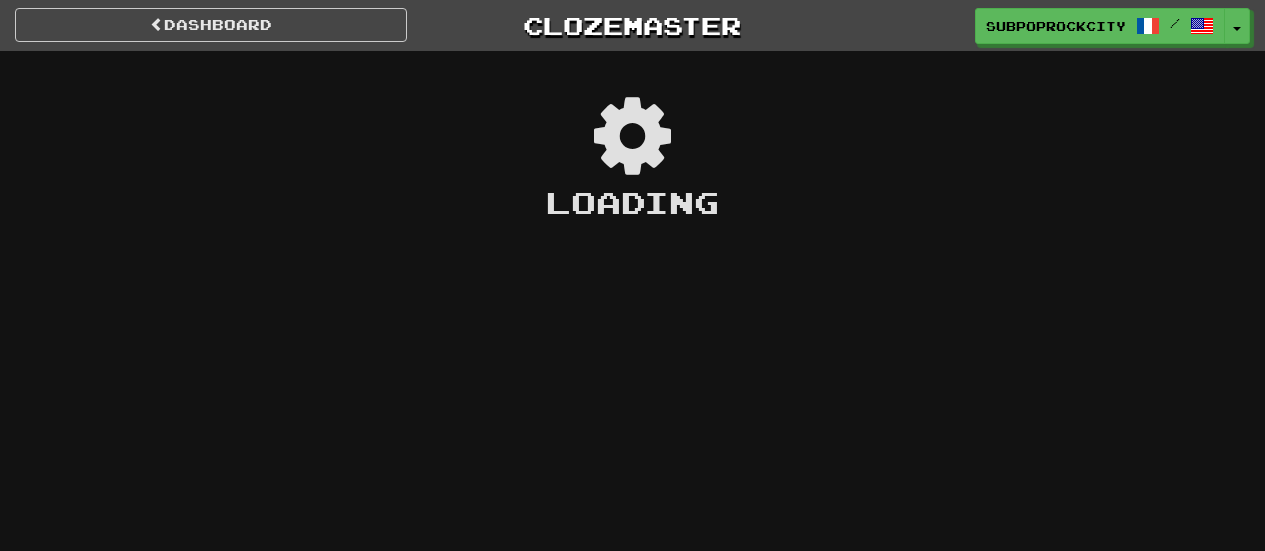 scroll, scrollTop: 0, scrollLeft: 0, axis: both 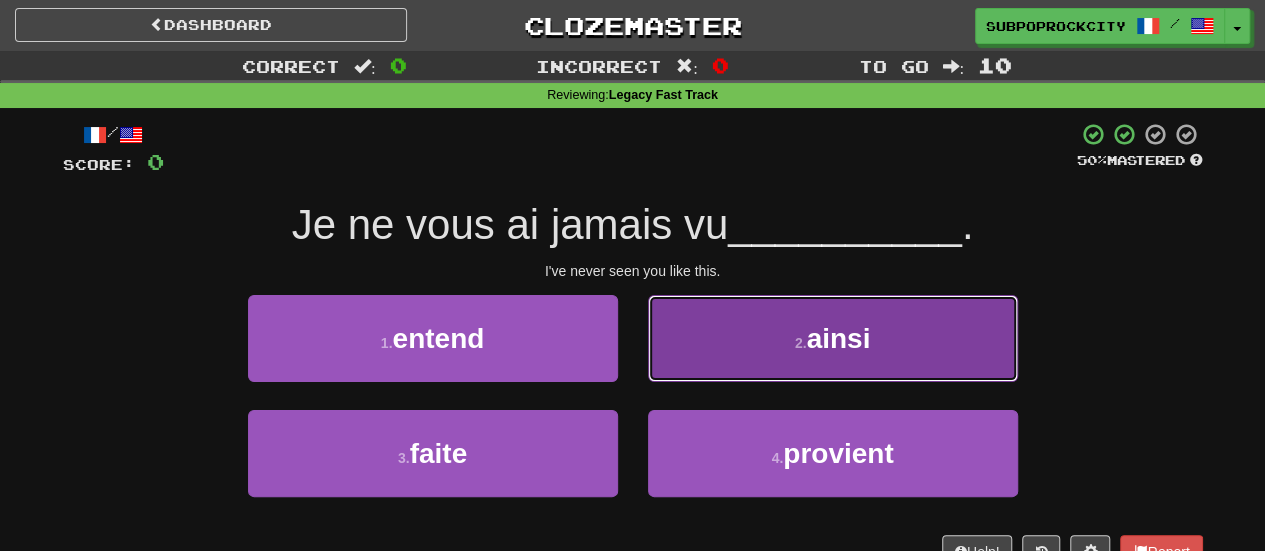 click on "2 .  ainsi" at bounding box center (833, 338) 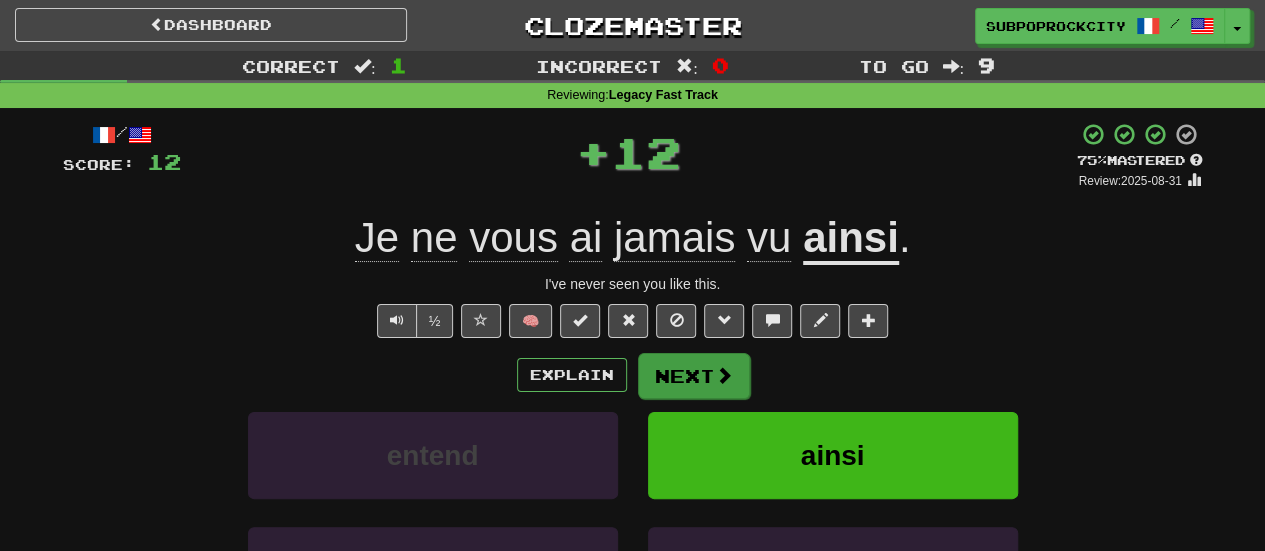 click on "Next" at bounding box center (694, 376) 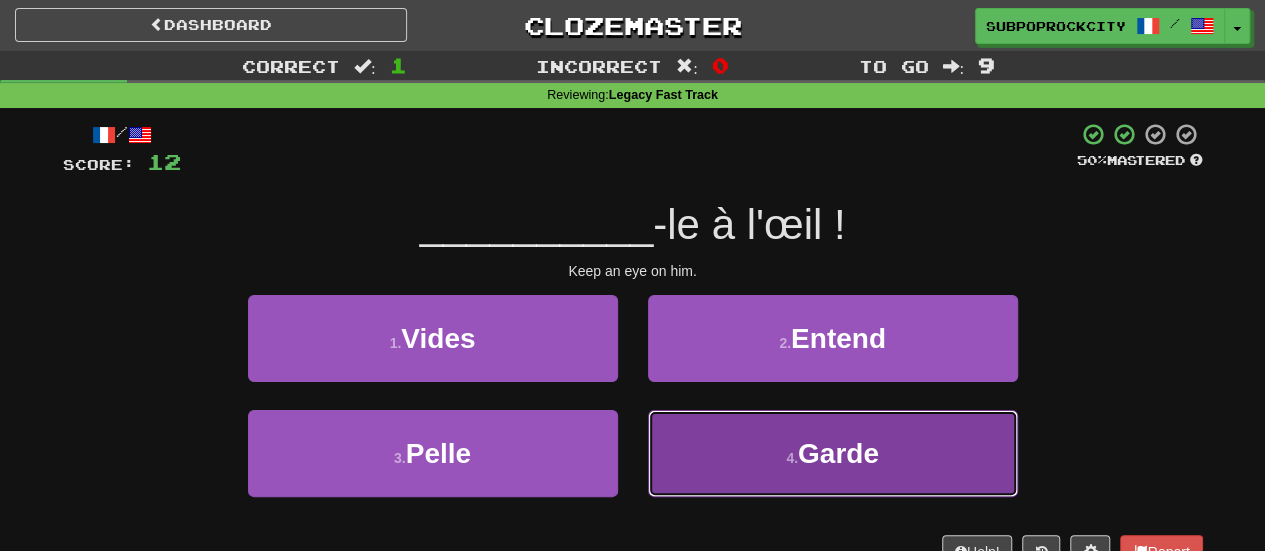 click on "4 .  Garde" at bounding box center [833, 453] 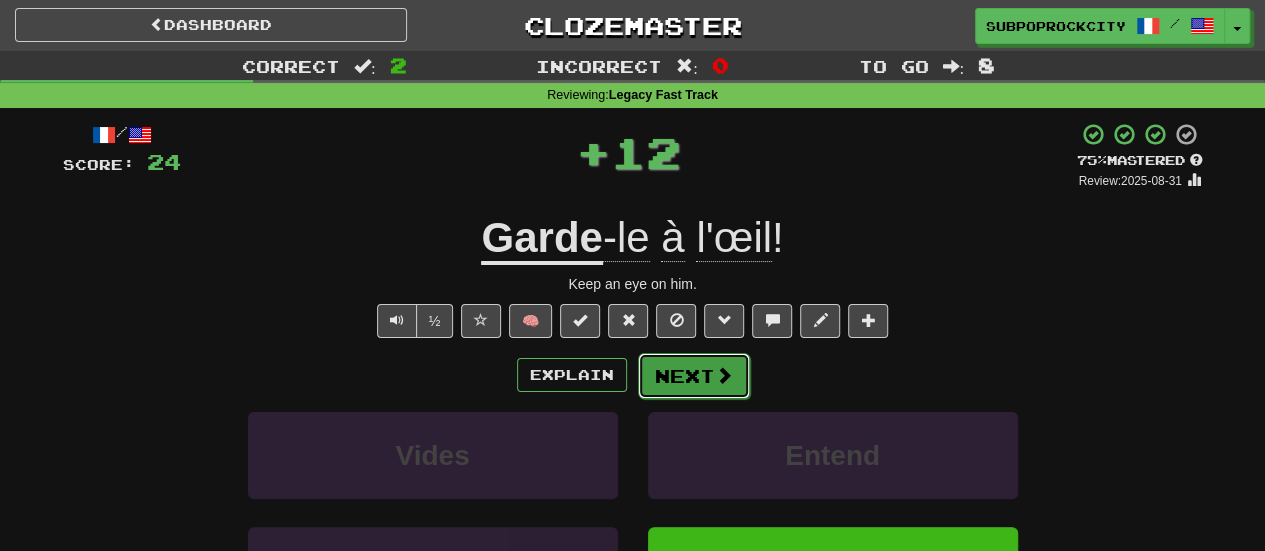 click on "Next" at bounding box center (694, 376) 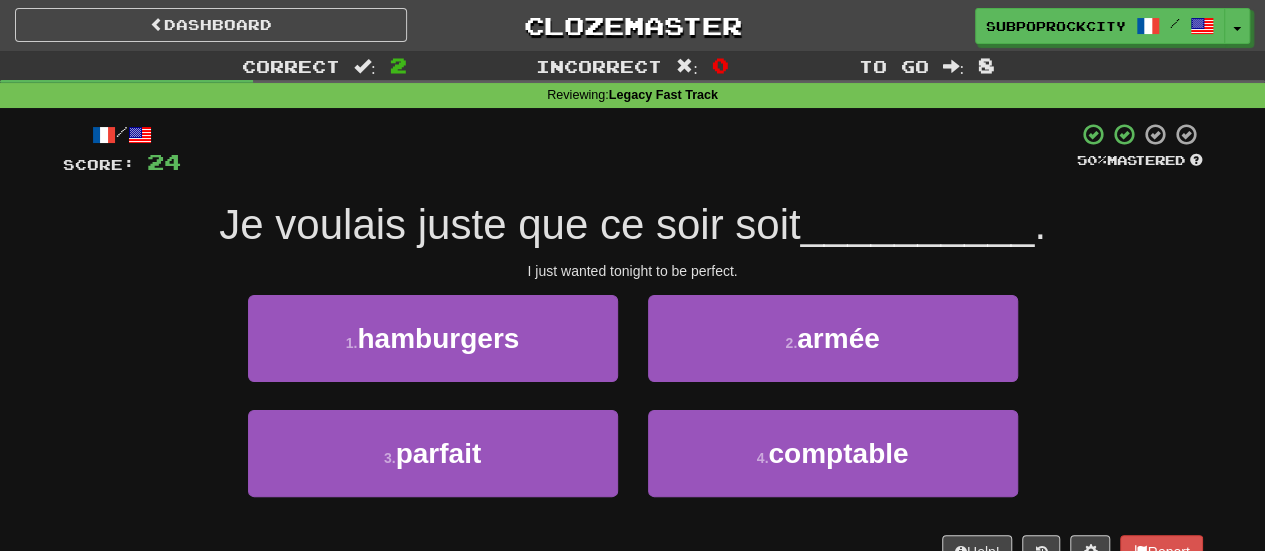 drag, startPoint x: 636, startPoint y: 416, endPoint x: 633, endPoint y: 427, distance: 11.401754 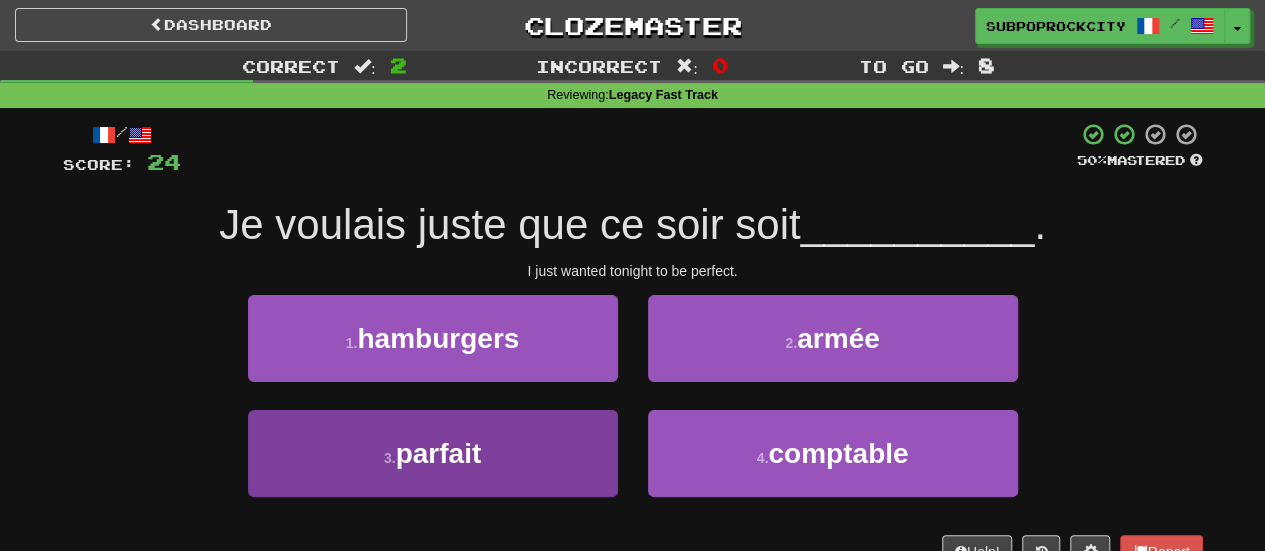 drag, startPoint x: 630, startPoint y: 433, endPoint x: 606, endPoint y: 445, distance: 26.832815 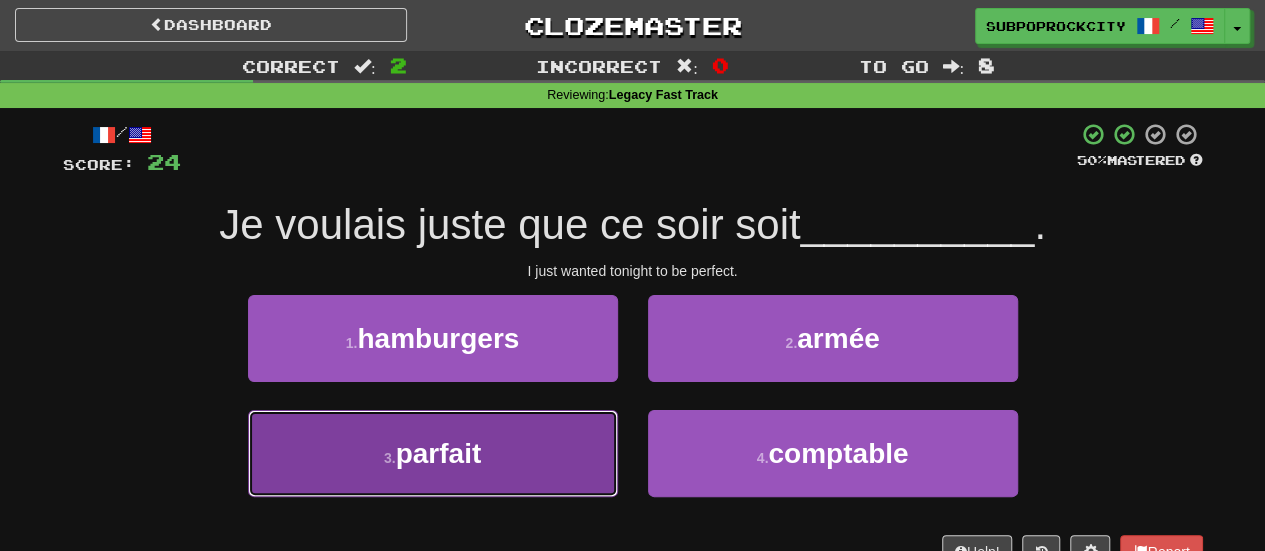 click on "3 .  parfait" at bounding box center (433, 453) 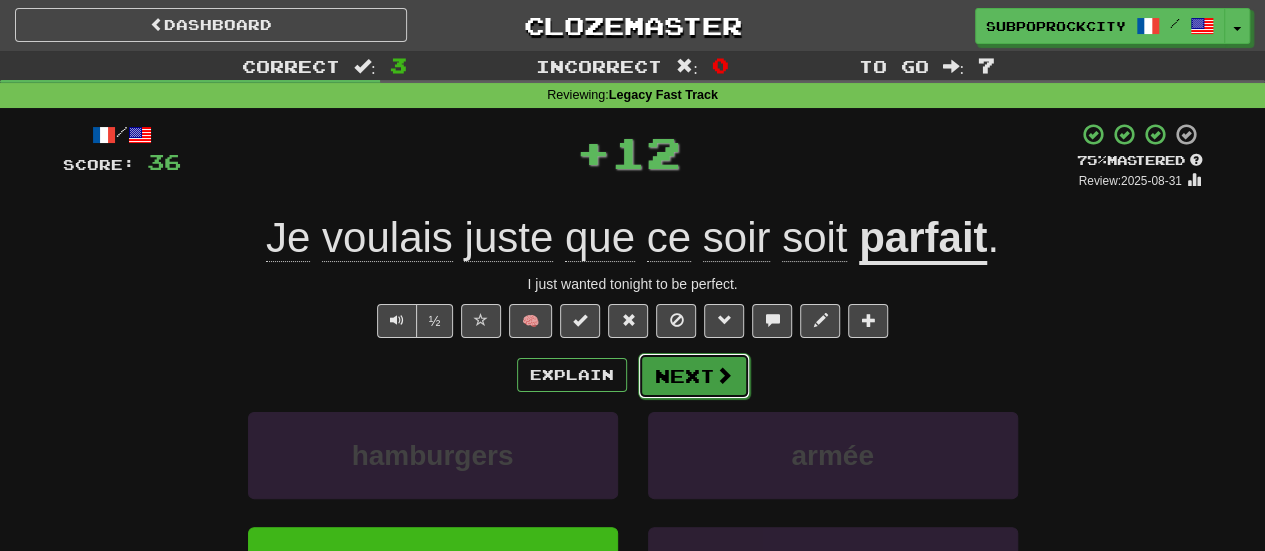 click on "Next" at bounding box center (694, 376) 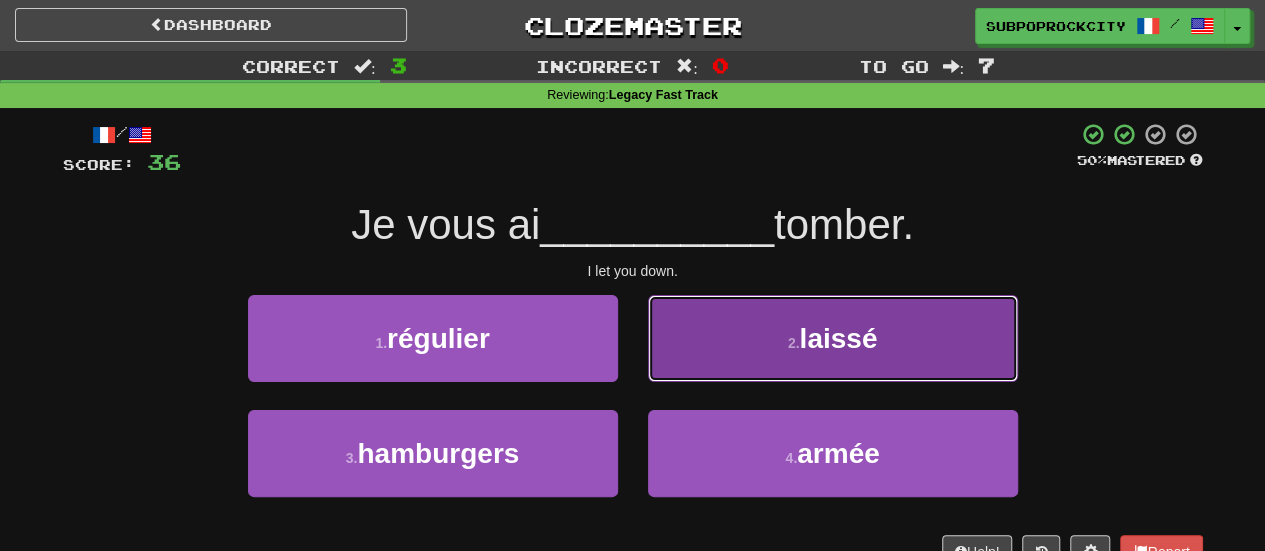 click on "2 .  laissé" at bounding box center [833, 338] 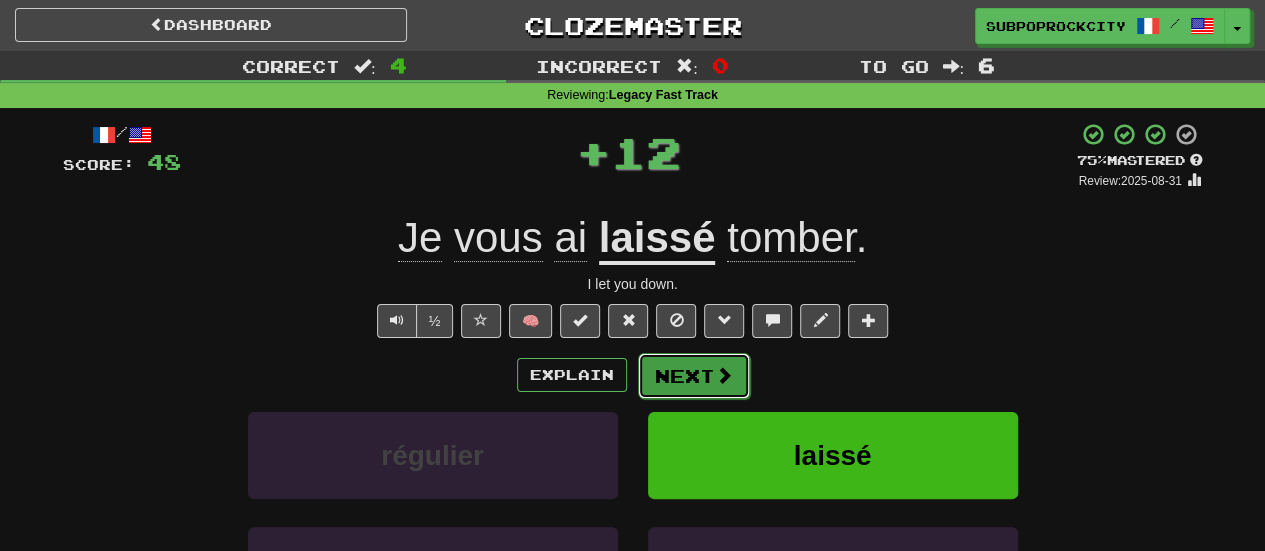 click on "Next" at bounding box center [694, 376] 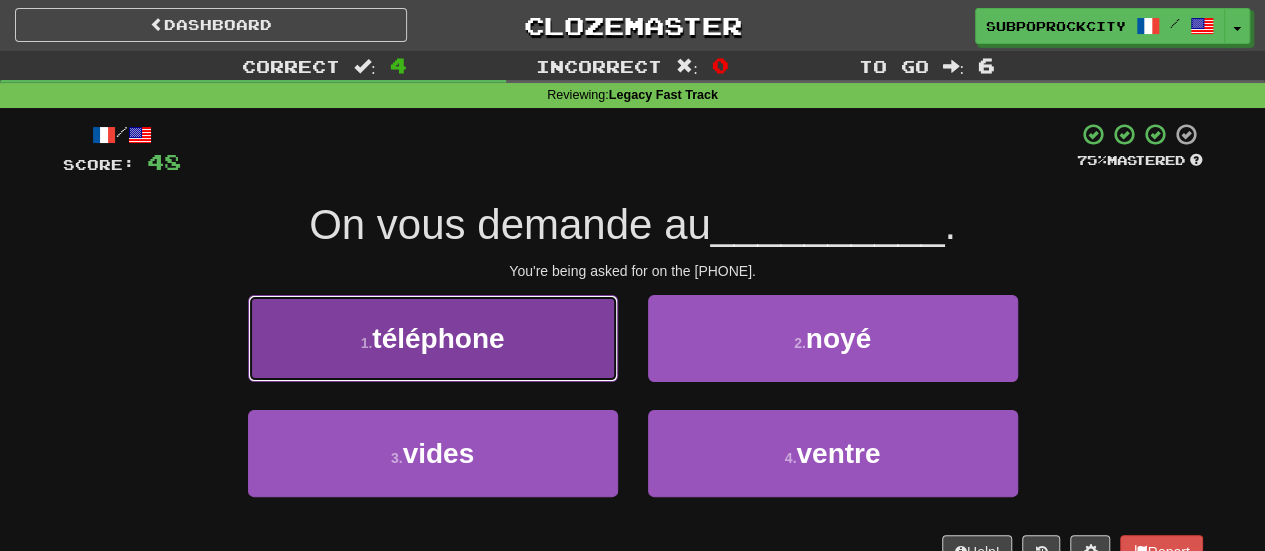 click on "1 .  téléphone" at bounding box center [433, 338] 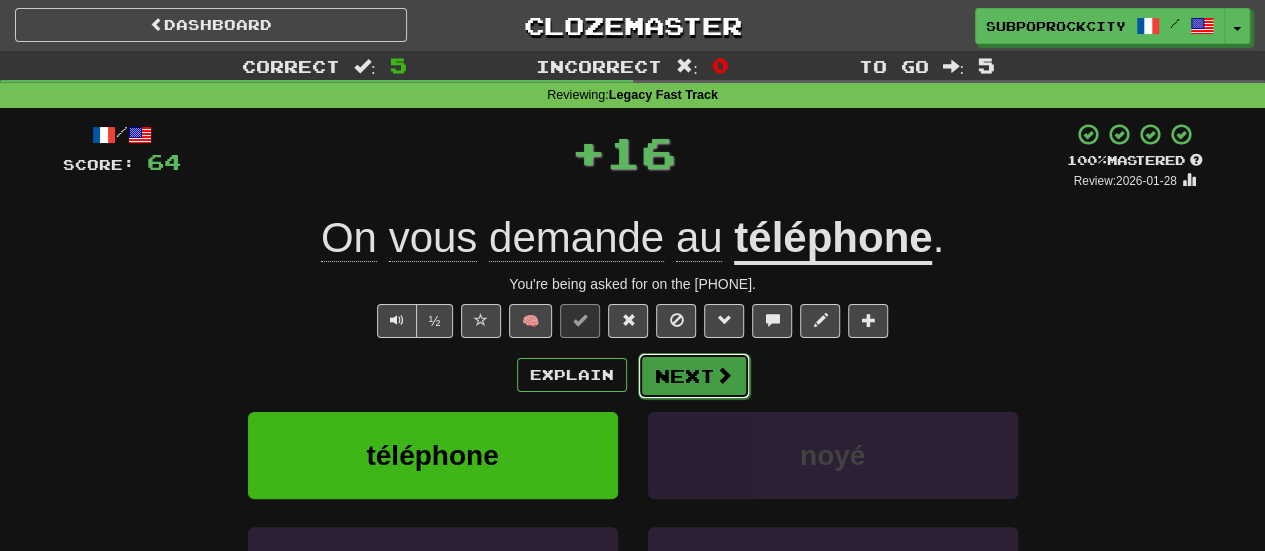 click on "Next" at bounding box center (694, 376) 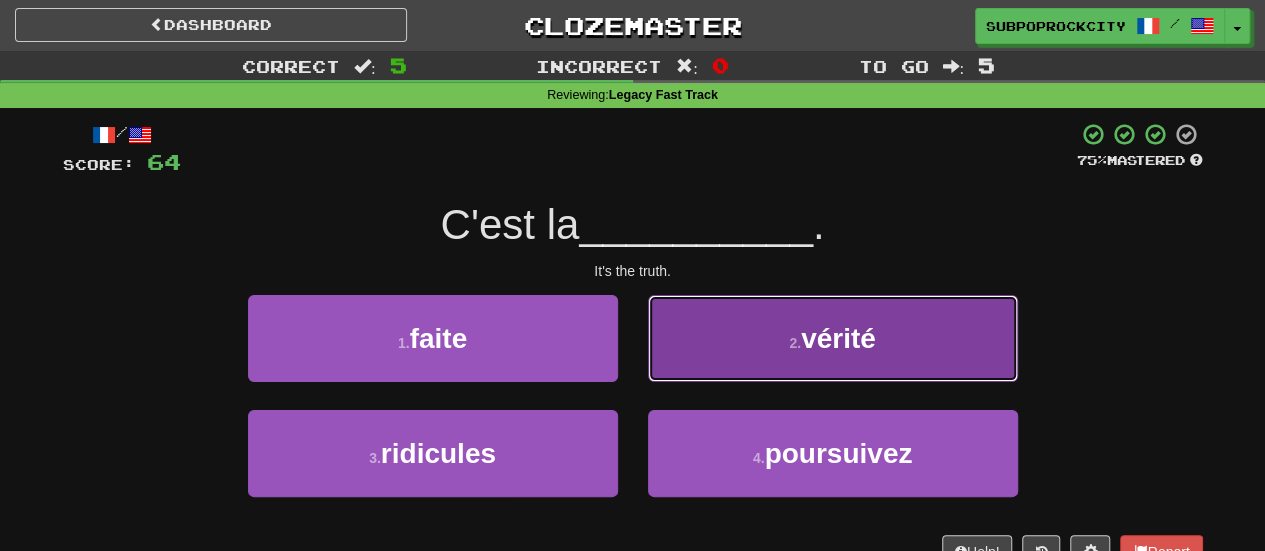 click on "2 .  vérité" at bounding box center [833, 338] 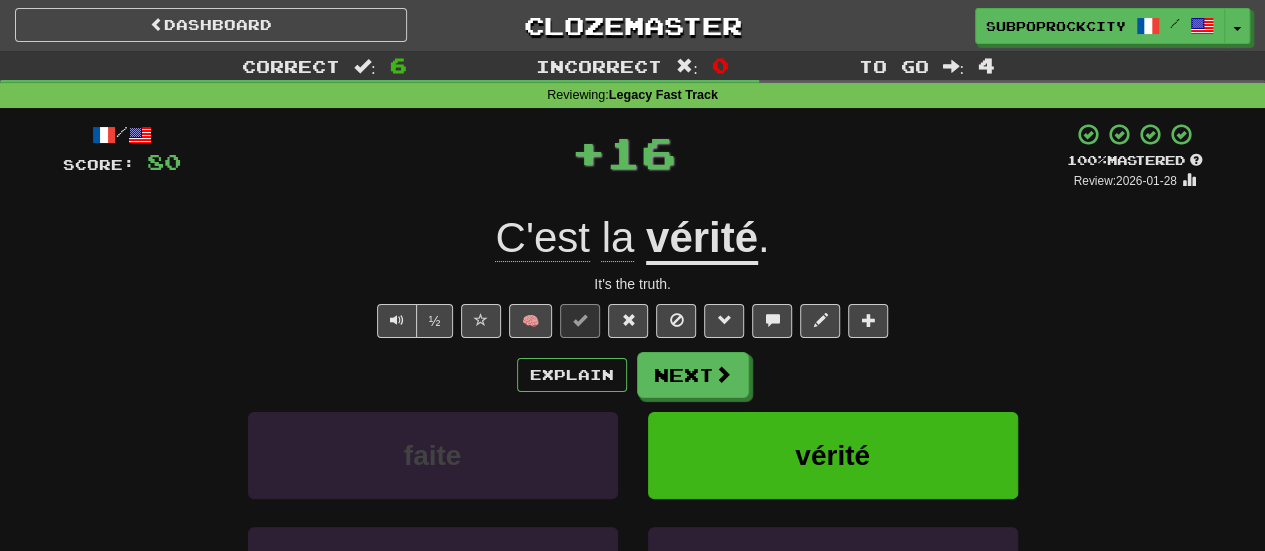 click on "Next" at bounding box center (693, 375) 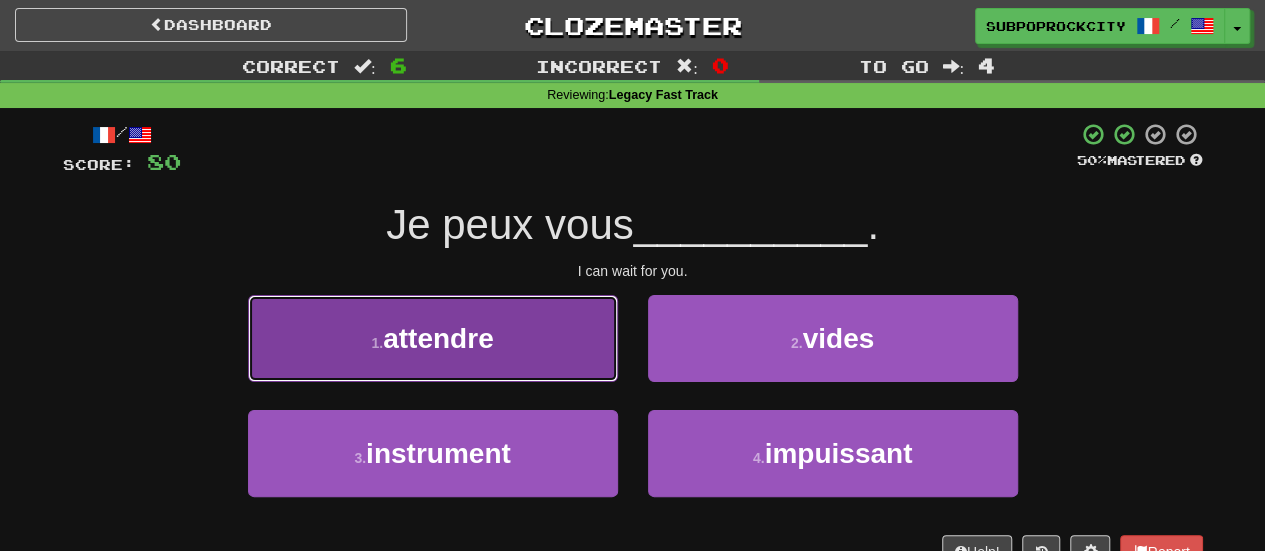 click on "1 .  attendre" at bounding box center (433, 338) 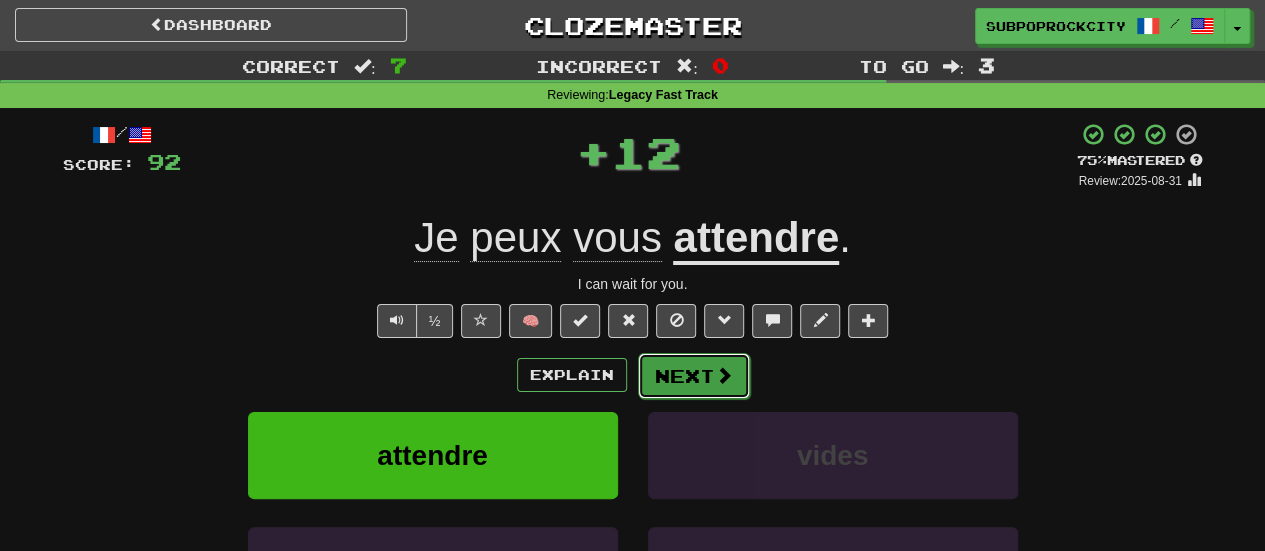 click on "Next" at bounding box center [694, 376] 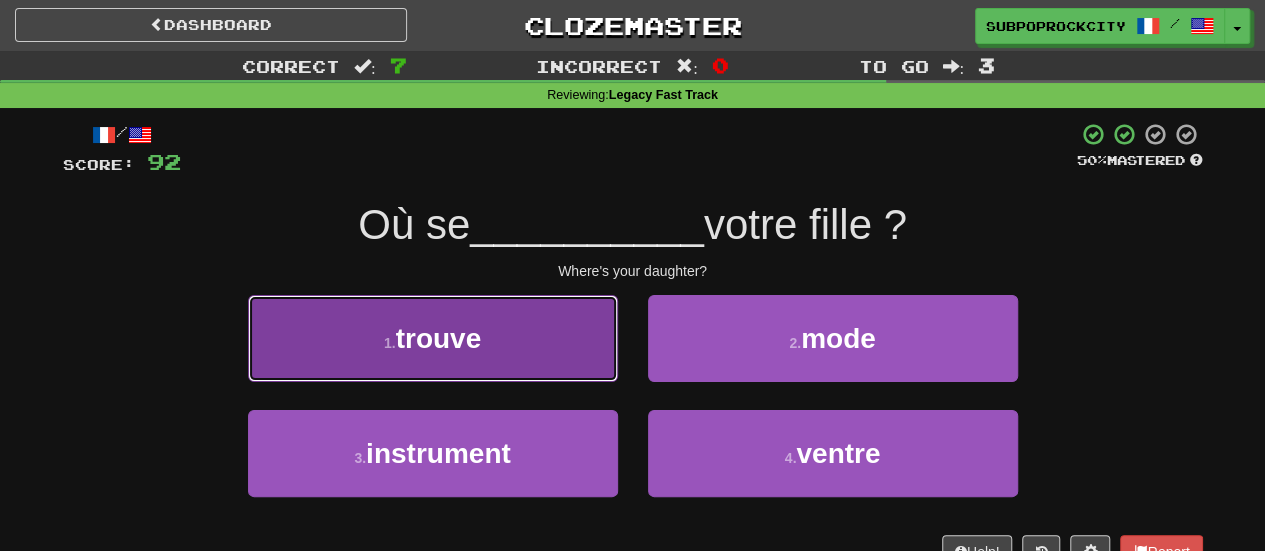 click on "1 .  trouve" at bounding box center [433, 338] 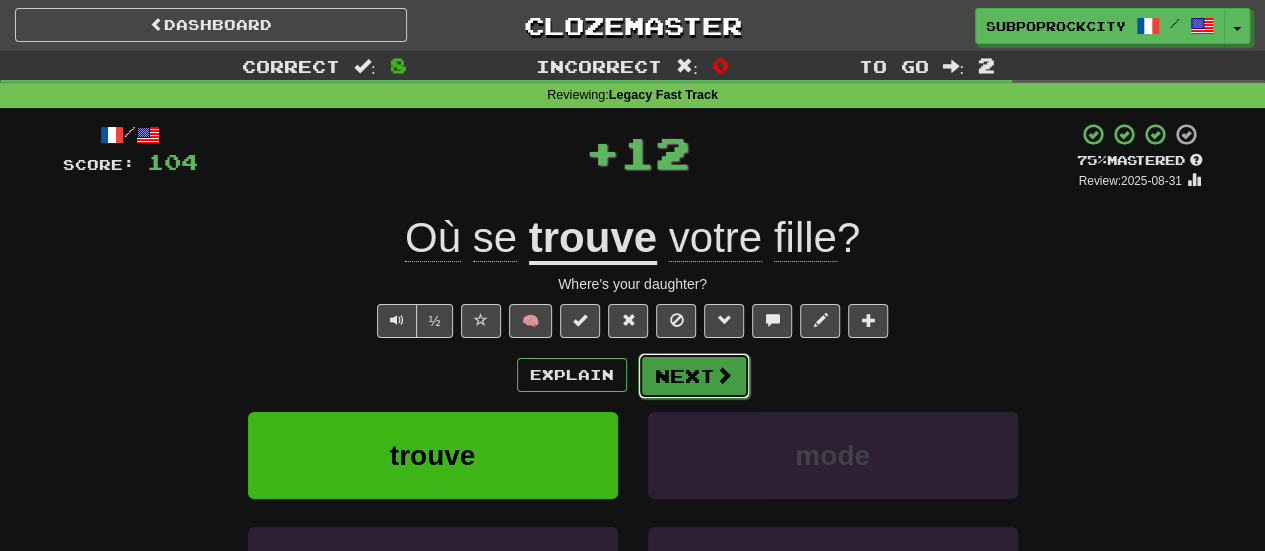 click on "Next" at bounding box center [694, 376] 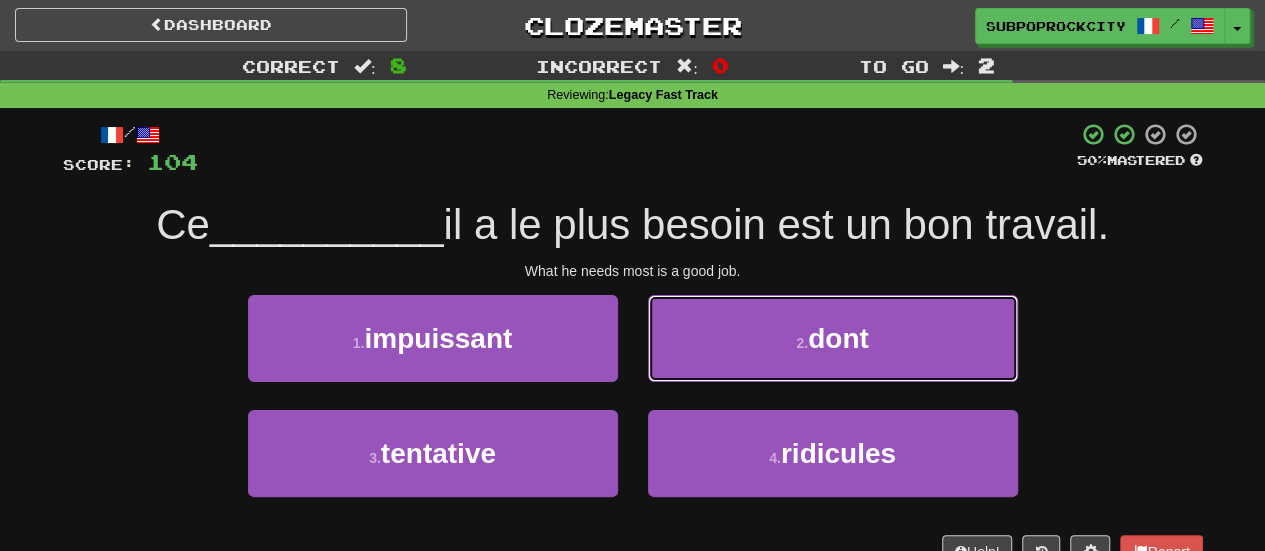 click on "2 .  dont" at bounding box center (833, 338) 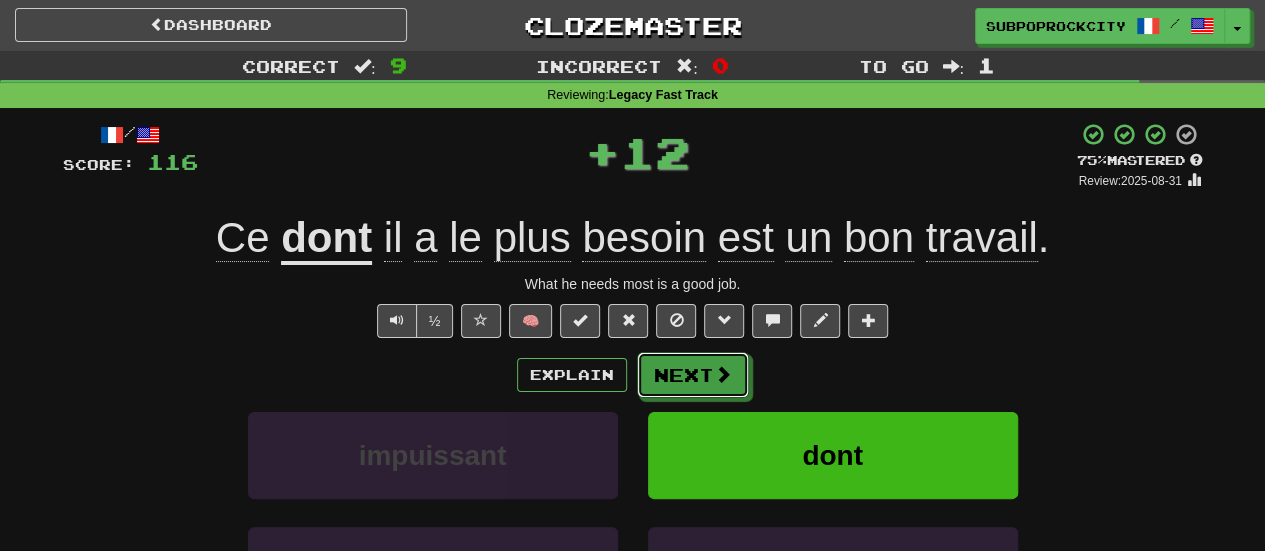 click on "Next" at bounding box center (693, 375) 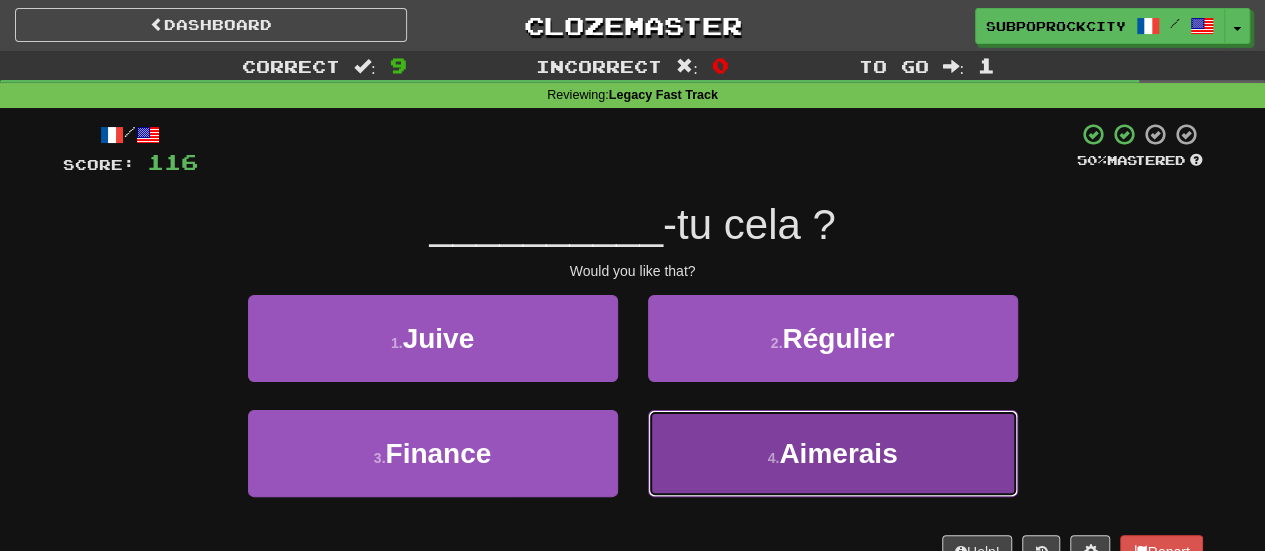 click on "4 .  Aimerais" at bounding box center (833, 453) 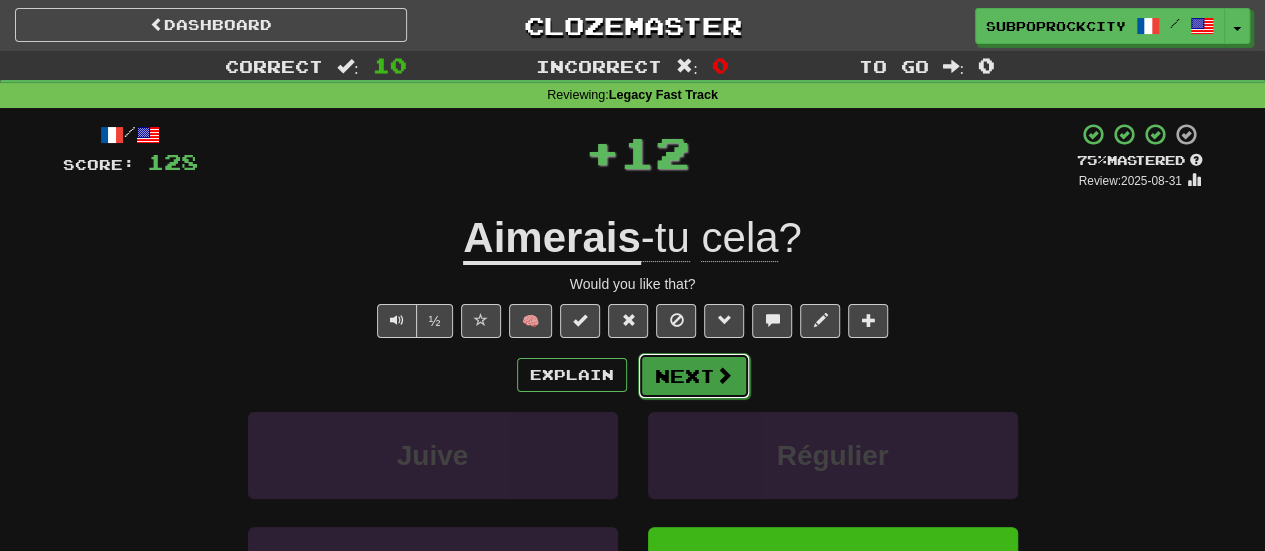 click on "Next" at bounding box center [694, 376] 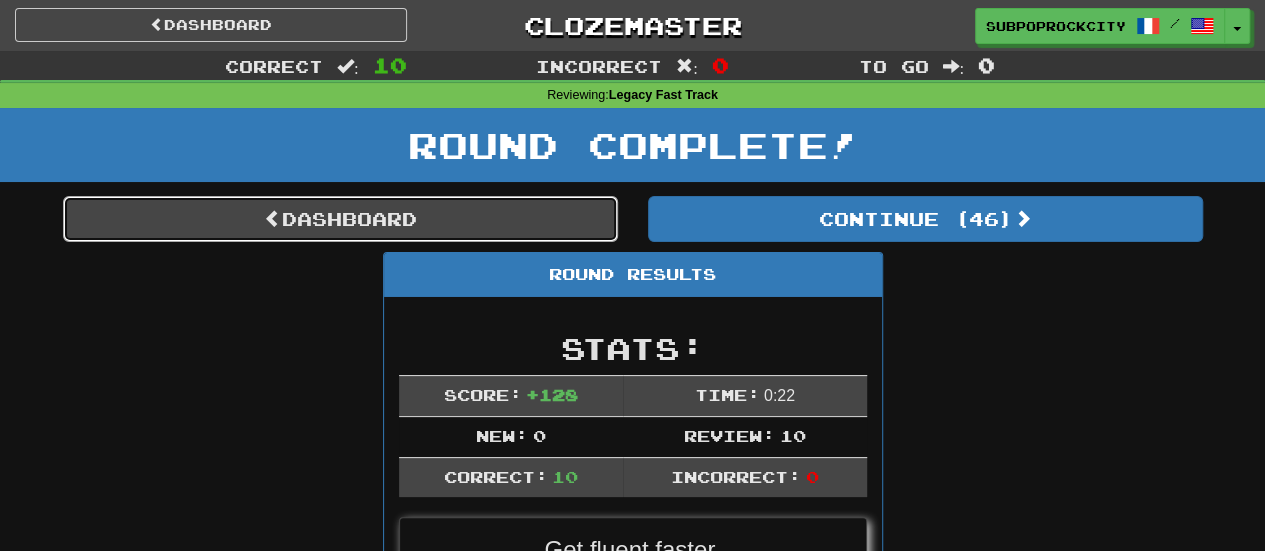click on "Dashboard" at bounding box center [340, 219] 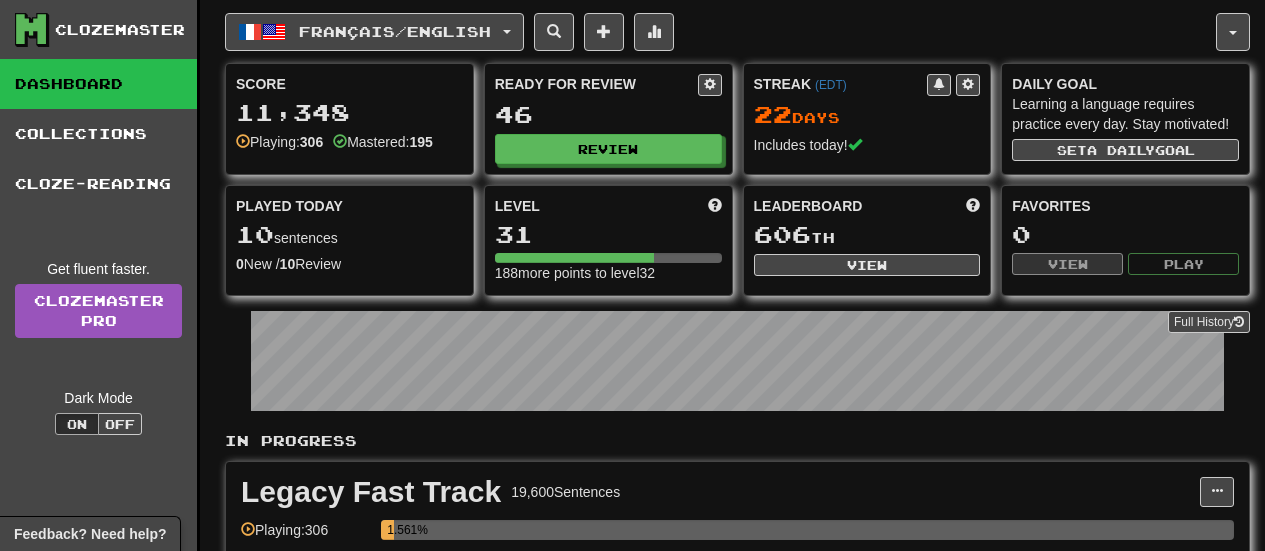 scroll, scrollTop: 0, scrollLeft: 0, axis: both 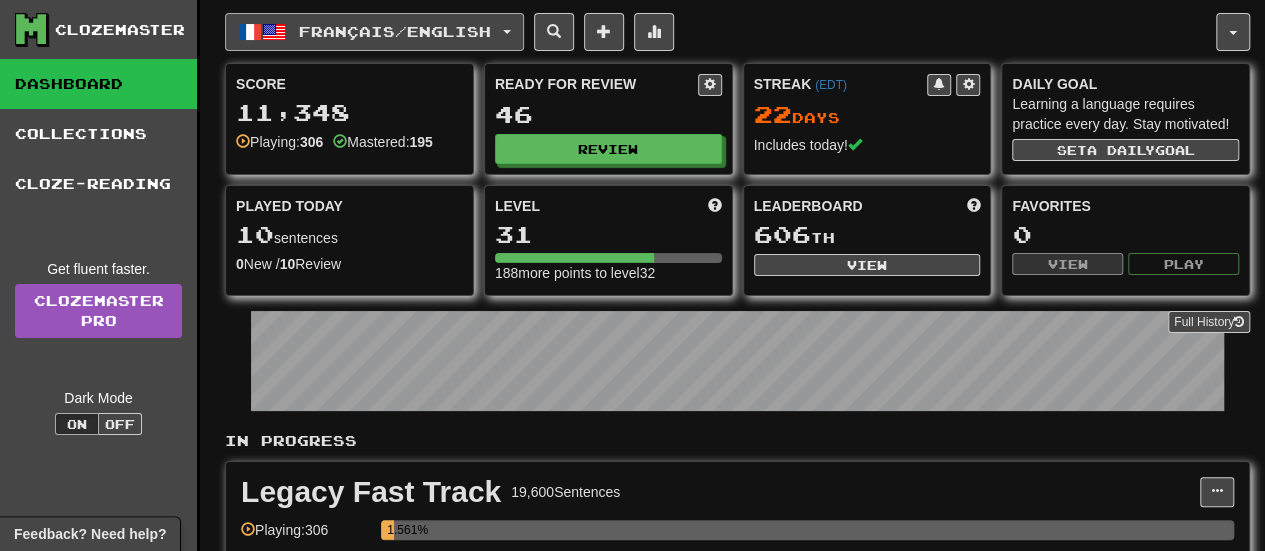 click on "Français  /  English" at bounding box center [374, 32] 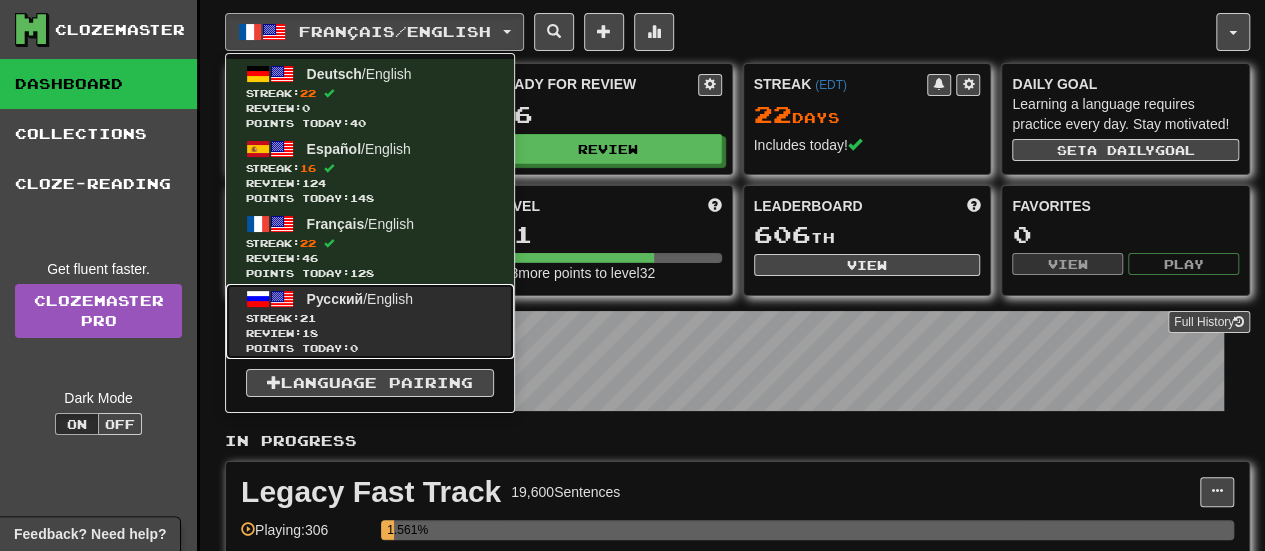 click on "Streak:  21" at bounding box center (370, 318) 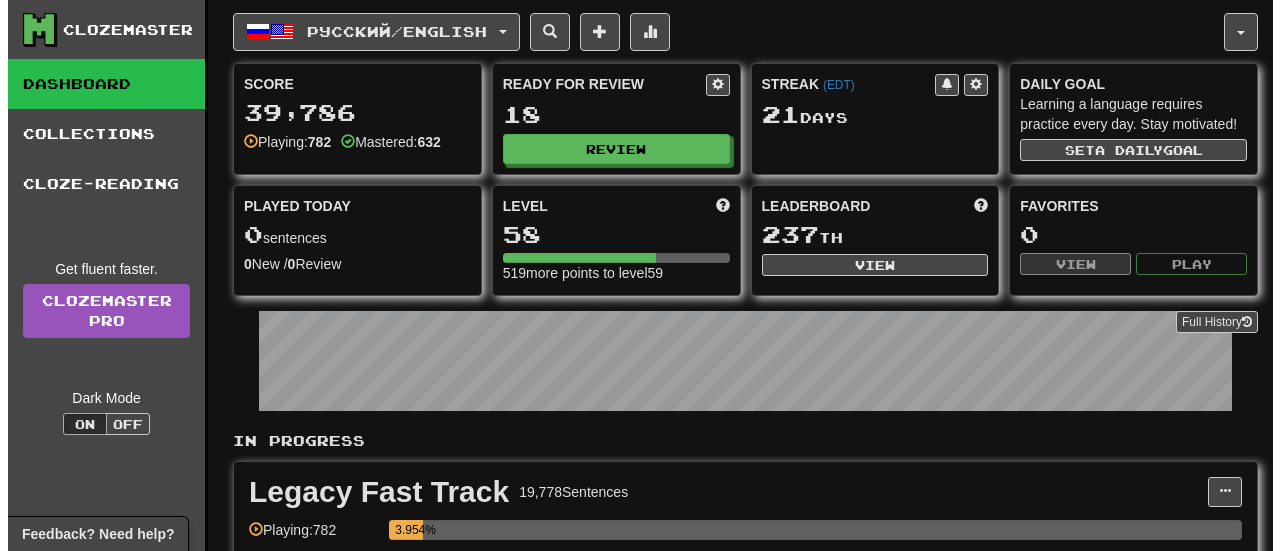 scroll, scrollTop: 0, scrollLeft: 0, axis: both 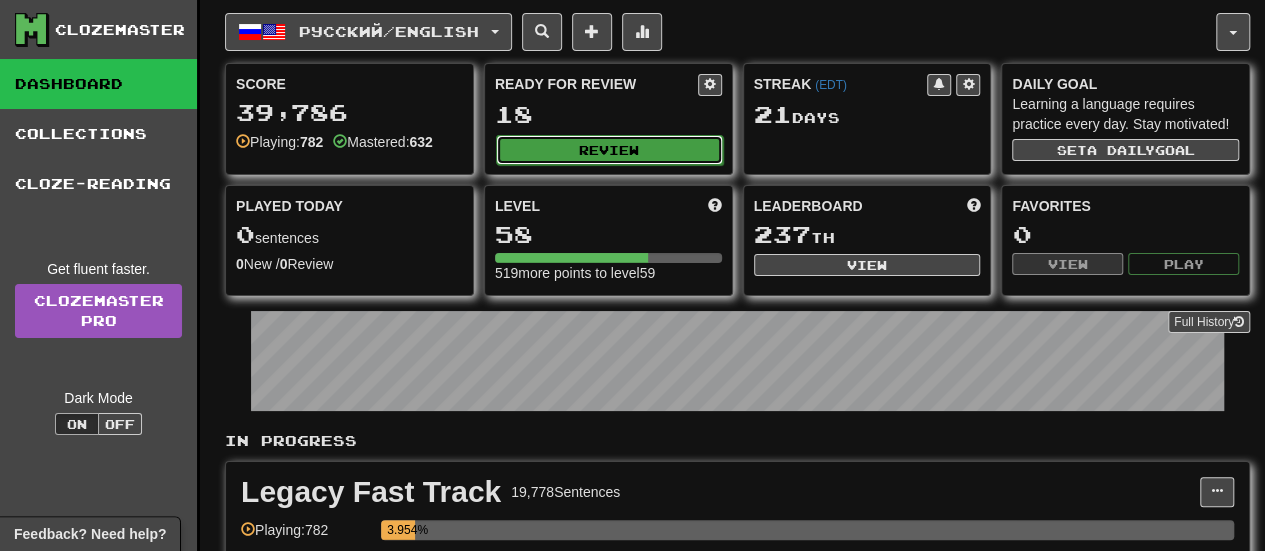 click on "Review" at bounding box center [609, 150] 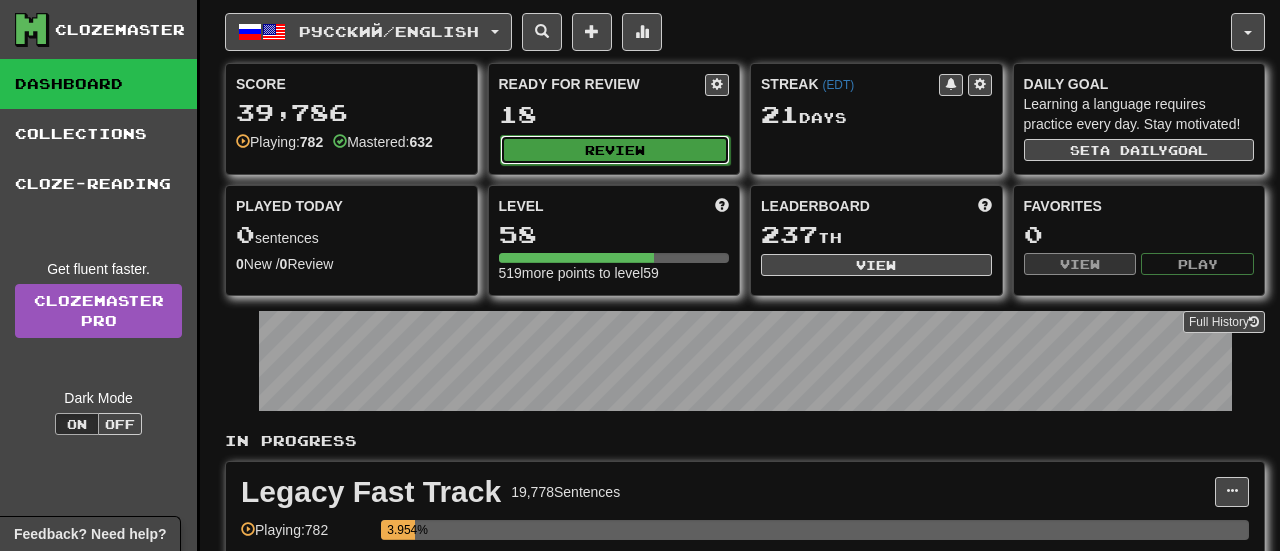 select on "**" 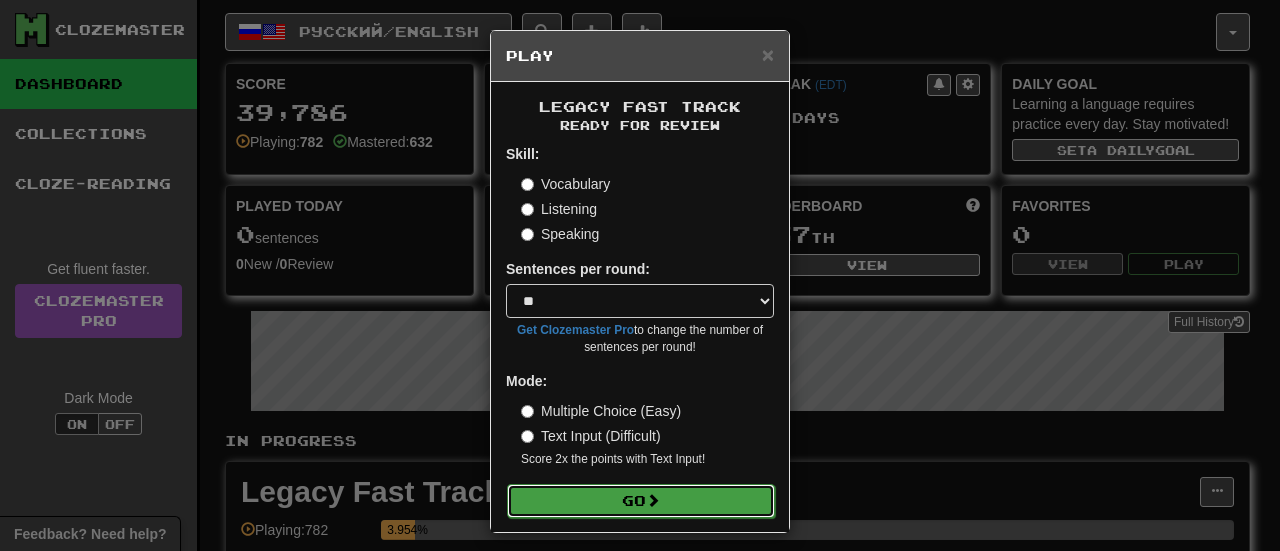 click on "Go" at bounding box center [641, 501] 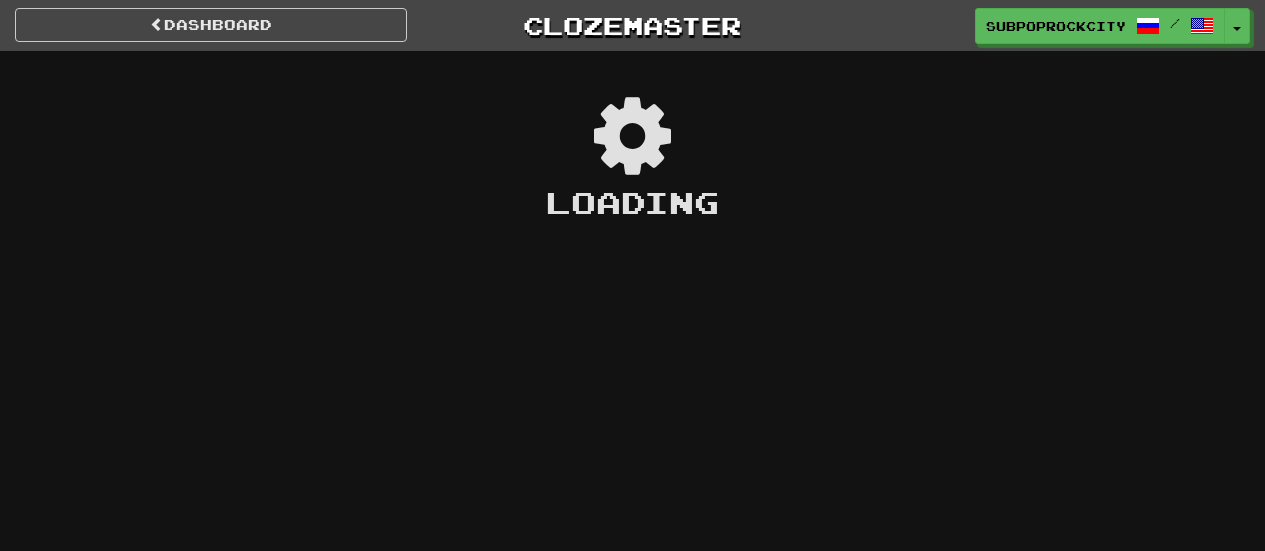 scroll, scrollTop: 0, scrollLeft: 0, axis: both 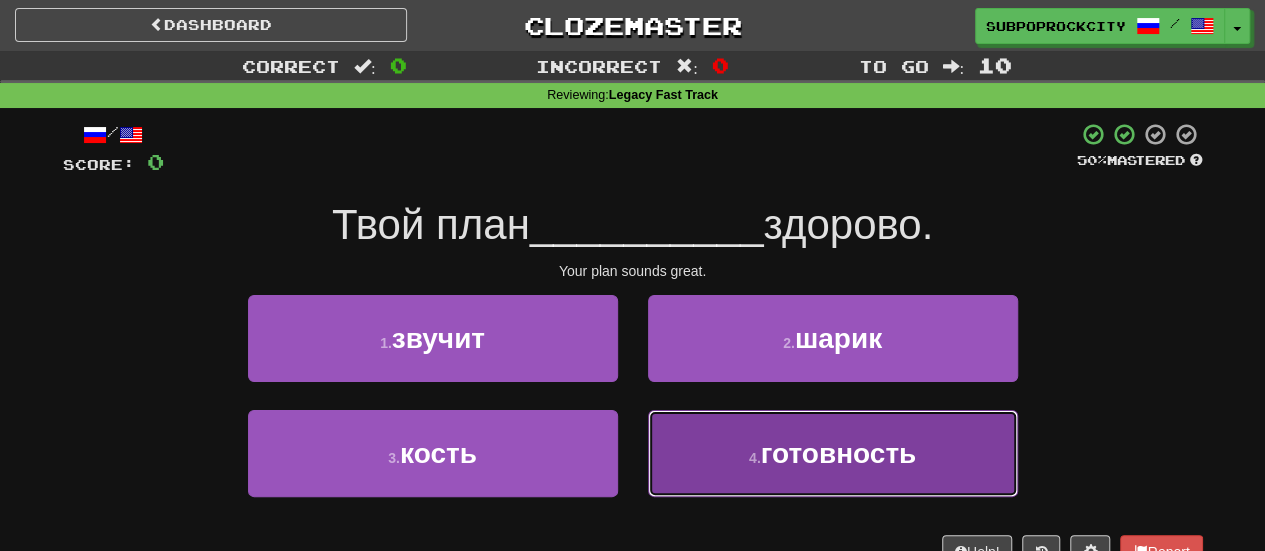 click on "4 .  готовность" at bounding box center (833, 453) 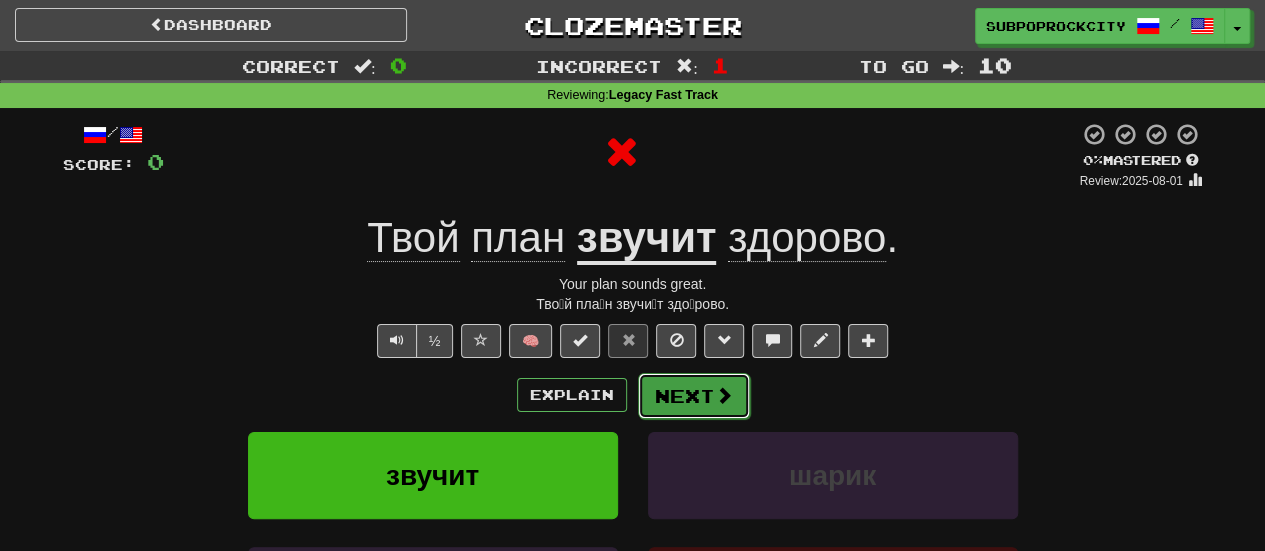click on "Next" at bounding box center [694, 396] 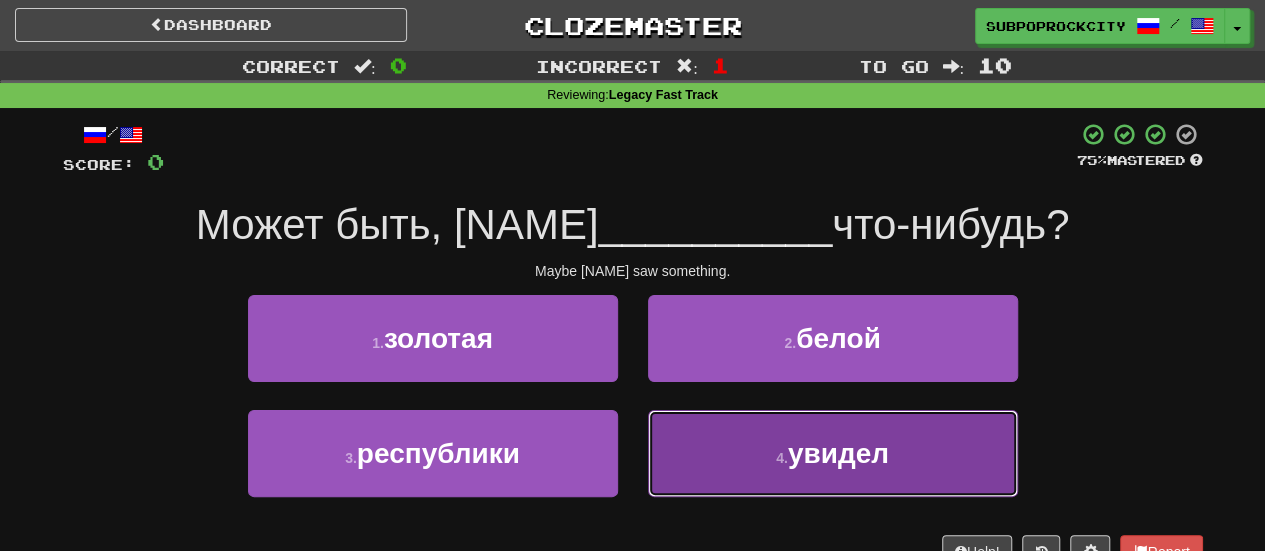 click on "4 .  увидел" at bounding box center (833, 453) 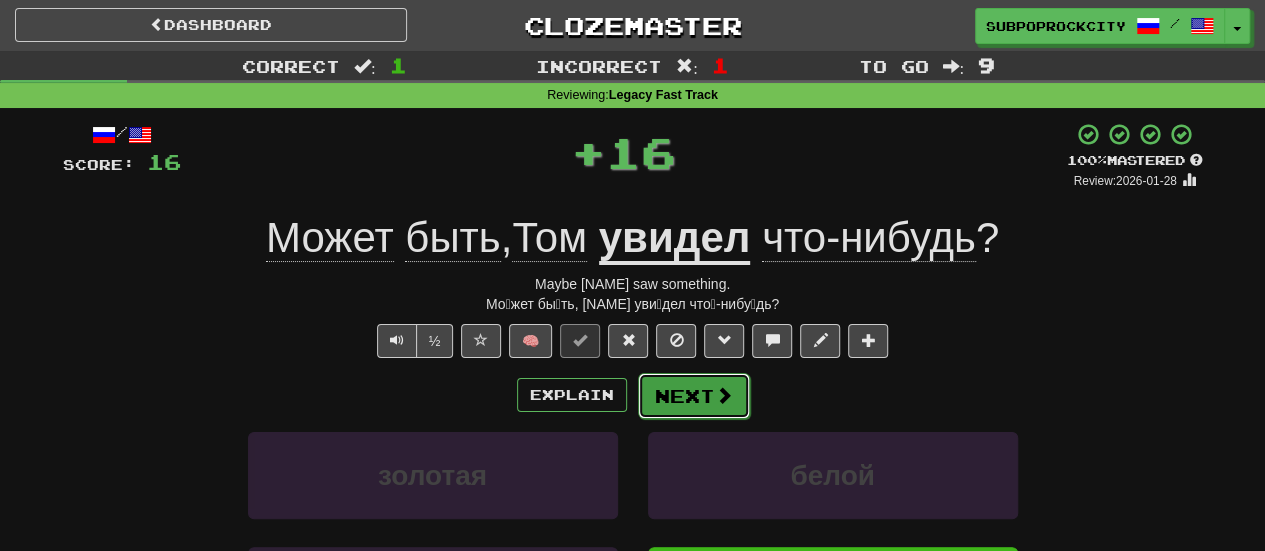 click on "Next" at bounding box center (694, 396) 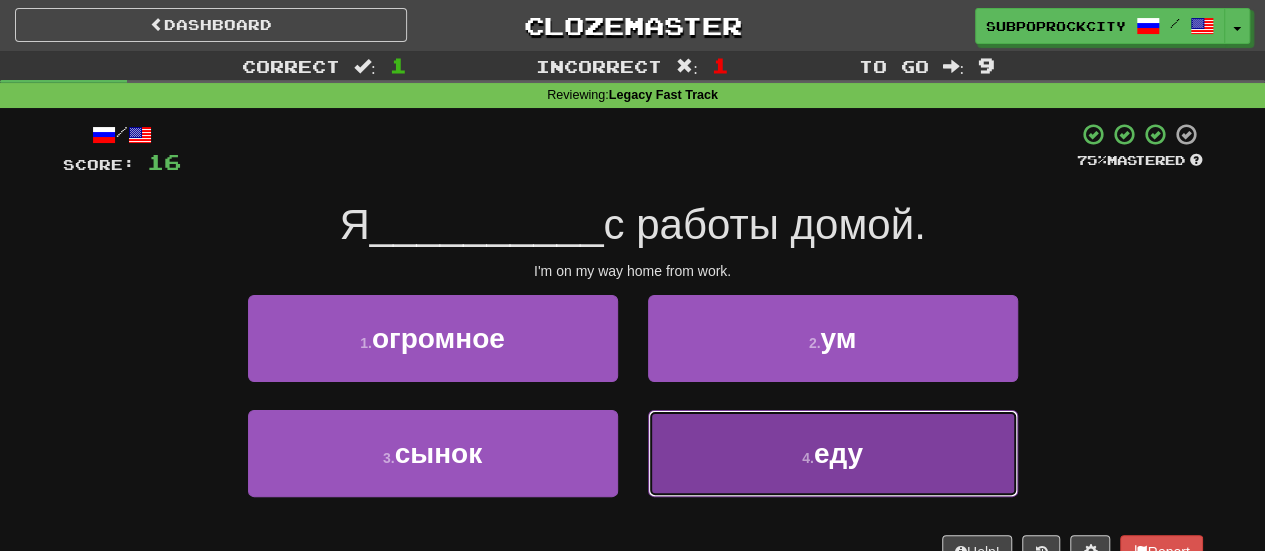 click on "4 .  еду" at bounding box center (833, 453) 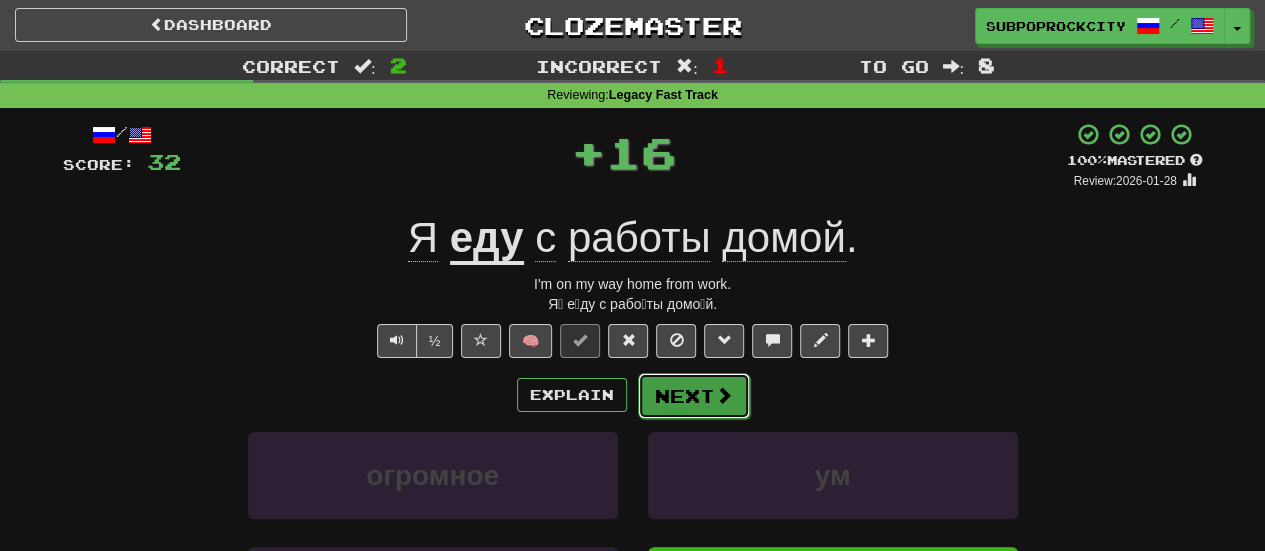click on "Next" at bounding box center (694, 396) 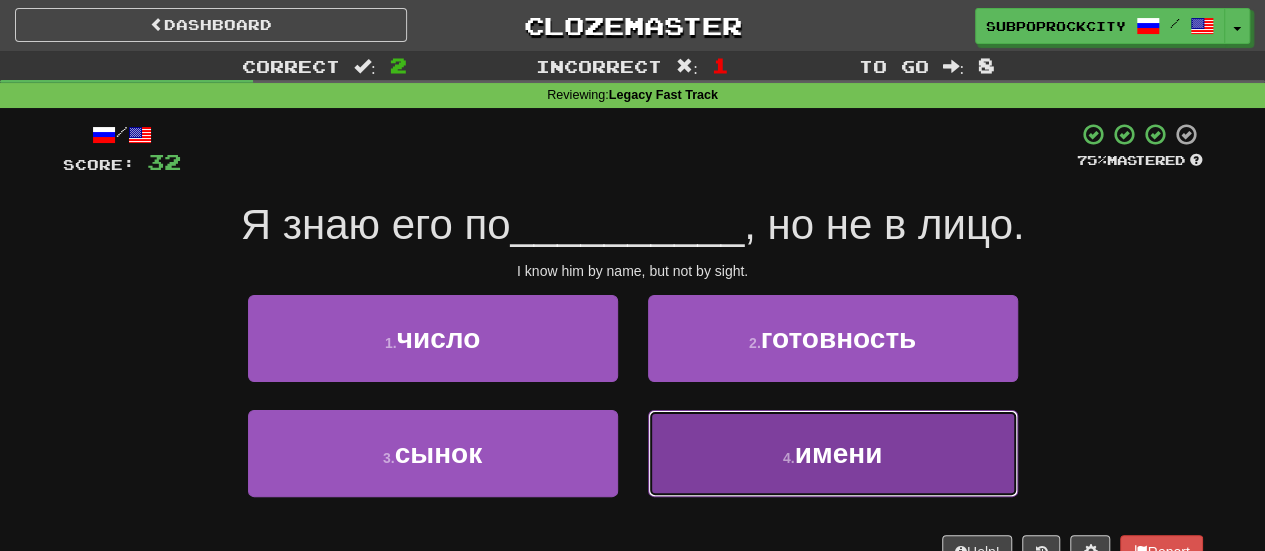 click on "4 .  имени" at bounding box center [833, 453] 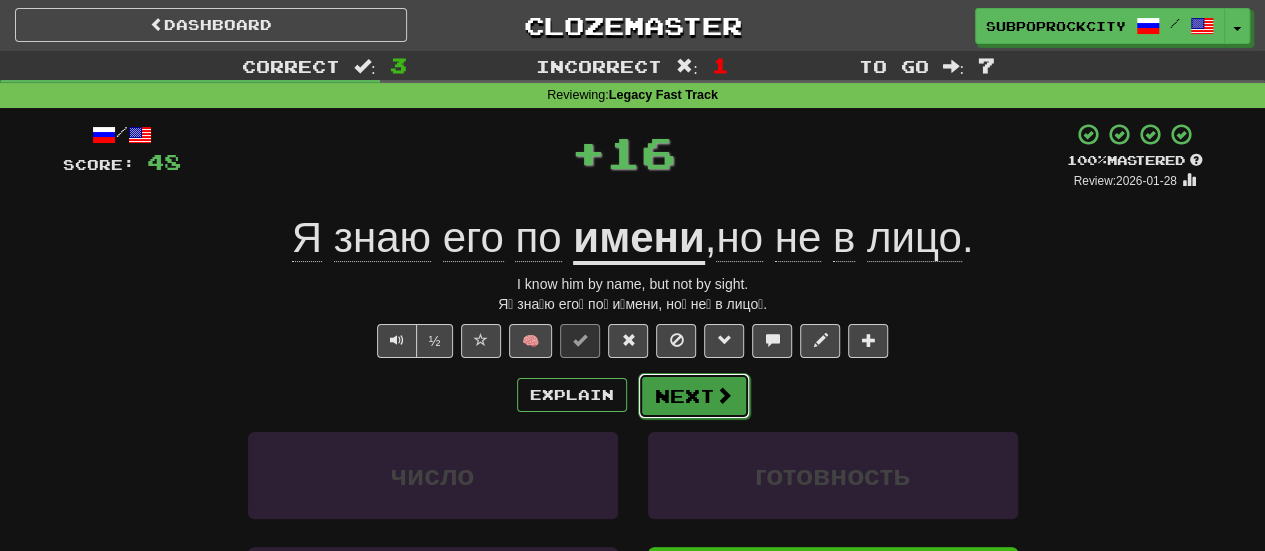 click on "Next" at bounding box center [694, 396] 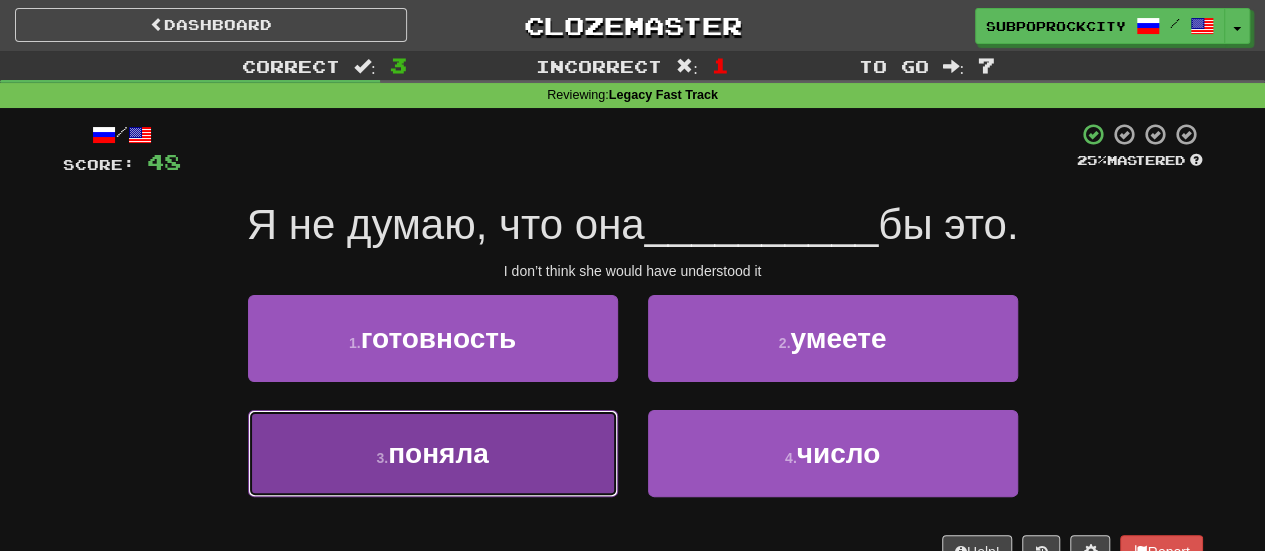 click on "3 .  поняла" at bounding box center (433, 453) 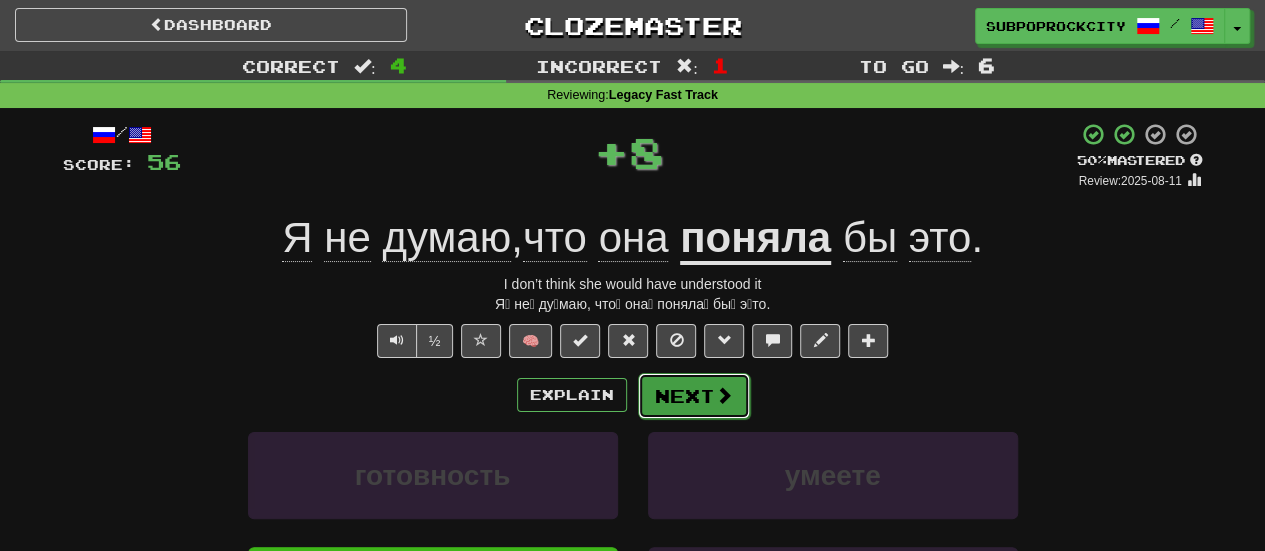 click on "Next" at bounding box center (694, 396) 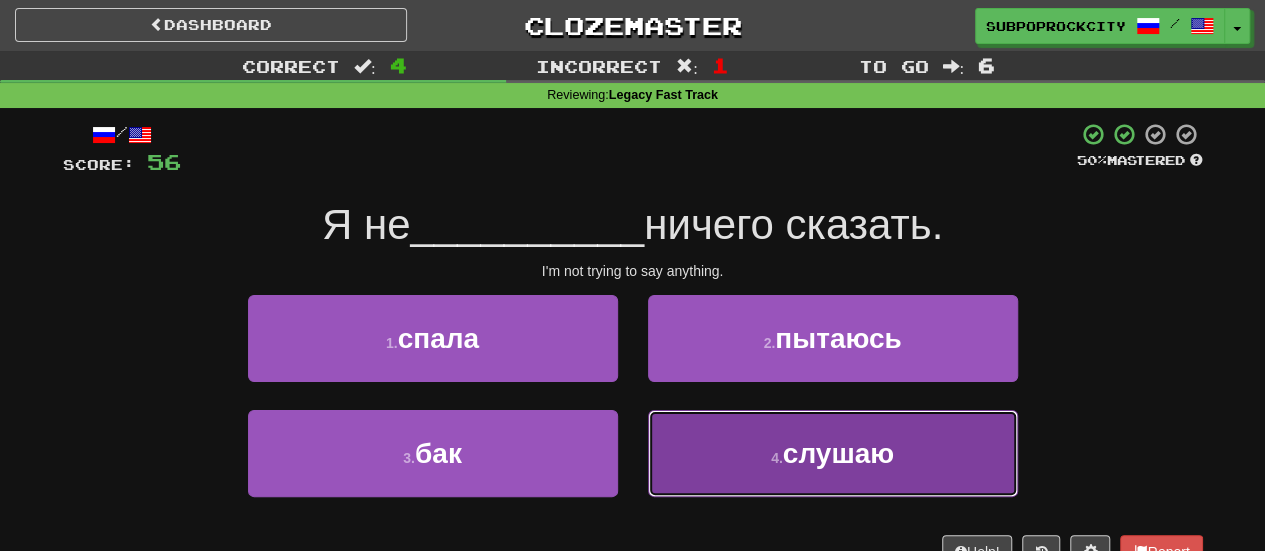click on "4 .  слушаю" at bounding box center [833, 453] 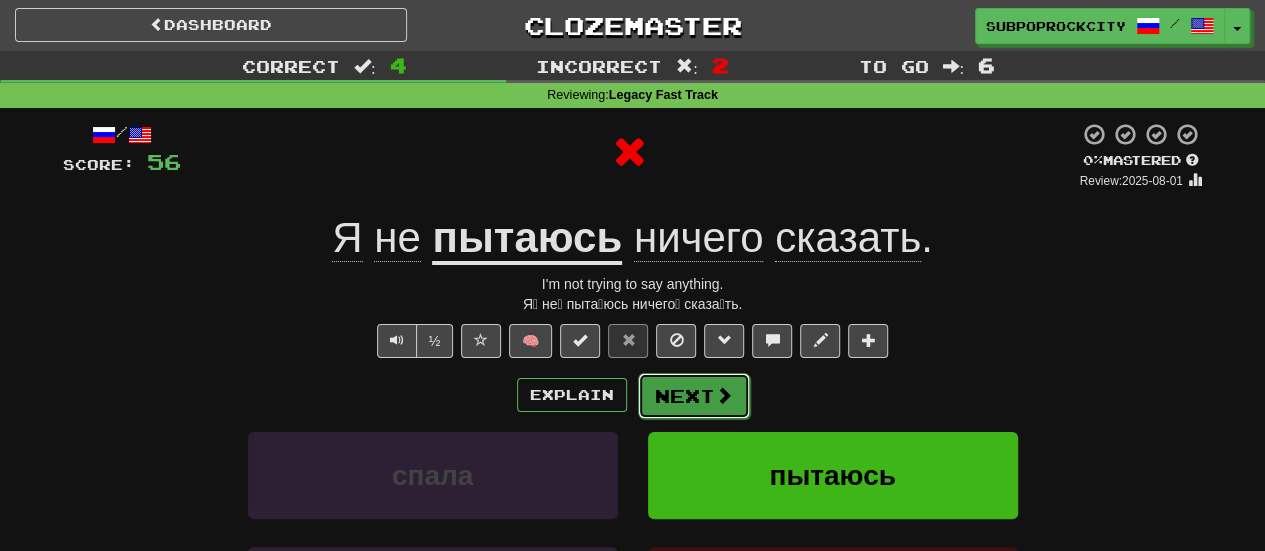 click on "Next" at bounding box center [694, 396] 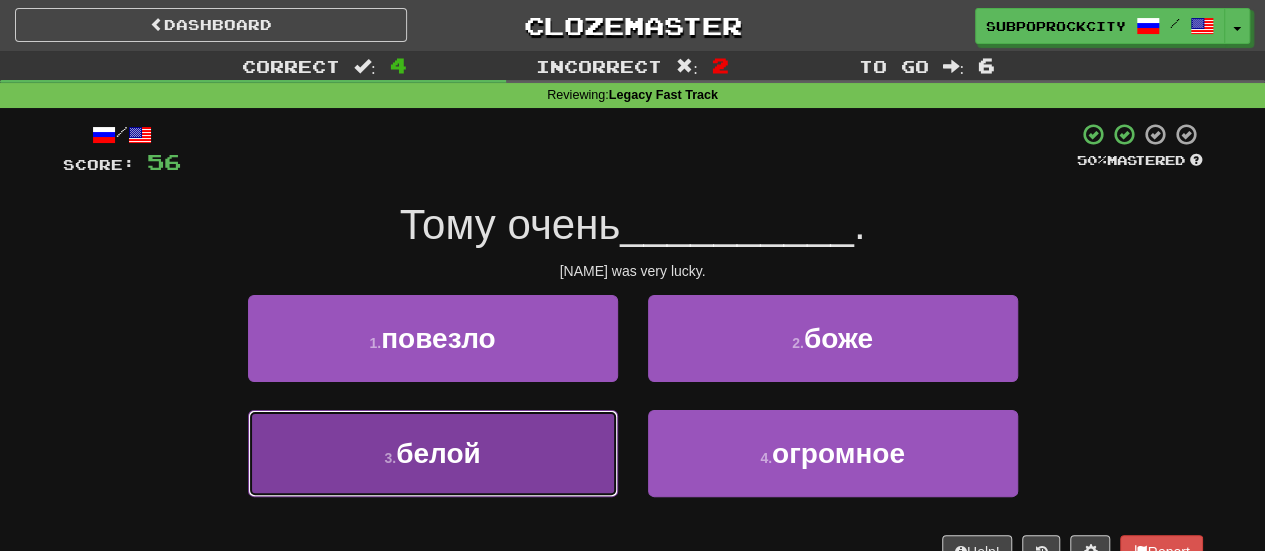 click on "3 .  белой" at bounding box center (433, 453) 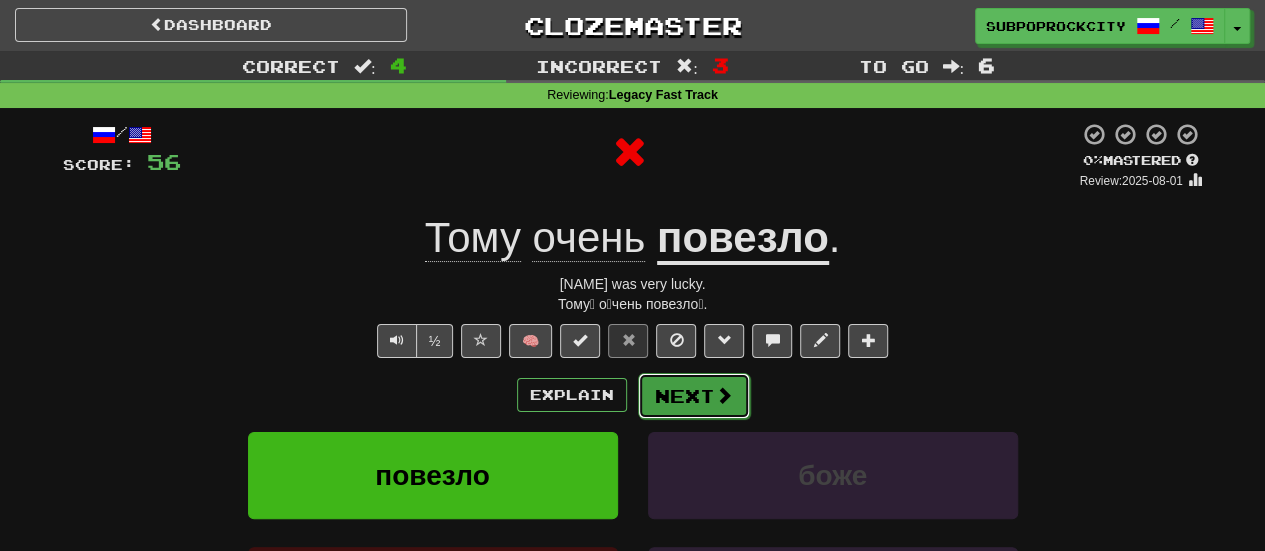 click on "Next" at bounding box center [694, 396] 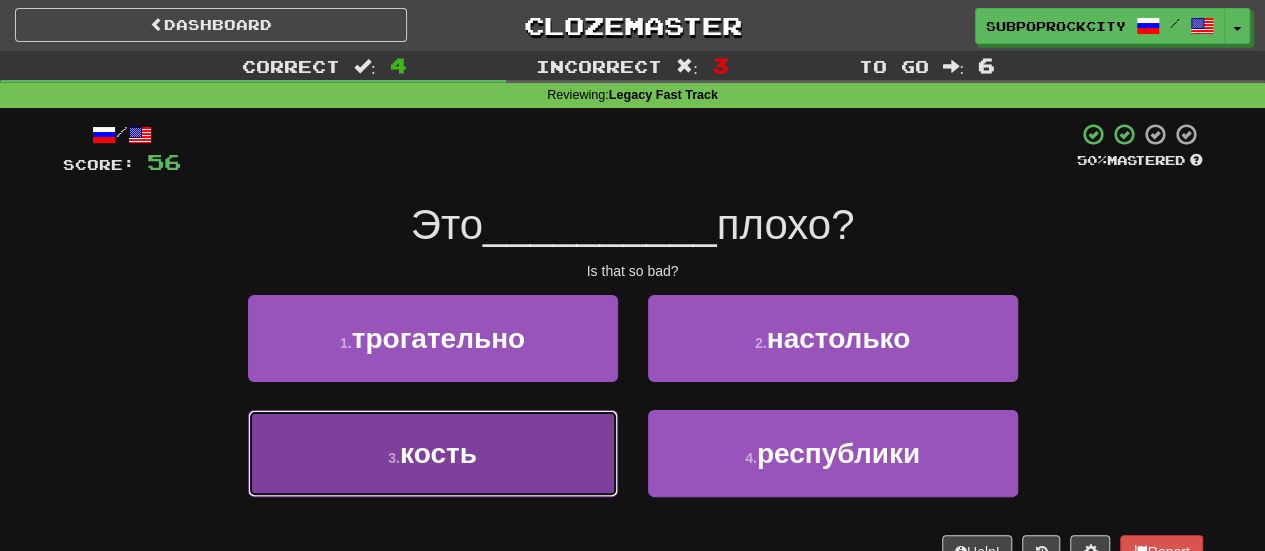 click on "3 .  кость" at bounding box center (433, 453) 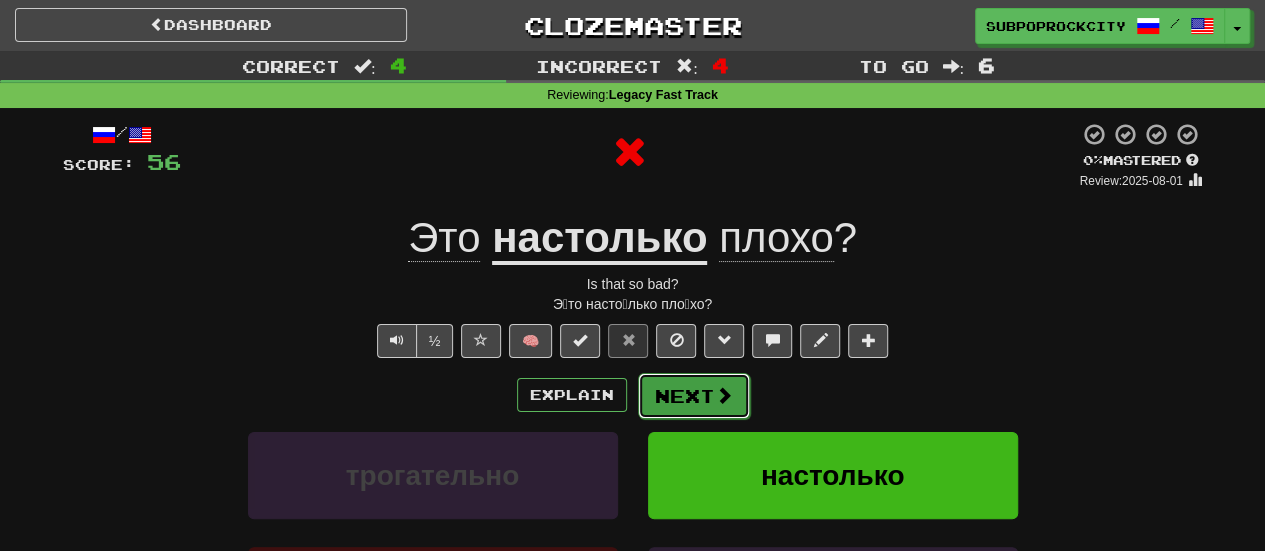 click on "Next" at bounding box center [694, 396] 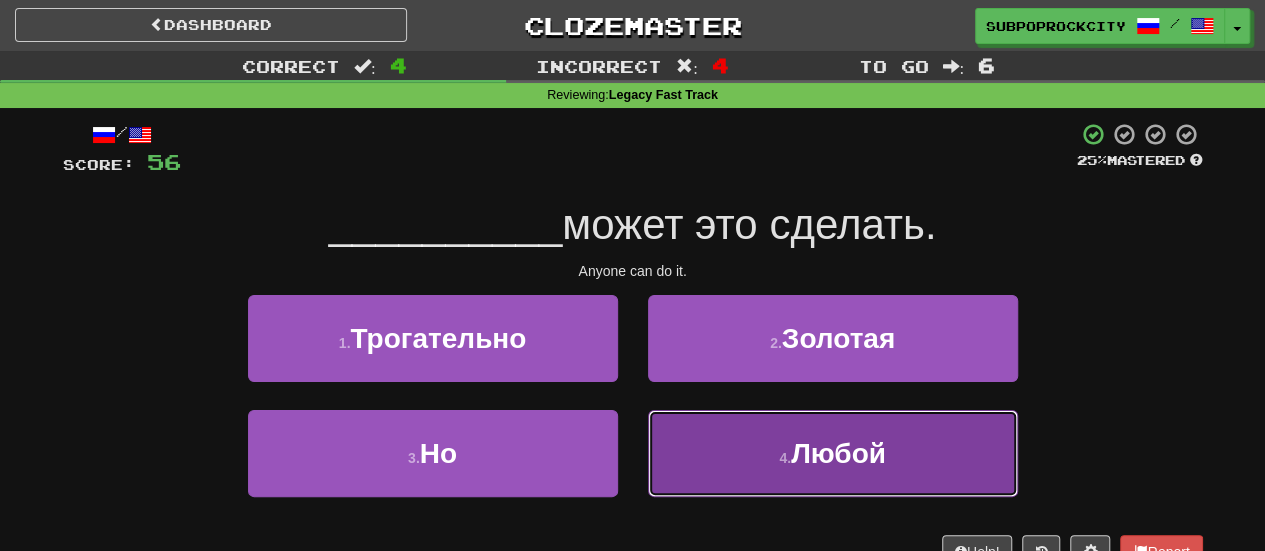 click on "4 .  Любой" at bounding box center (833, 453) 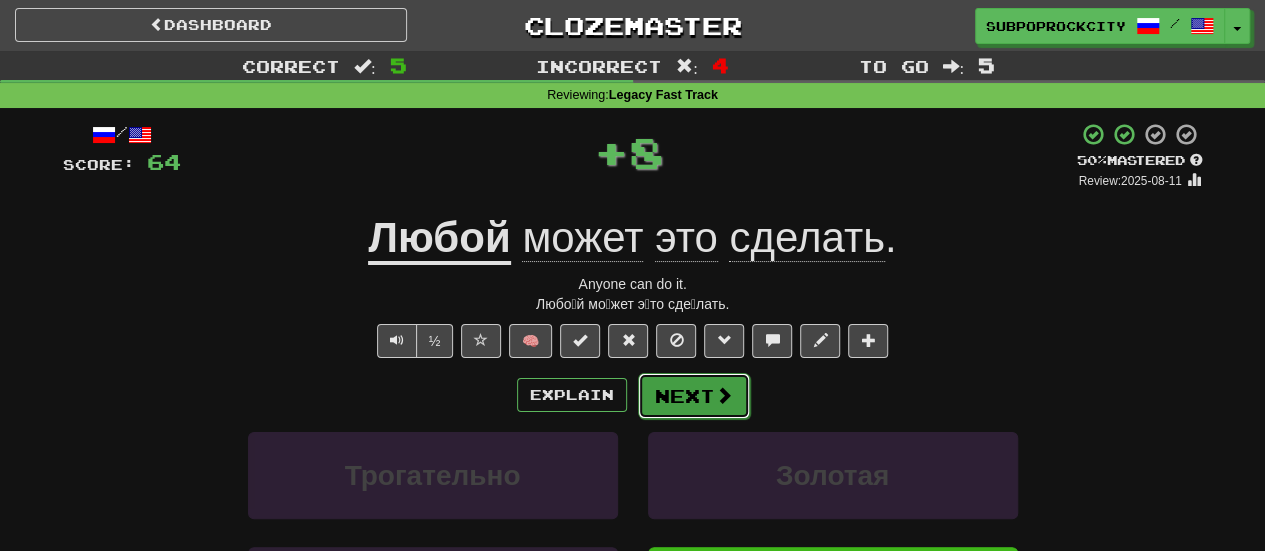 click on "Next" at bounding box center [694, 396] 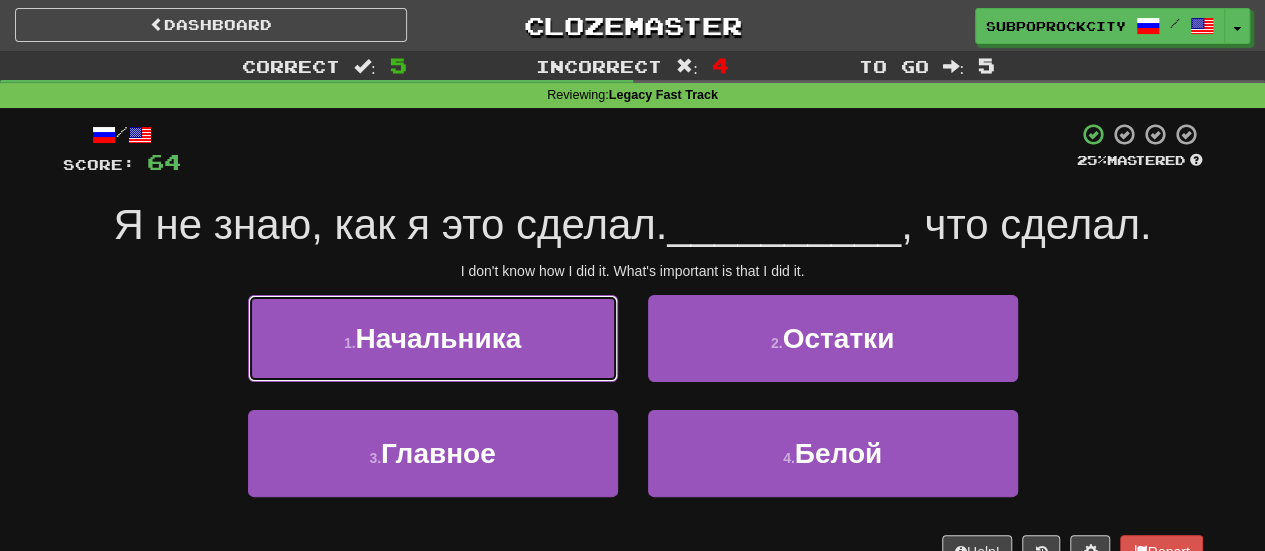 drag, startPoint x: 544, startPoint y: 351, endPoint x: 654, endPoint y: 367, distance: 111.15755 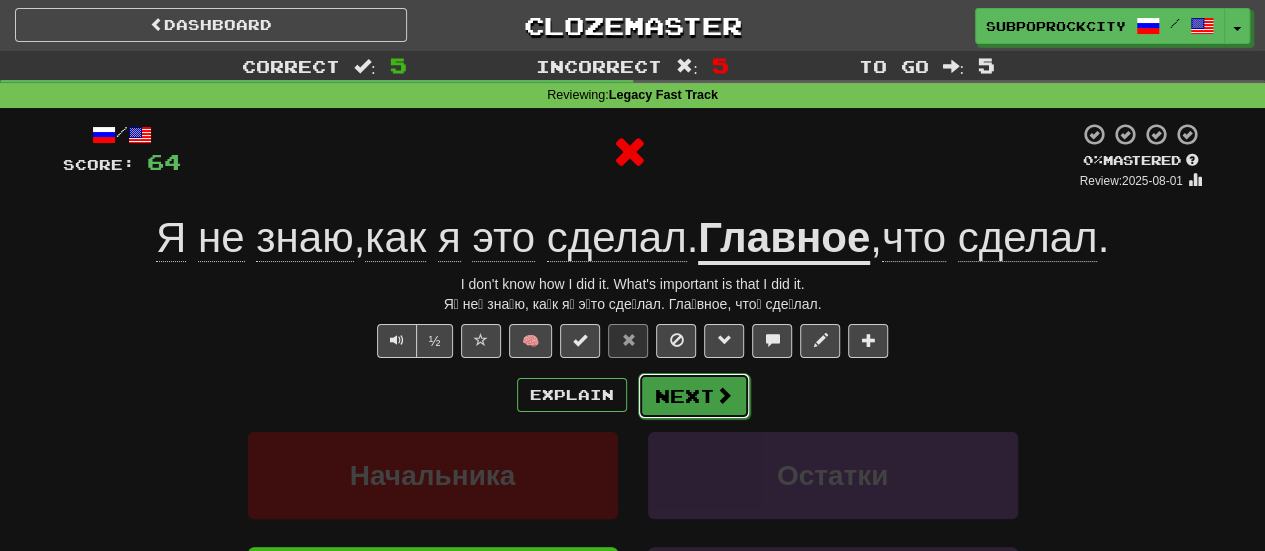 click on "Next" at bounding box center [694, 396] 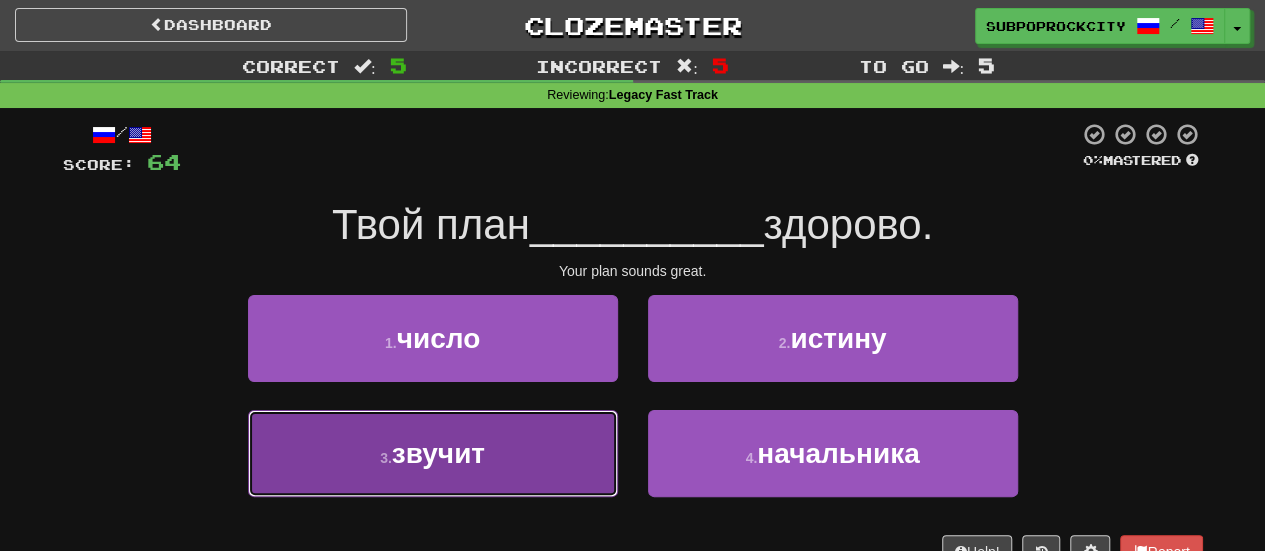 click on "3 .  звучит" at bounding box center (433, 453) 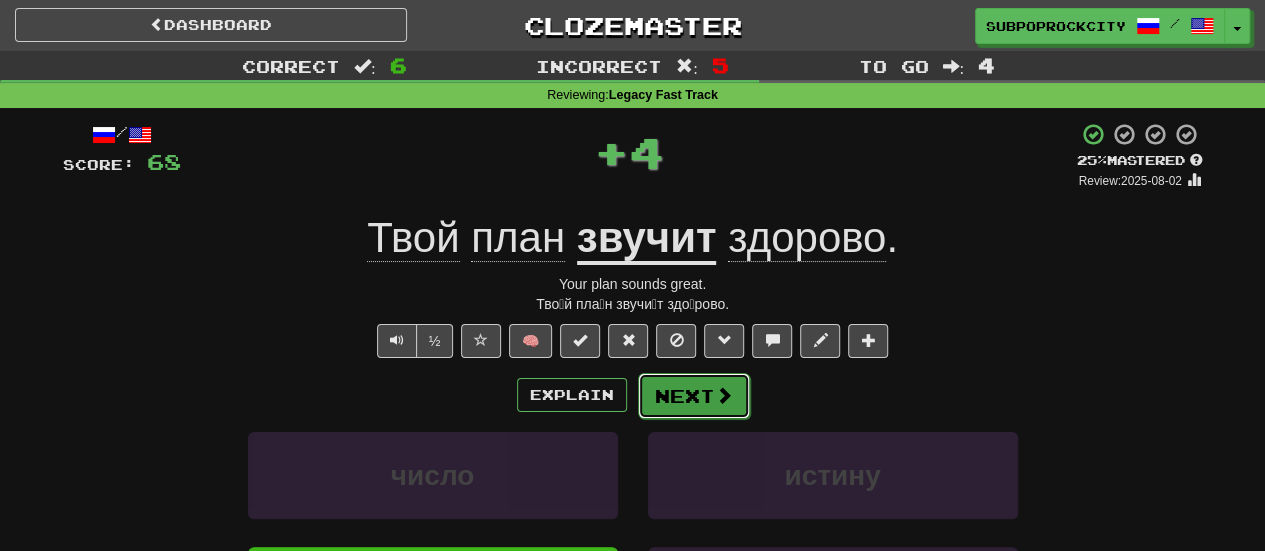 click on "Next" at bounding box center (694, 396) 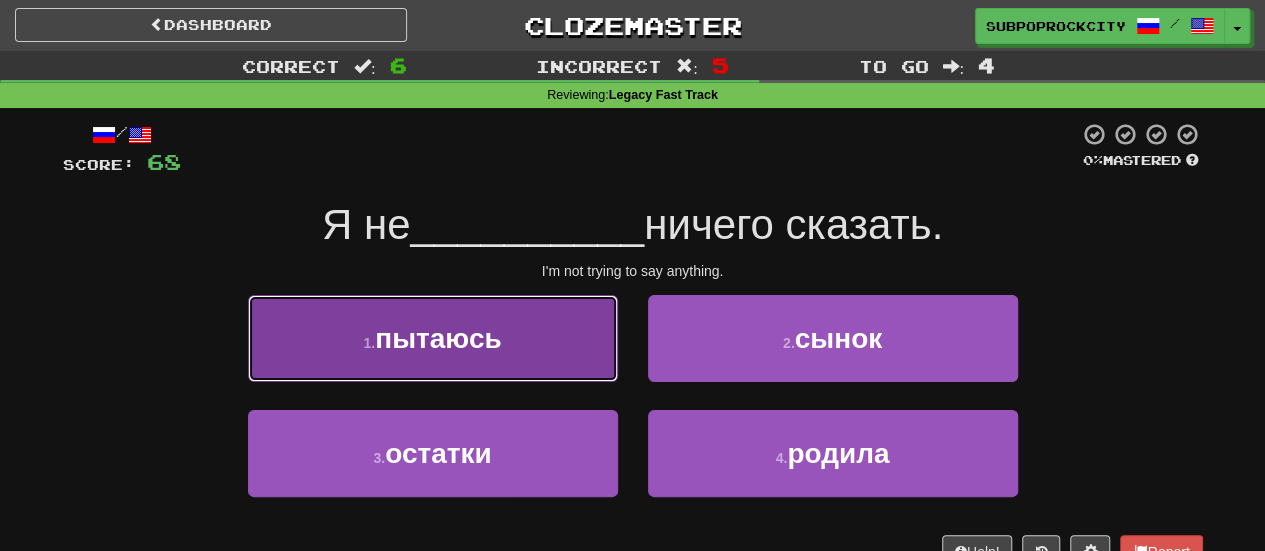 click on "1 .  пытаюсь" at bounding box center [433, 338] 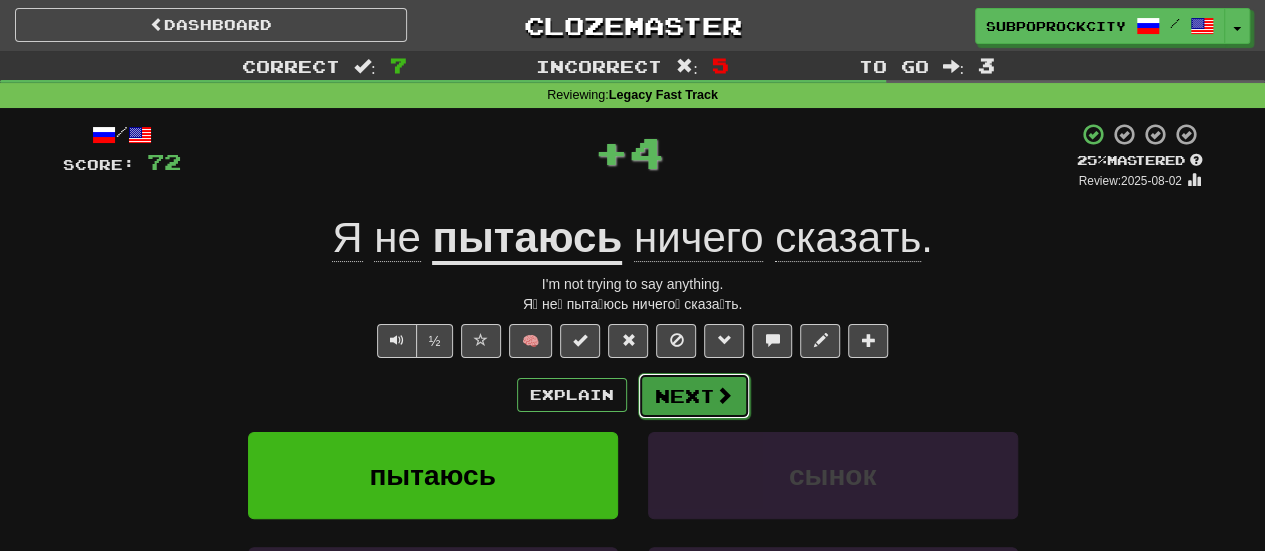 click on "Next" at bounding box center (694, 396) 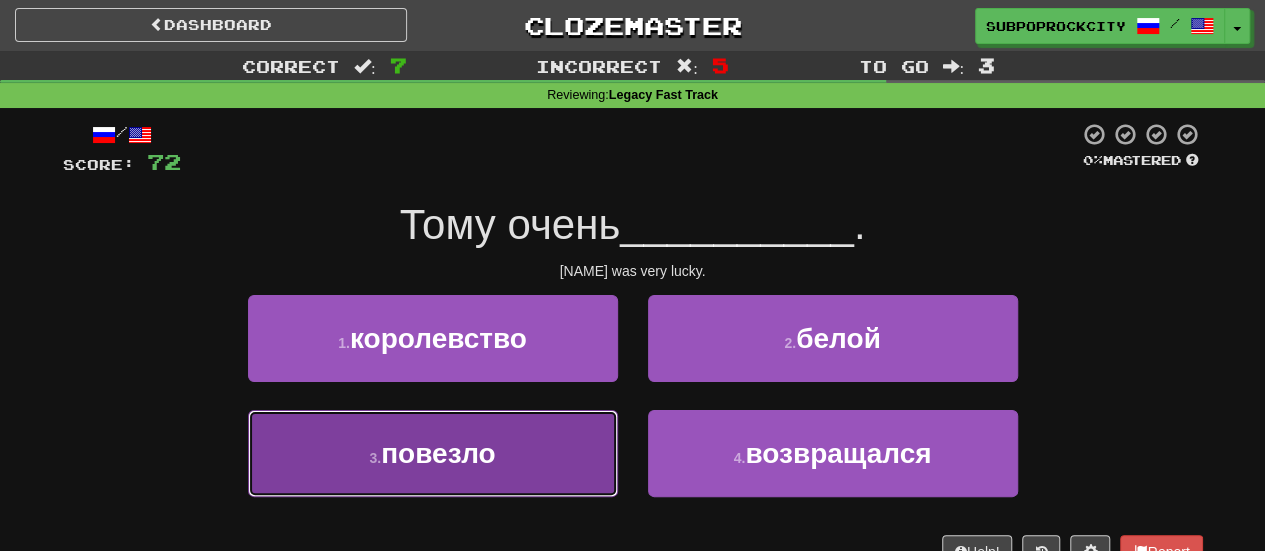click on "3 .  повезло" at bounding box center (433, 453) 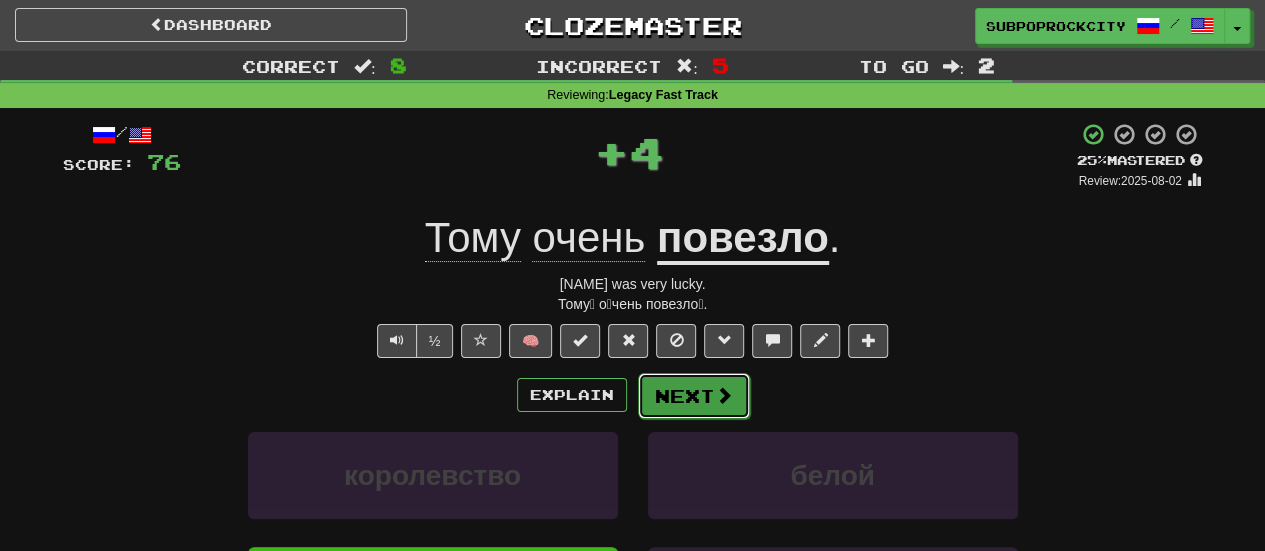 drag, startPoint x: 580, startPoint y: 425, endPoint x: 663, endPoint y: 398, distance: 87.28116 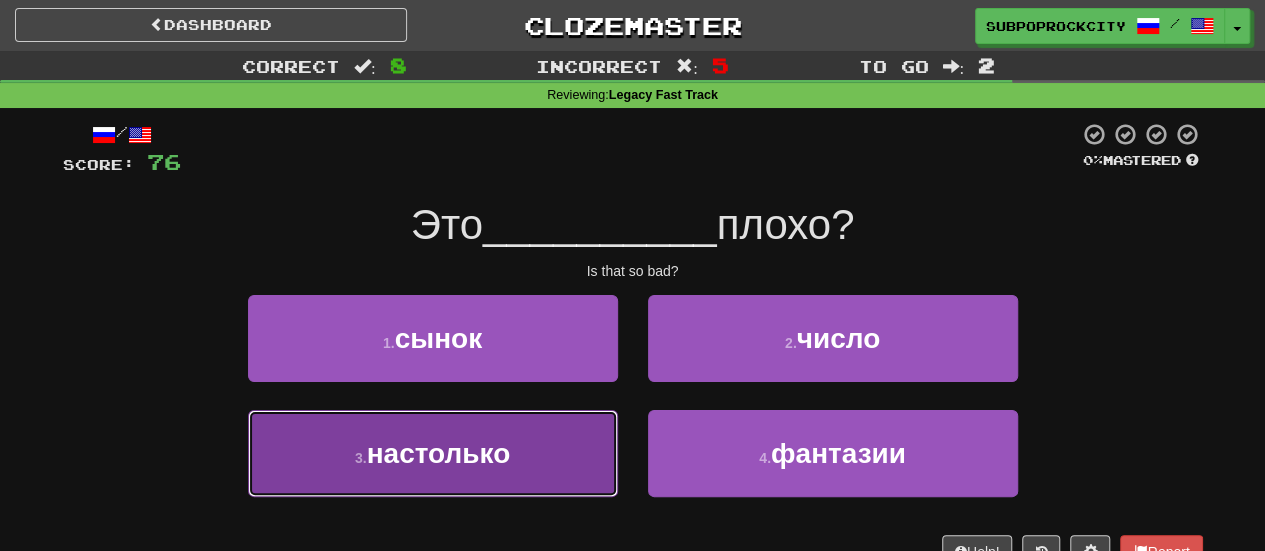 click on "3 .  настолько" at bounding box center [433, 453] 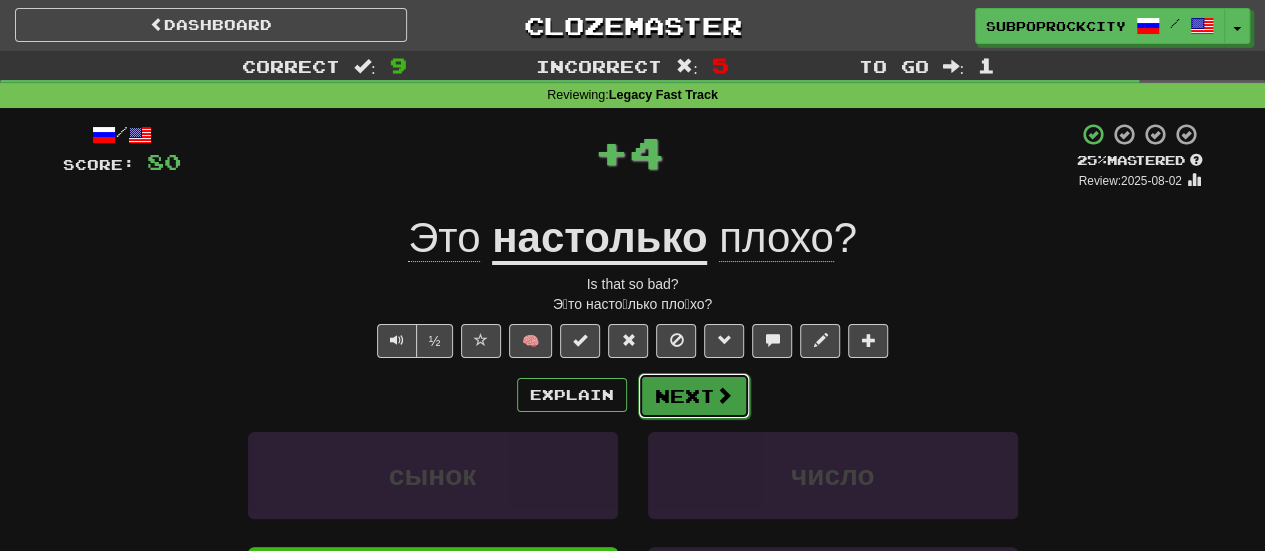click on "Next" at bounding box center (694, 396) 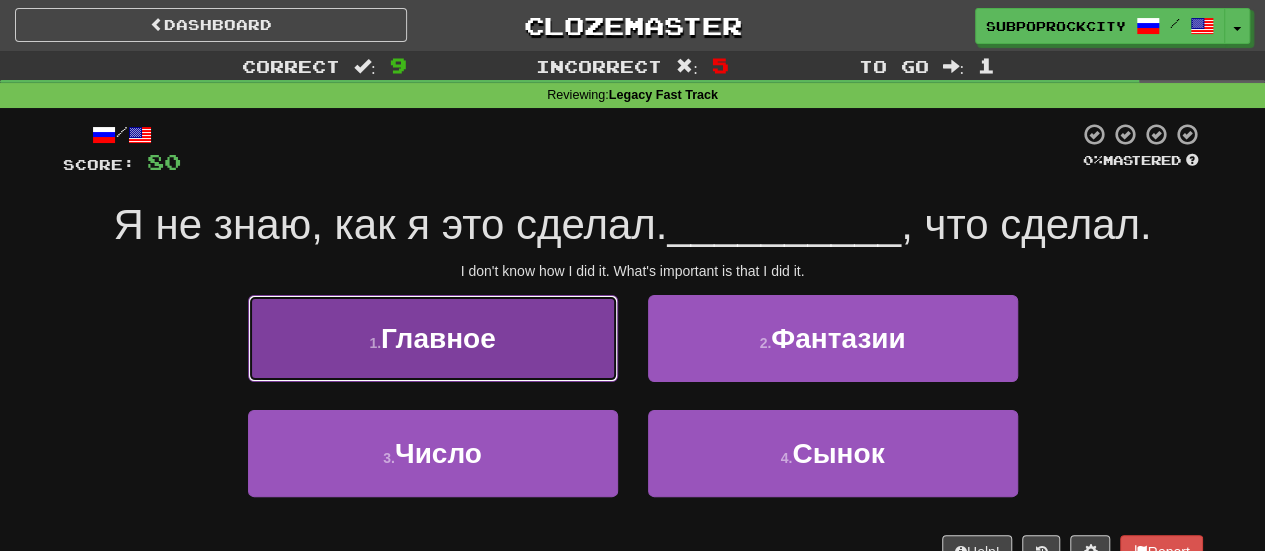 click on "1 .  Главное" at bounding box center (433, 338) 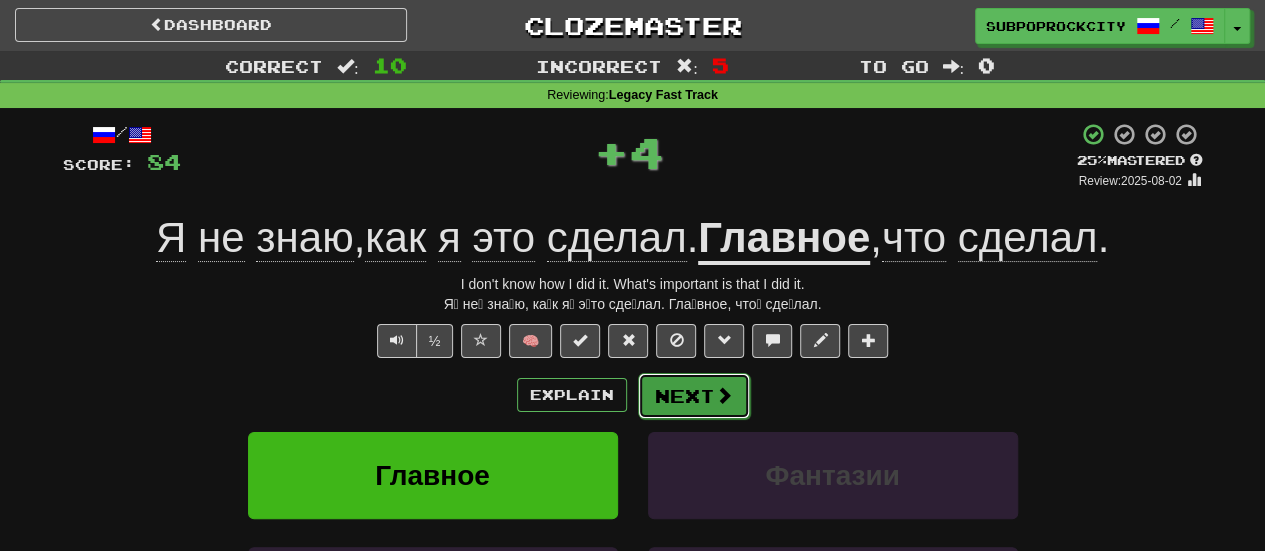 click on "Next" at bounding box center [694, 396] 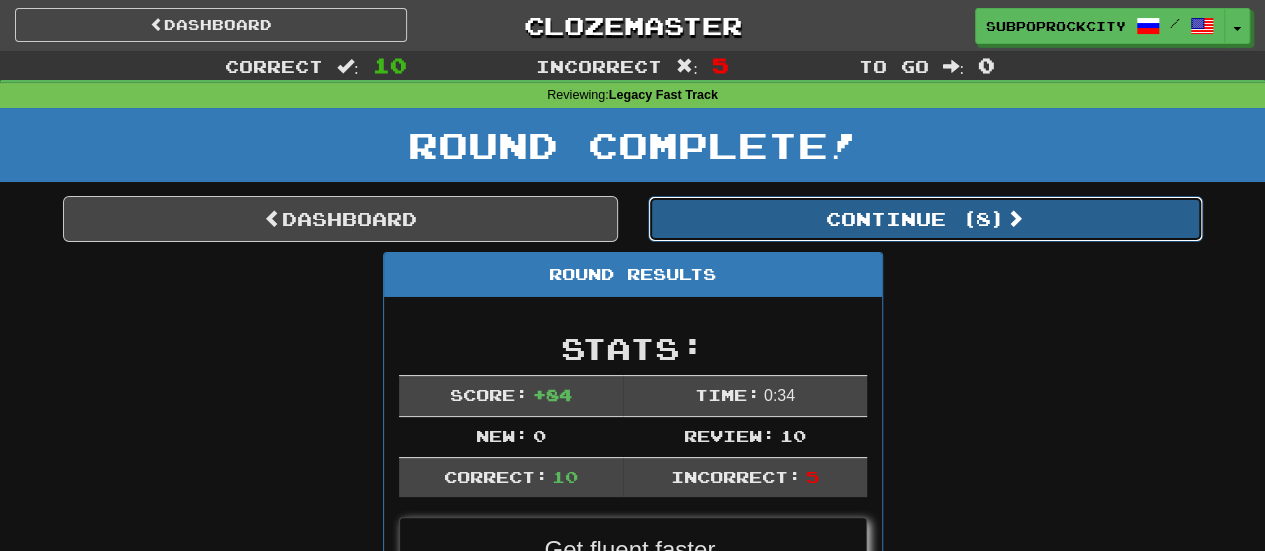 click on "Continue ( 8 )" at bounding box center (925, 219) 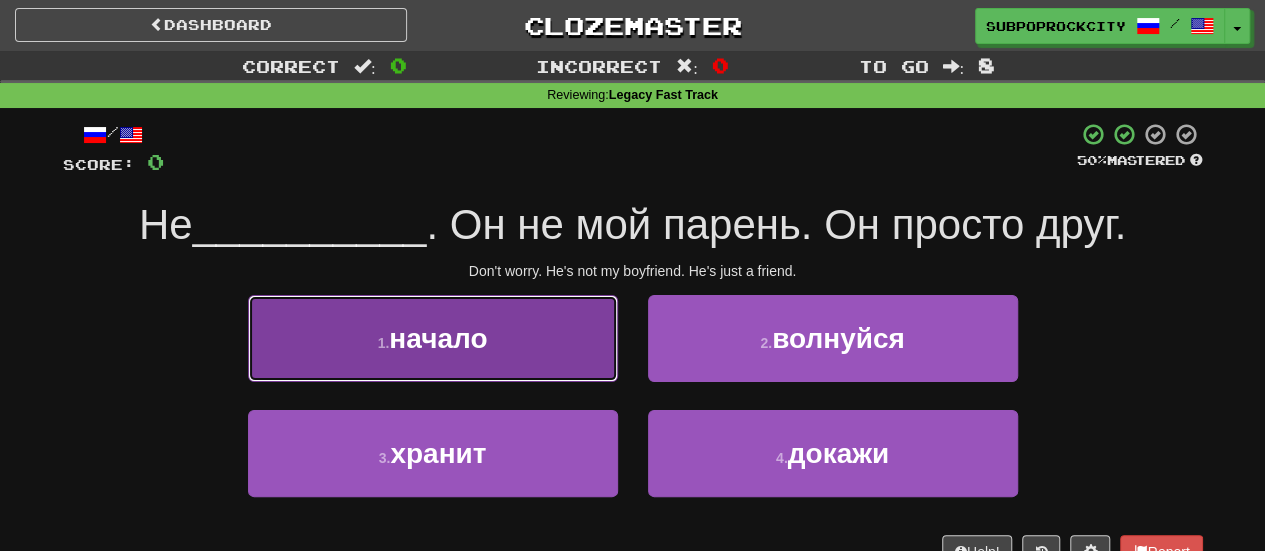click on "1 .  начало" at bounding box center (433, 338) 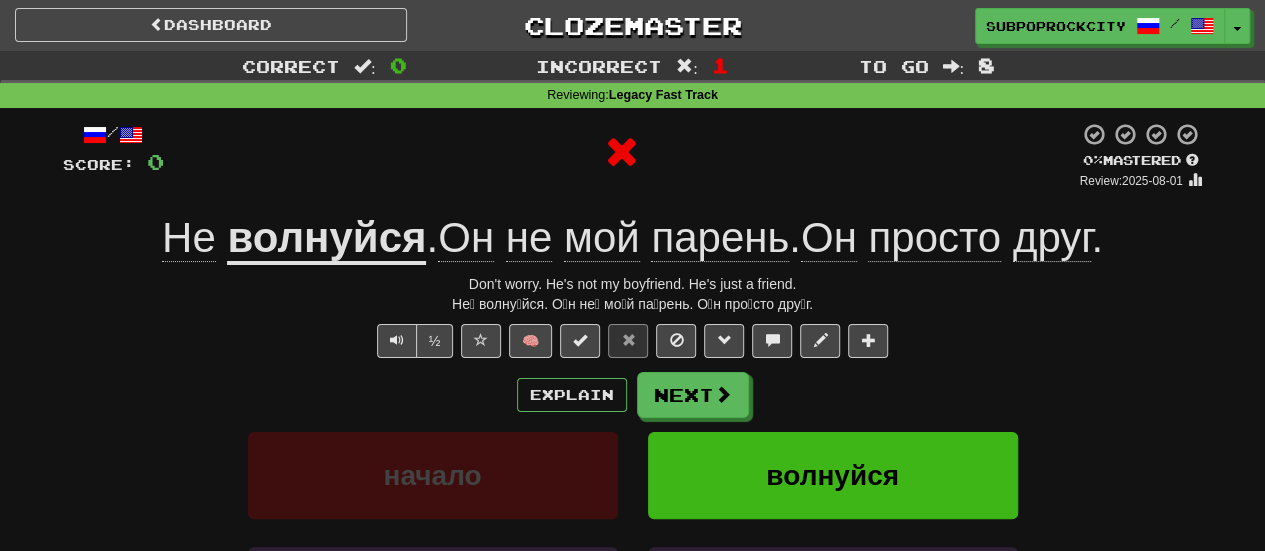 click on "/  Score:   0 0 %  Mastered Review:  2025-08-01 Не   волнуйся .  Он   не   мой   парень .  Он   просто   друг . Don't worry. He's not my boyfriend. He's just a friend. Не́ волну́йся. О́н не́ мо́й па́рень. О́н про́сто дру́г. ½ 🧠 Explain Next начало волнуйся хранит докажи Learn more: начало волнуйся хранит докажи  Help!  Report Sentence Source" at bounding box center (633, 445) 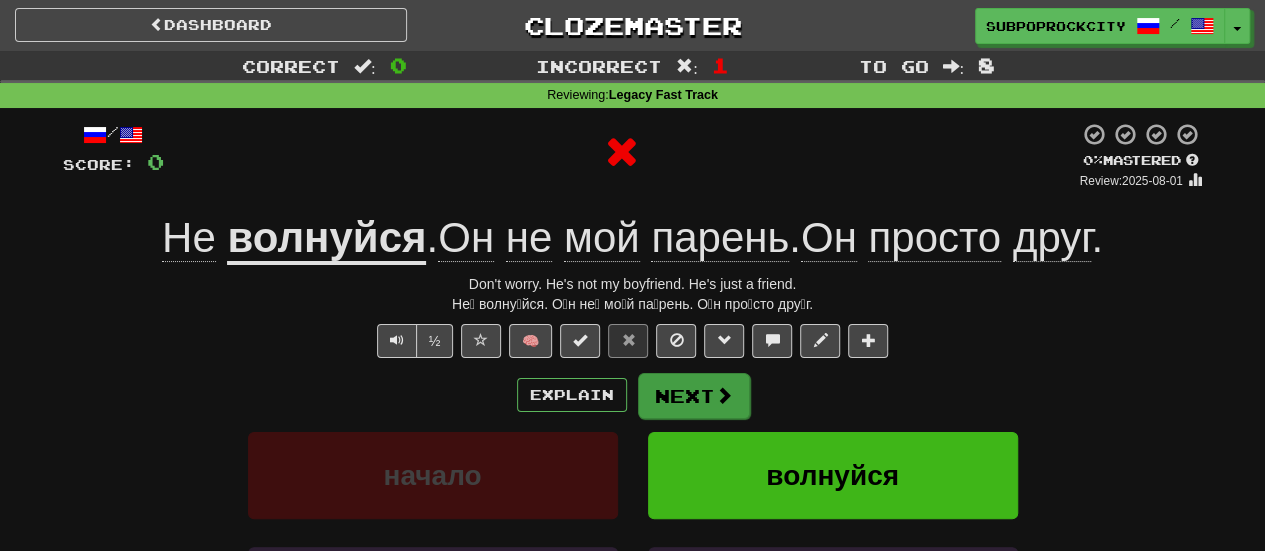 click on "/  Score:   0 0 %  Mastered Review:  2025-08-01 Не   волнуйся .  Он   не   мой   парень .  Он   просто   друг . Don't worry. He's not my boyfriend. He's just a friend. Не́ волну́йся. О́н не́ мо́й па́рень. О́н про́сто дру́г. ½ 🧠 Explain Next начало волнуйся хранит докажи Learn more: начало волнуйся хранит докажи  Help!  Report Sentence Source" at bounding box center (633, 445) 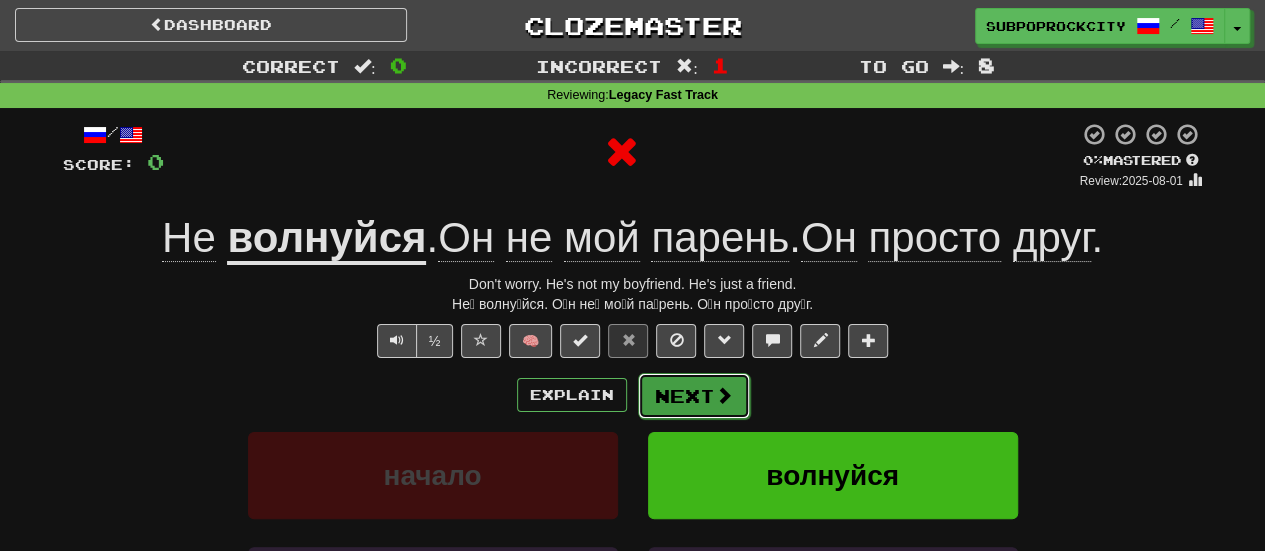 click on "Next" at bounding box center [694, 396] 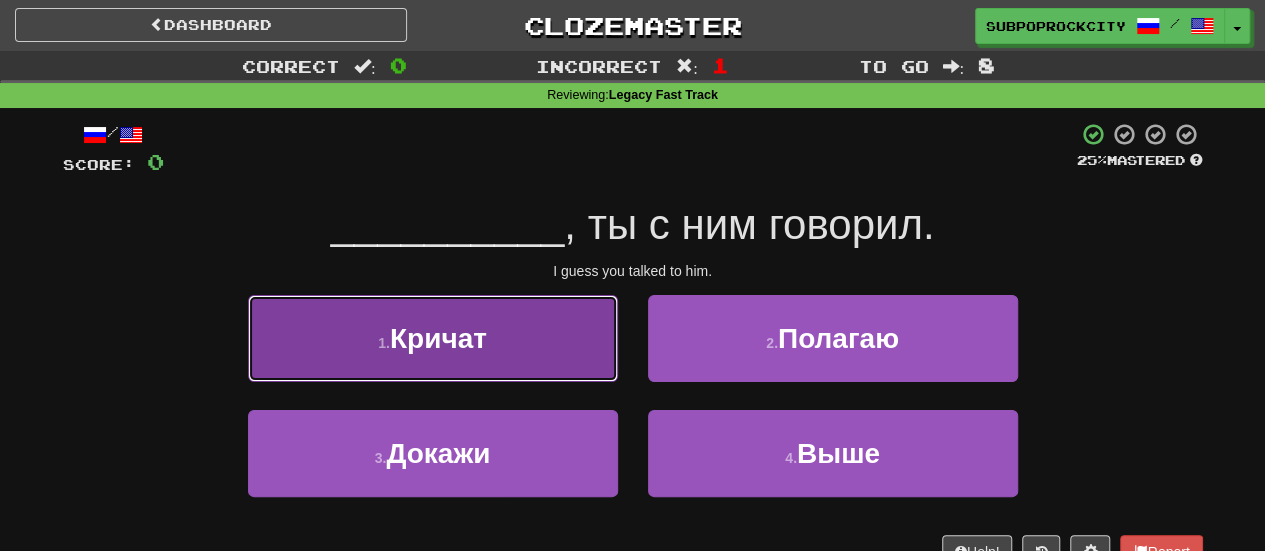 click on "1 .  Кричат" at bounding box center (433, 338) 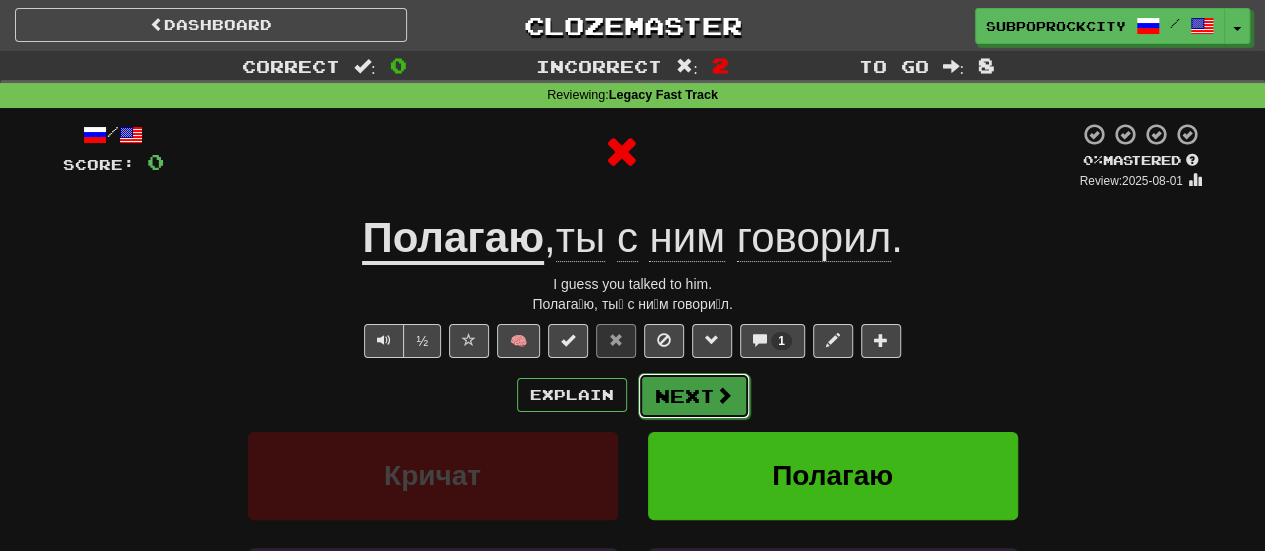 click on "Next" at bounding box center (694, 396) 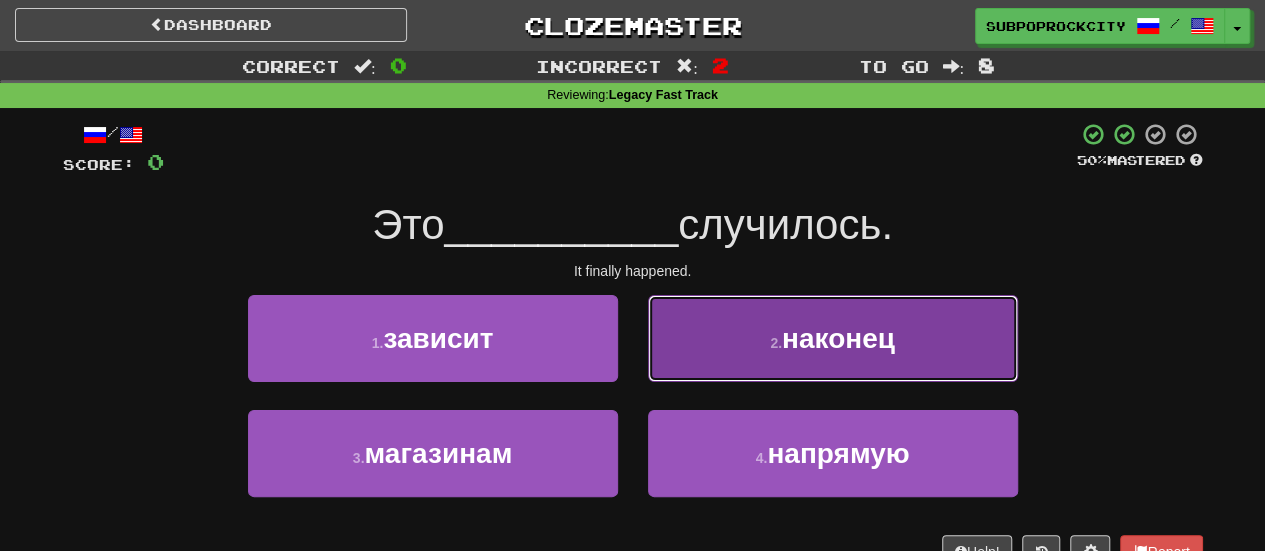 click on "2 .  наконец" at bounding box center (833, 338) 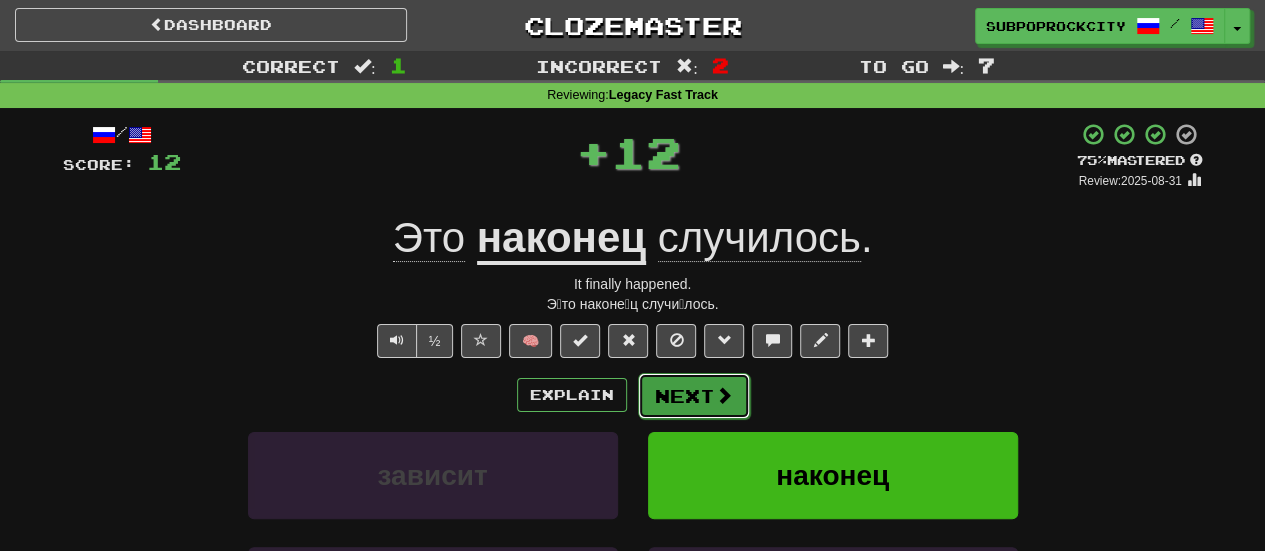 click on "Next" at bounding box center [694, 396] 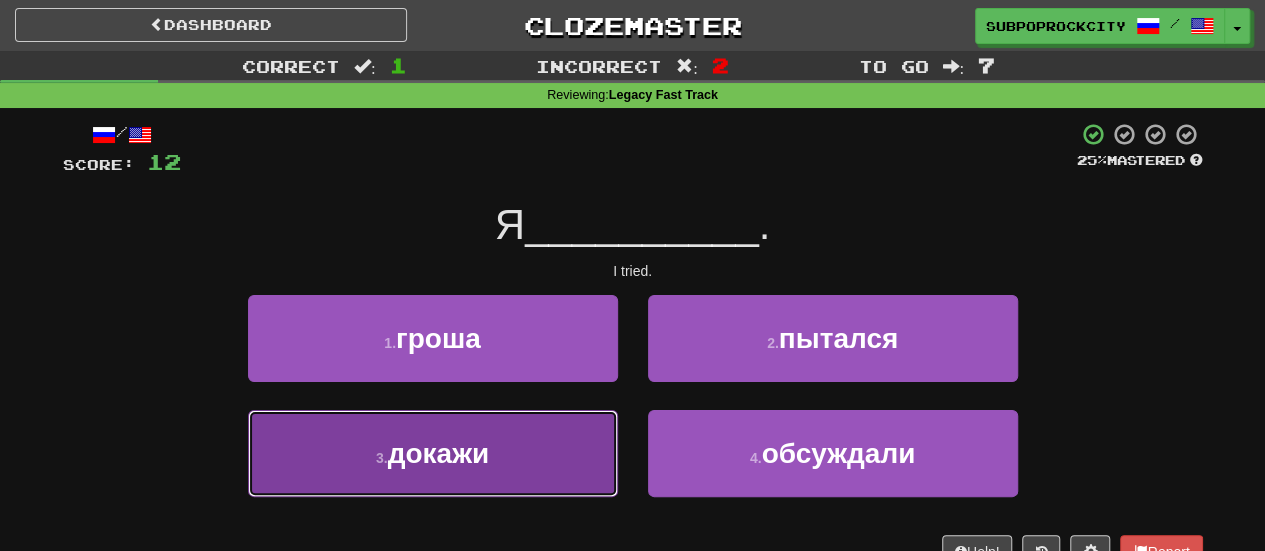 click on "3 .  докажи" at bounding box center [433, 453] 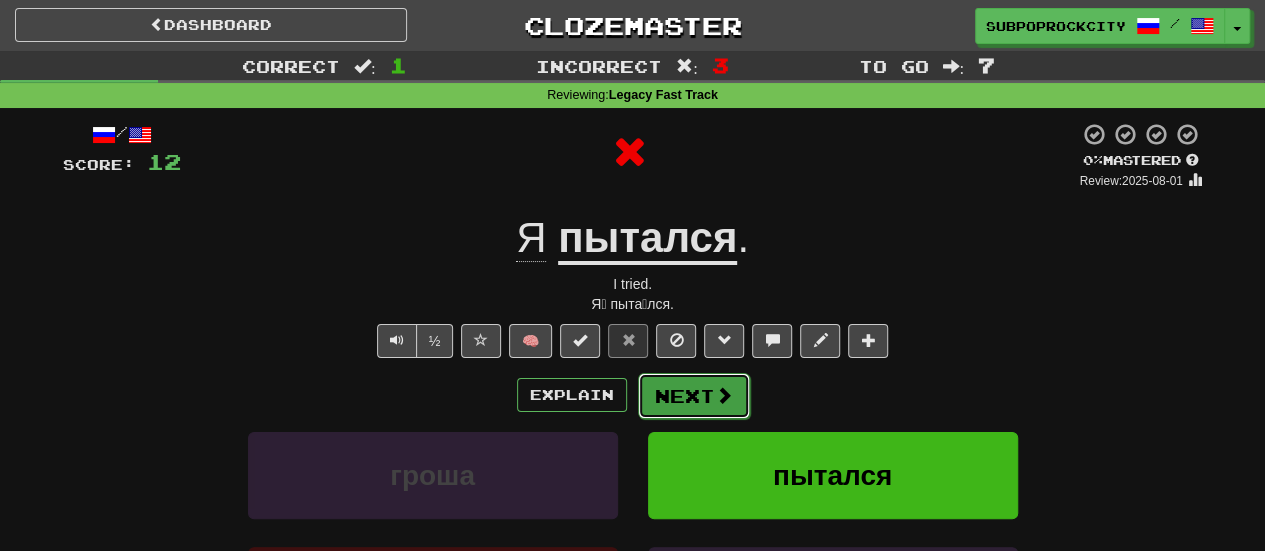 click on "Next" at bounding box center [694, 396] 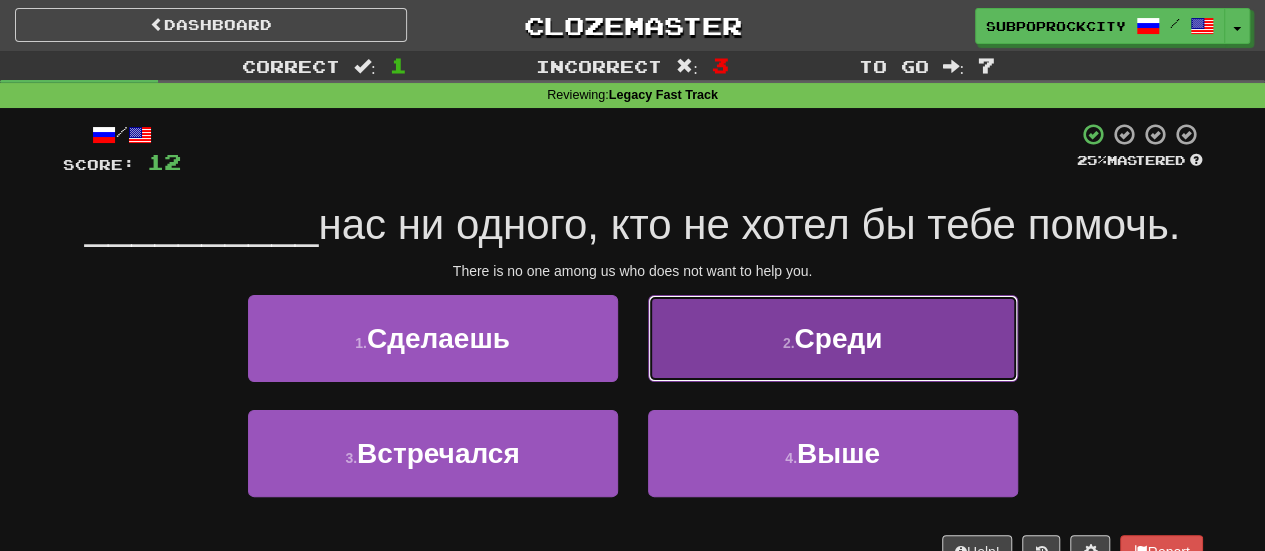 click on "2 .  Среди" at bounding box center [833, 338] 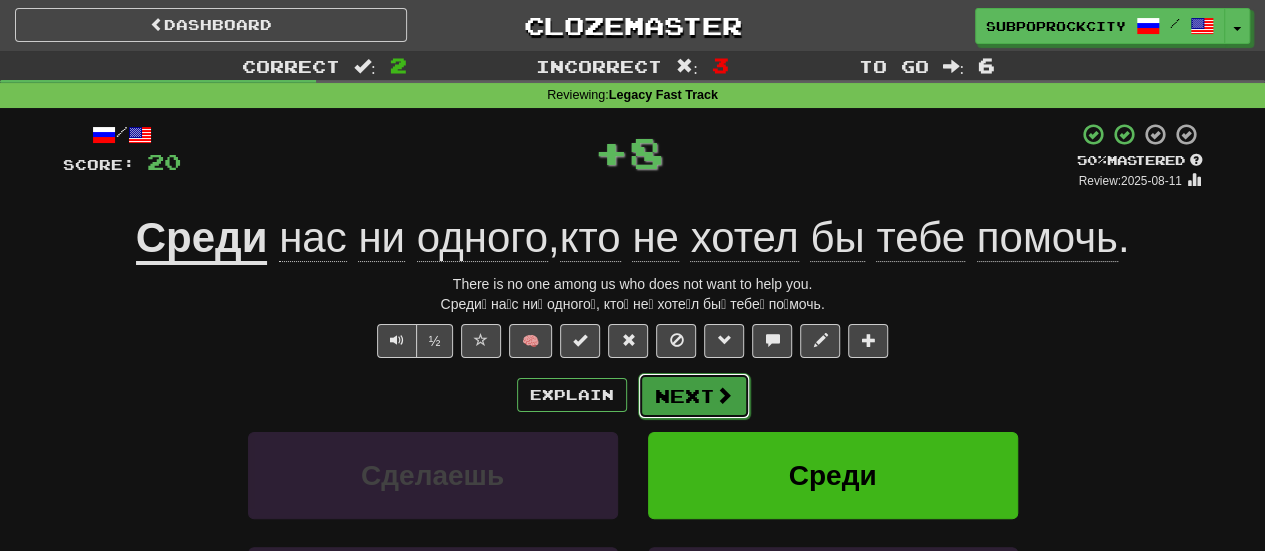 click on "Next" at bounding box center (694, 396) 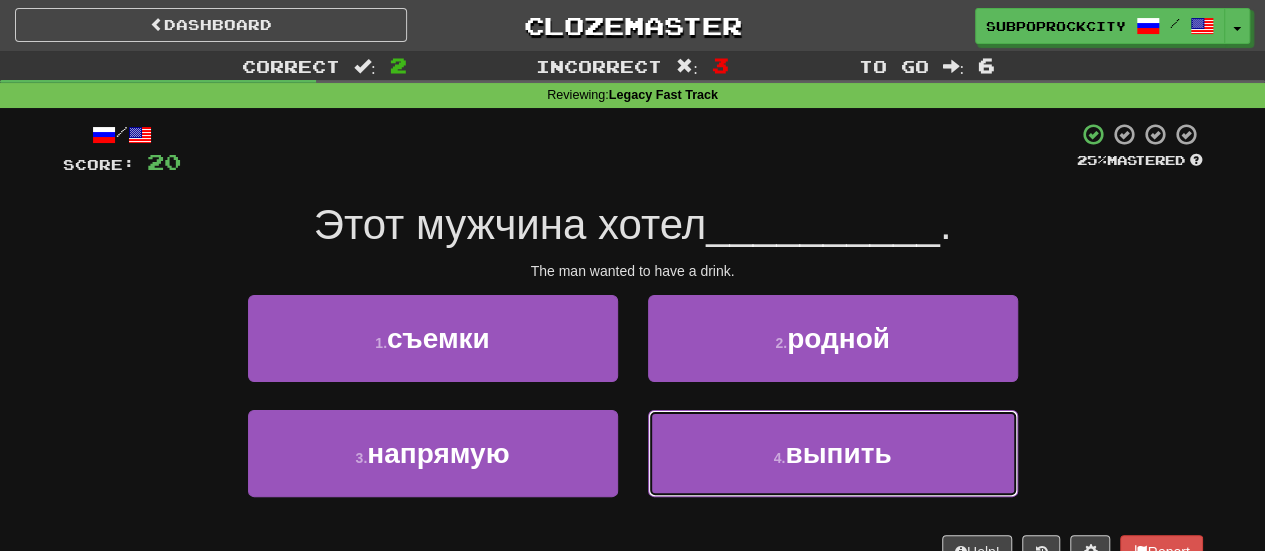 click on "4 .  выпить" at bounding box center (833, 453) 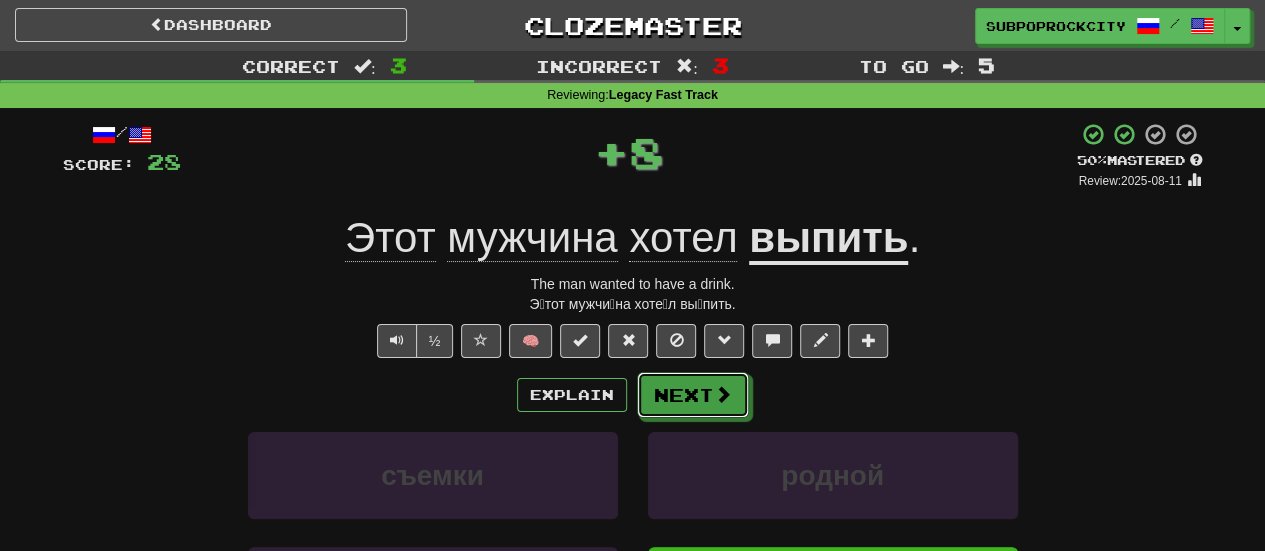 click on "Next" at bounding box center [693, 395] 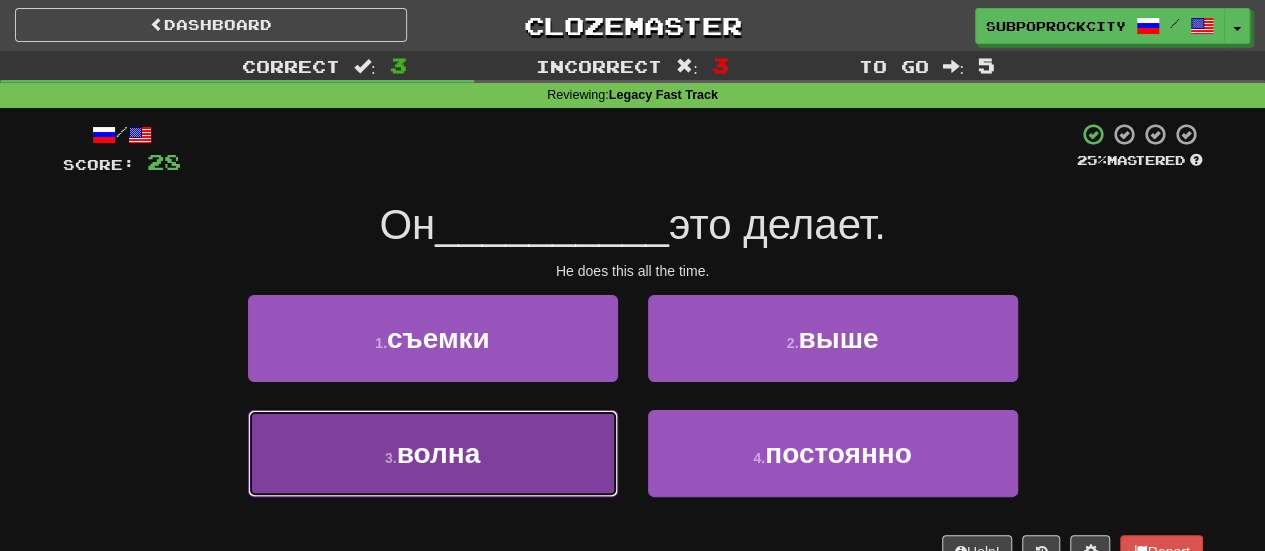 click on "3 .  волна" at bounding box center (433, 453) 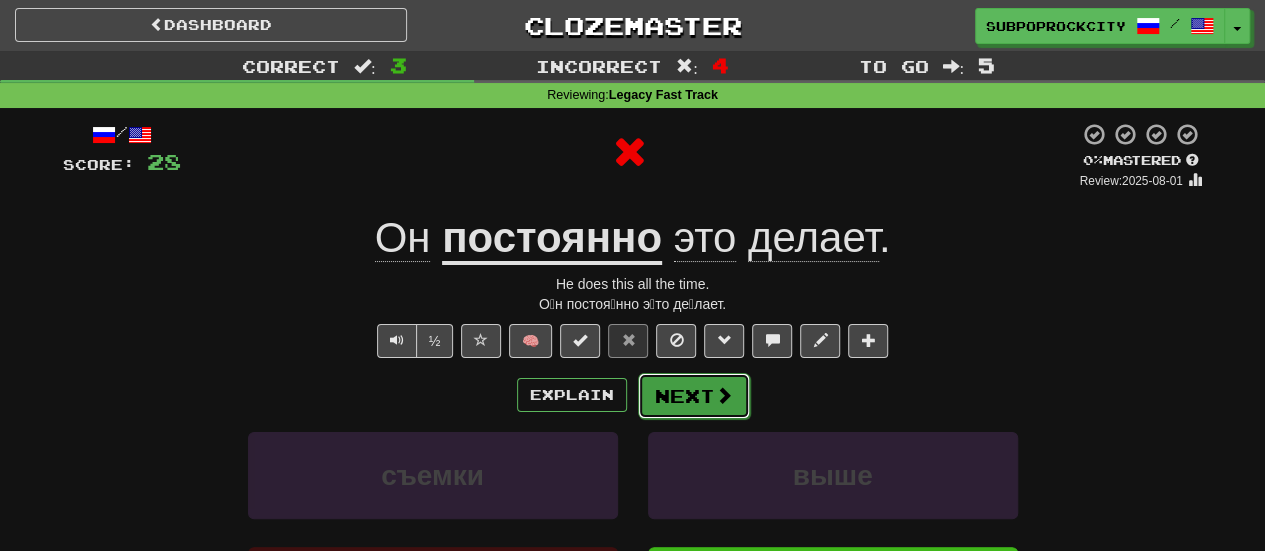 click on "Next" at bounding box center [694, 396] 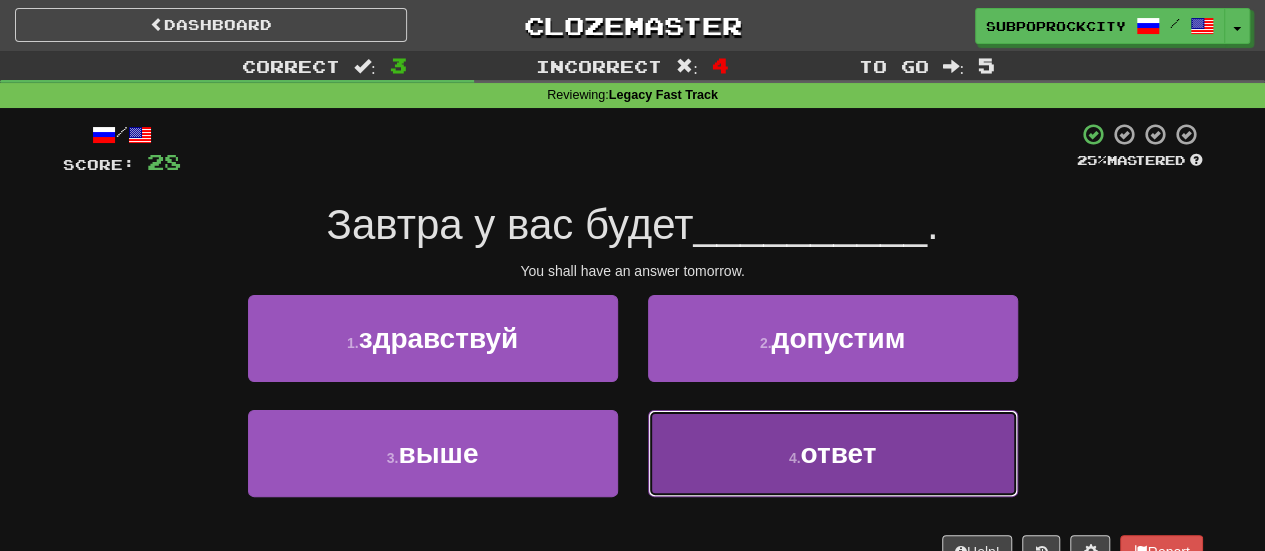 click on "4 .  ответ" at bounding box center [833, 453] 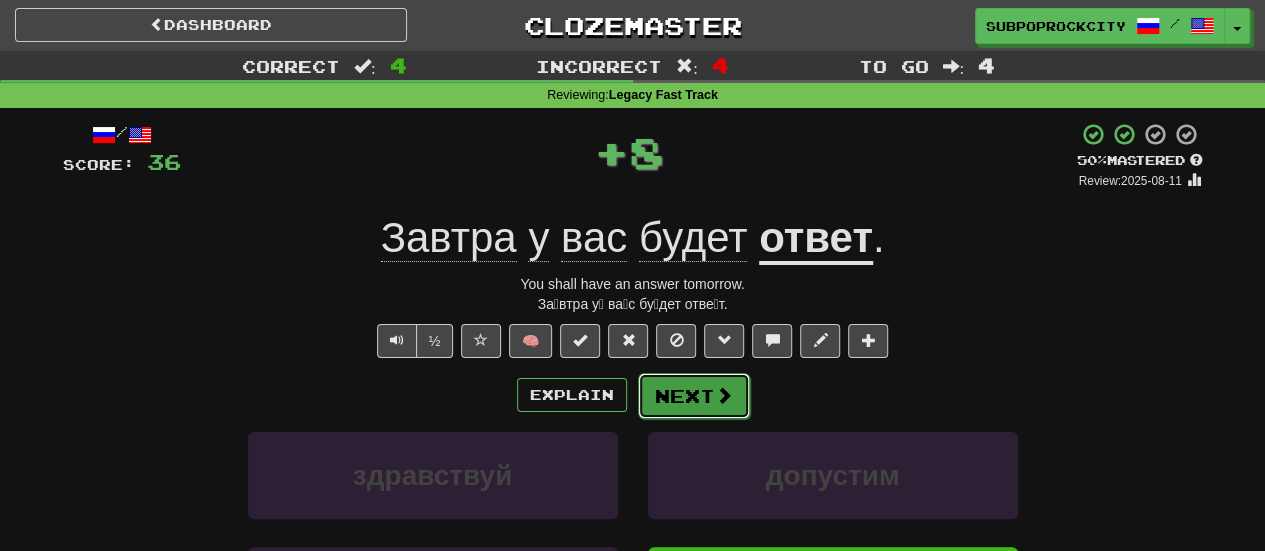 click on "Next" at bounding box center (694, 396) 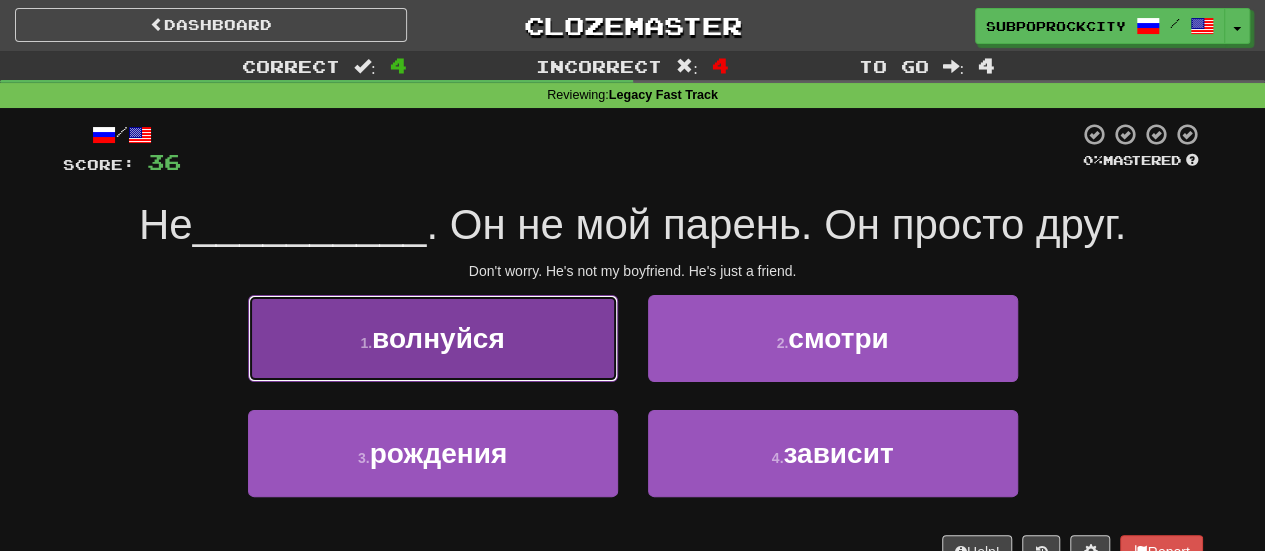 click on "1 .  волнуйся" at bounding box center [433, 338] 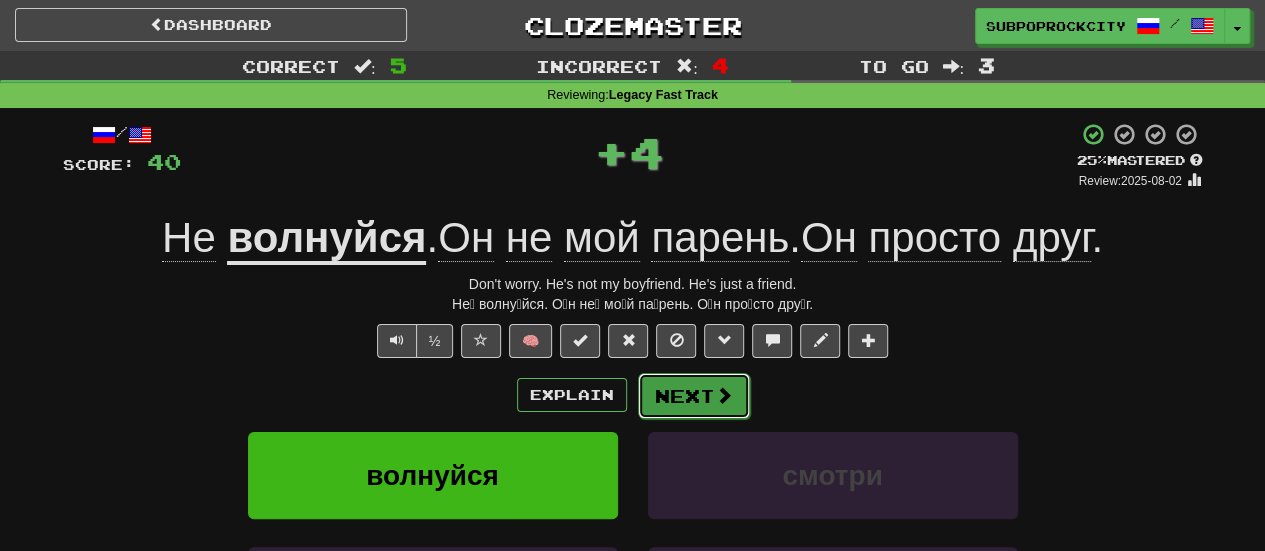 click on "Next" at bounding box center [694, 396] 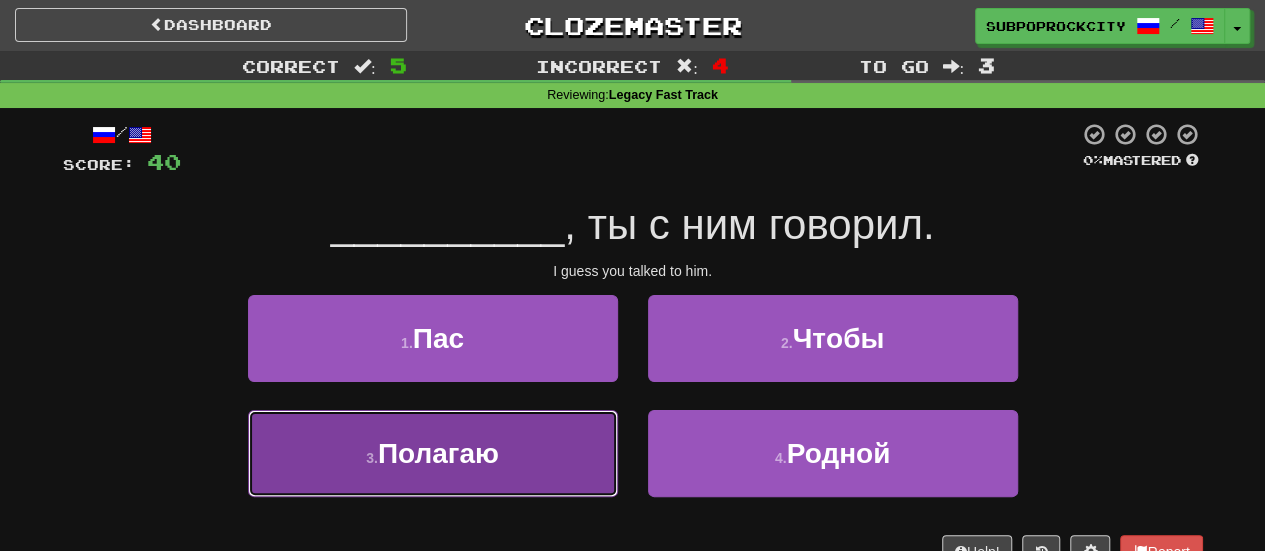 click on "3 .  Полагаю" at bounding box center [433, 453] 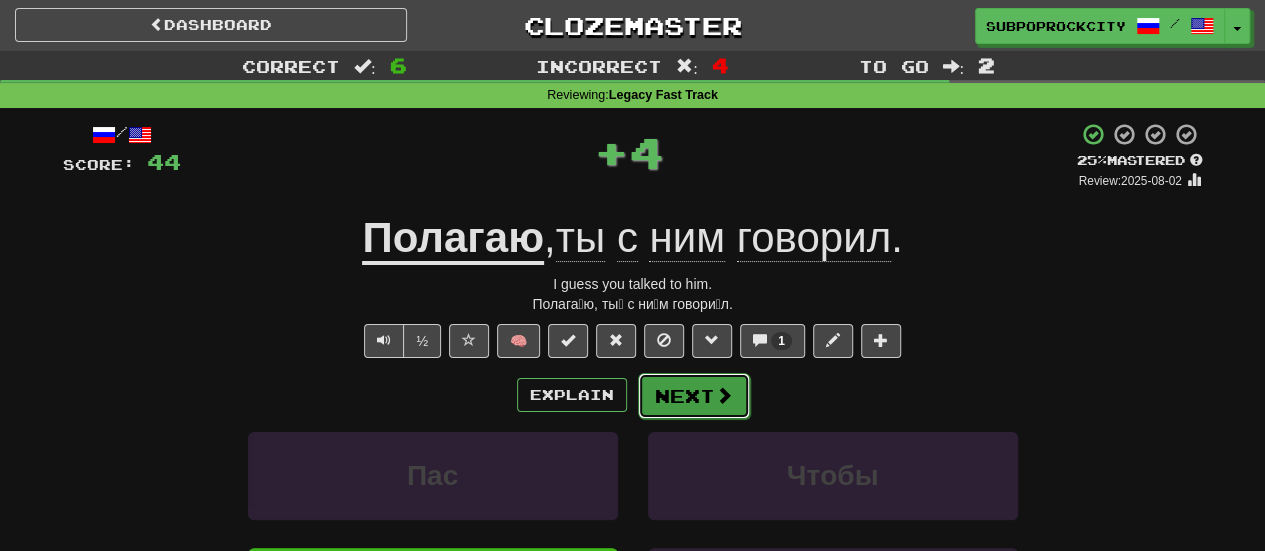 click on "Next" at bounding box center (694, 396) 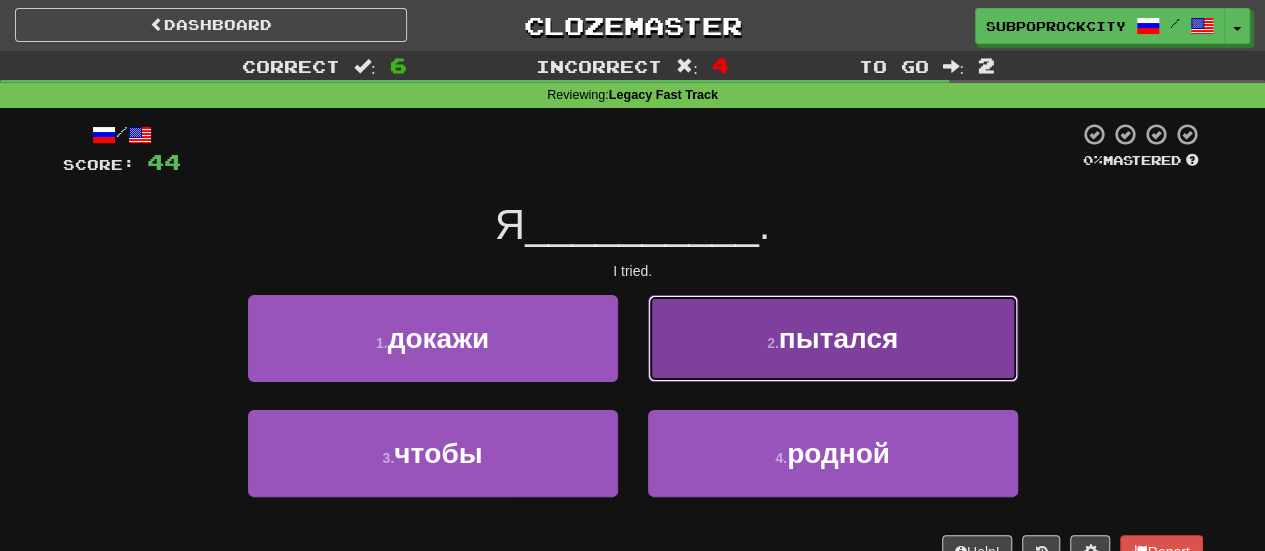 click on "2 .  пытался" at bounding box center [833, 338] 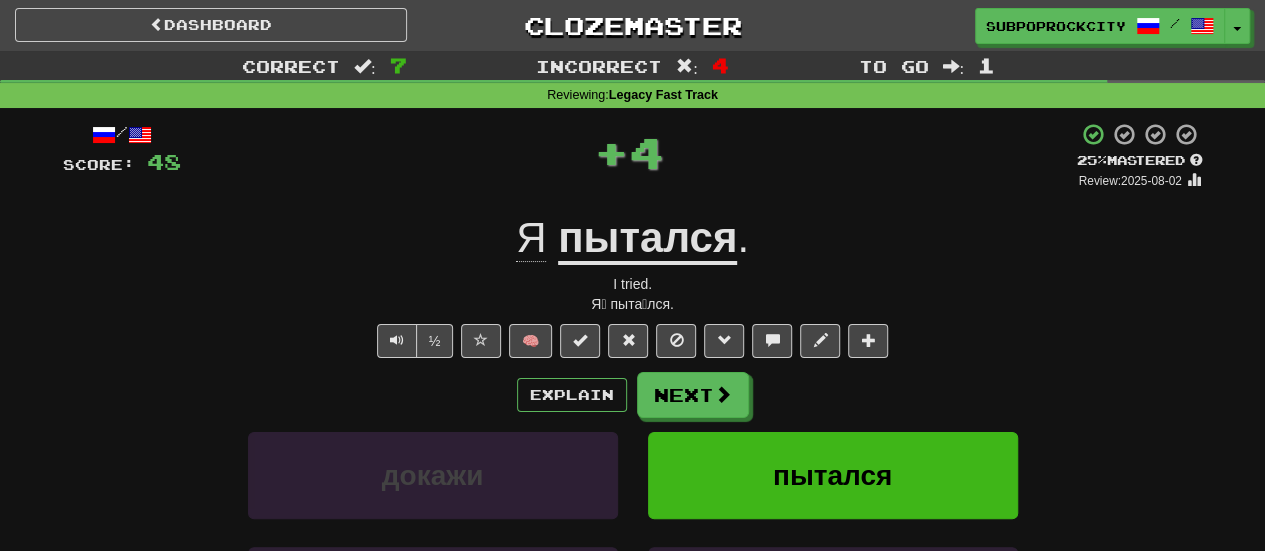 click on "/  Score:   48 + 4 25 %  Mastered Review:  2025-08-02 Я   пытался . I tried. Я́ пыта́лся. ½ 🧠 Explain Next докажи пытался чтoбы родной Learn more: докажи пытался чтoбы родной  Help!  Report Sentence Source" at bounding box center [633, 445] 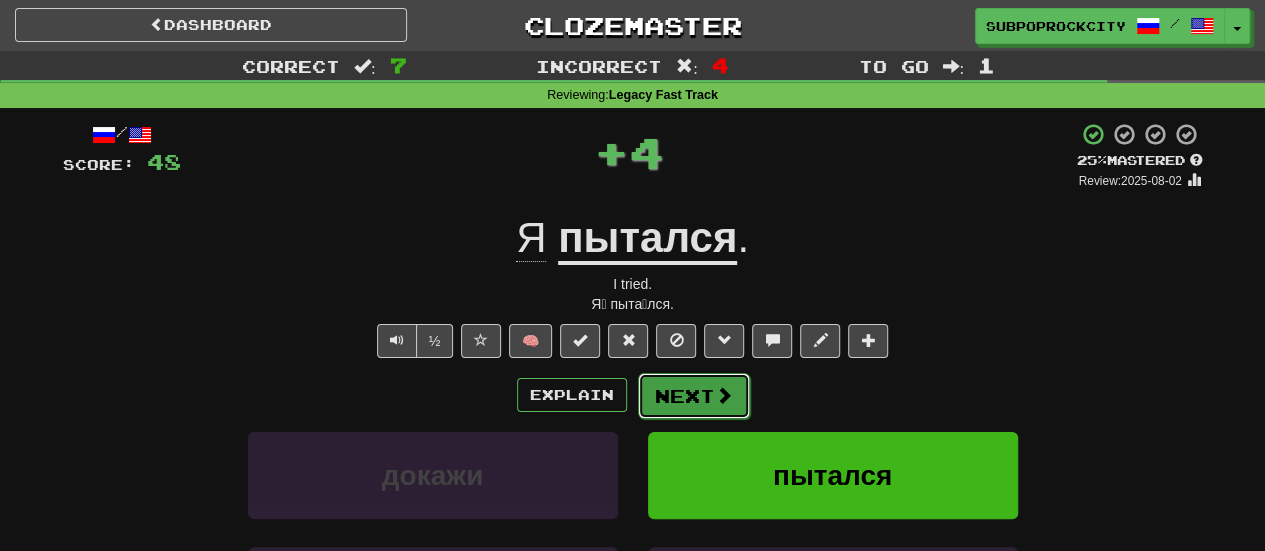 click on "Next" at bounding box center [694, 396] 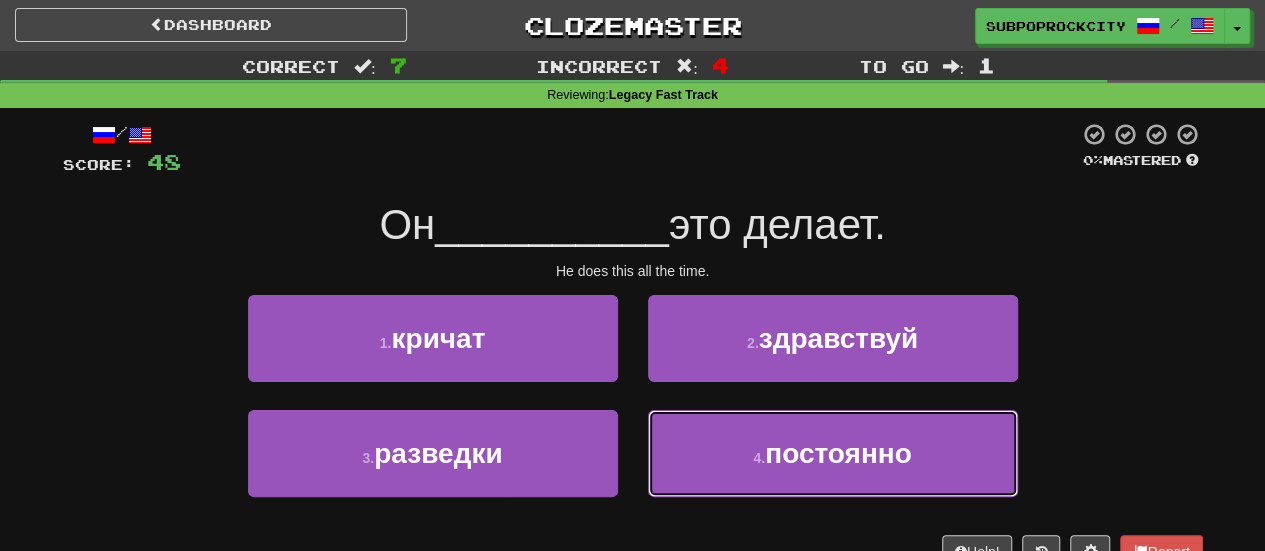 drag, startPoint x: 710, startPoint y: 437, endPoint x: 713, endPoint y: 421, distance: 16.27882 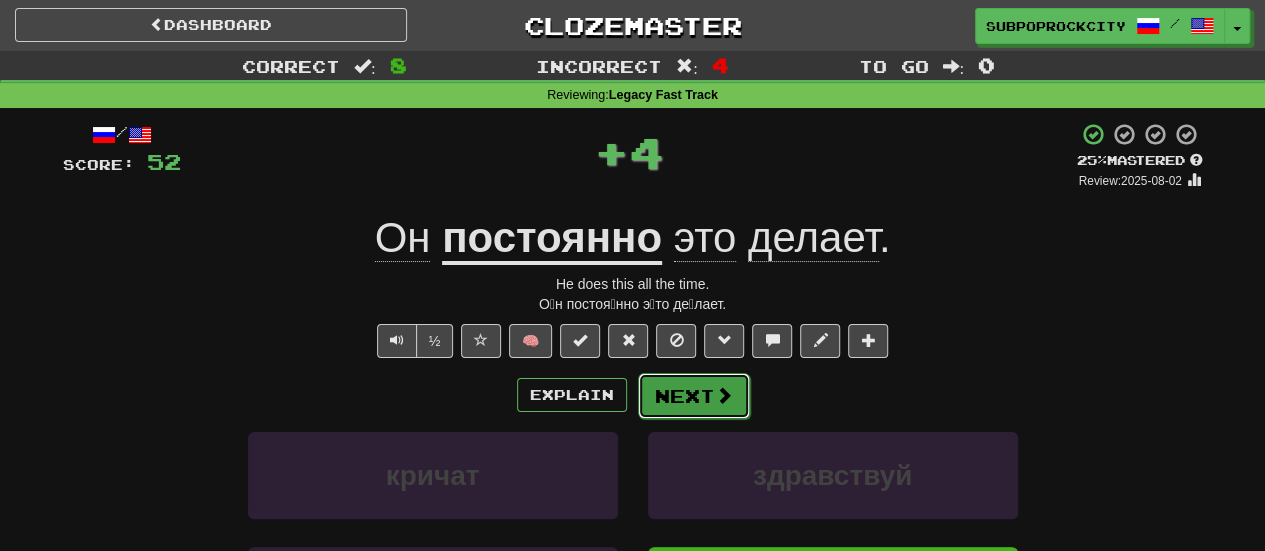 click on "Next" at bounding box center (694, 396) 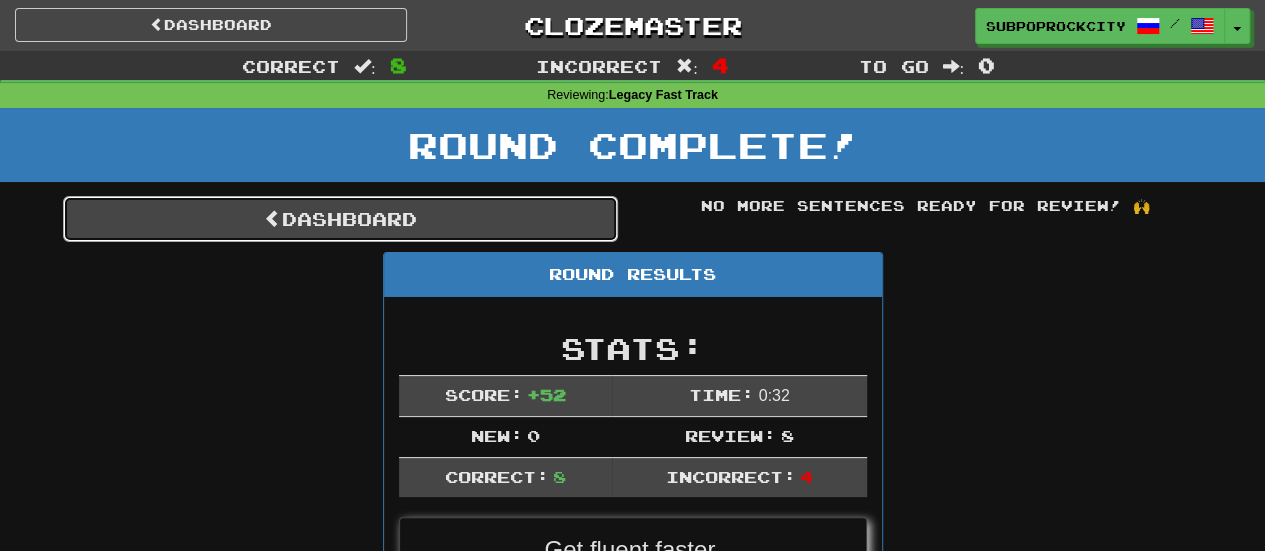 click on "Dashboard" at bounding box center (340, 219) 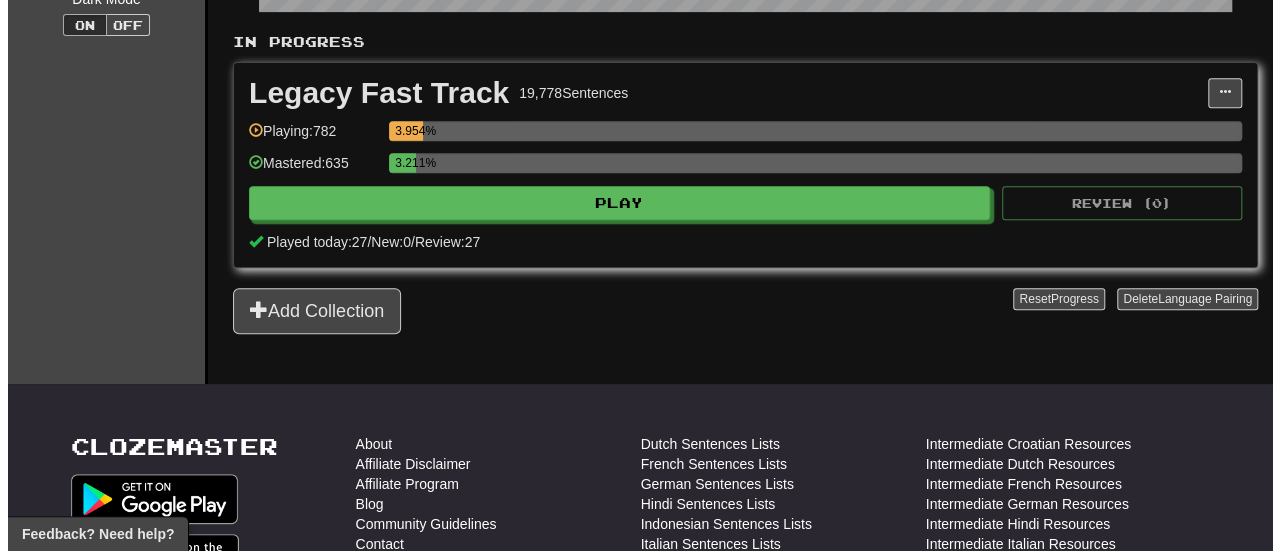 scroll, scrollTop: 400, scrollLeft: 0, axis: vertical 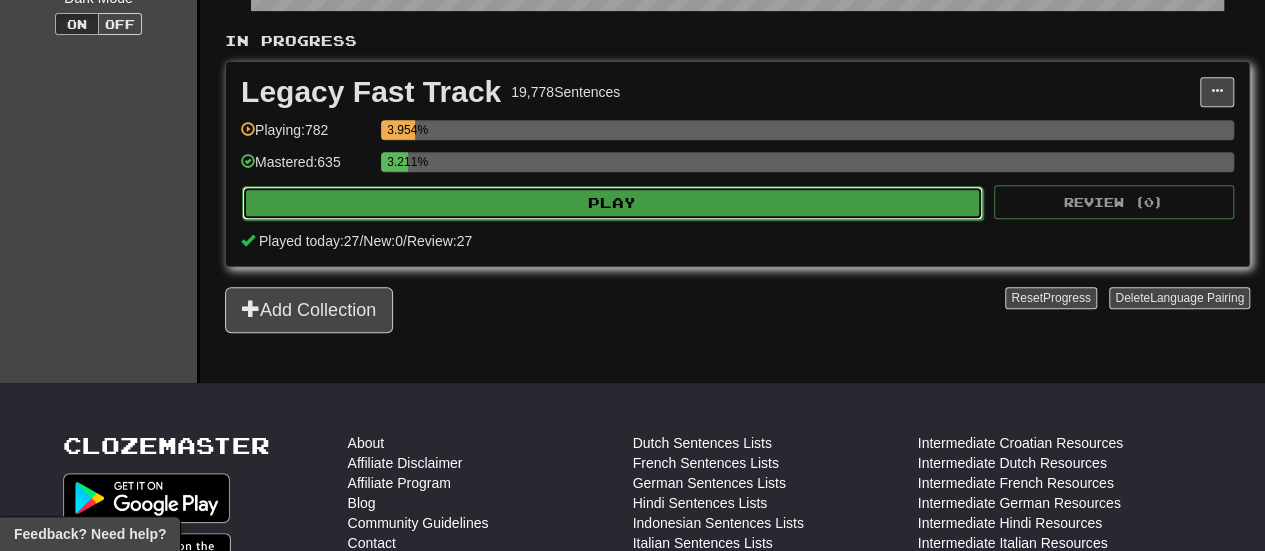 click on "Play" at bounding box center [612, 203] 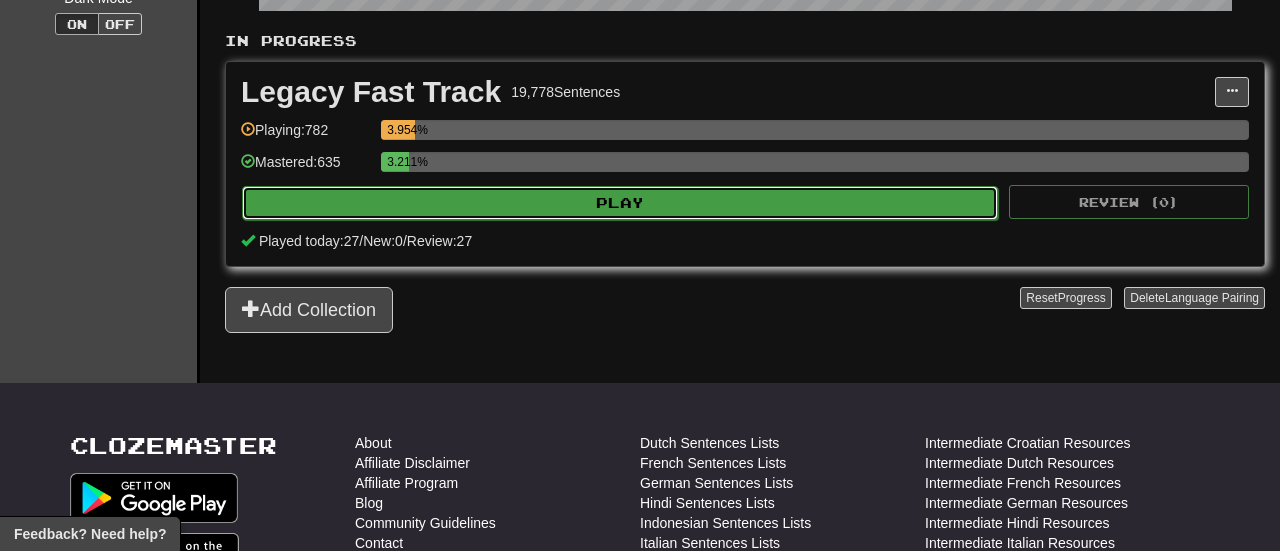 select on "**" 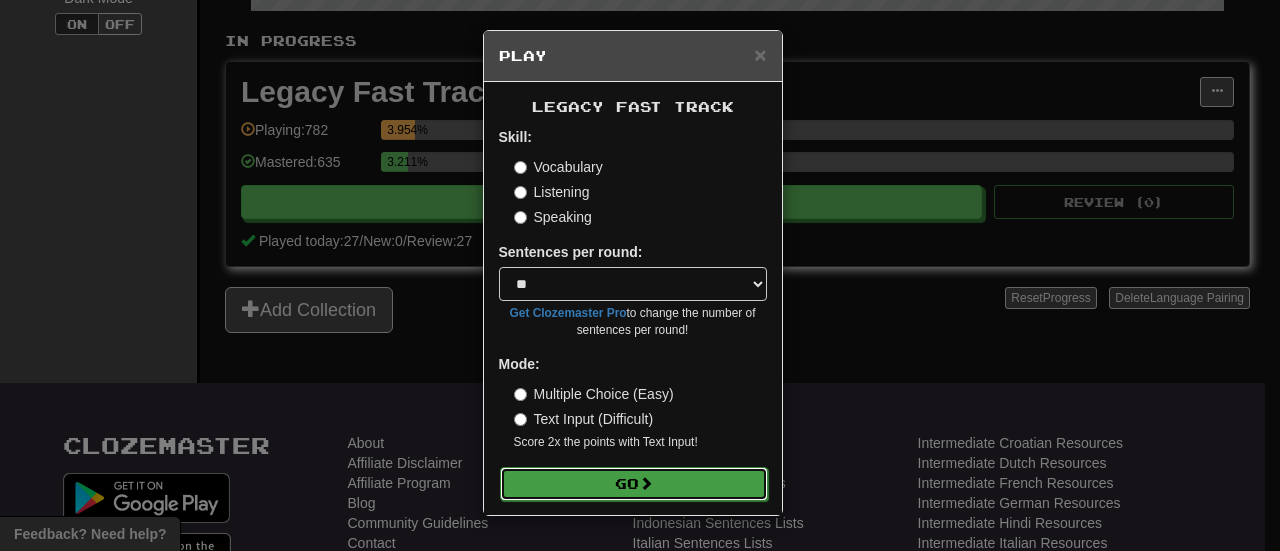 click on "Go" at bounding box center (634, 484) 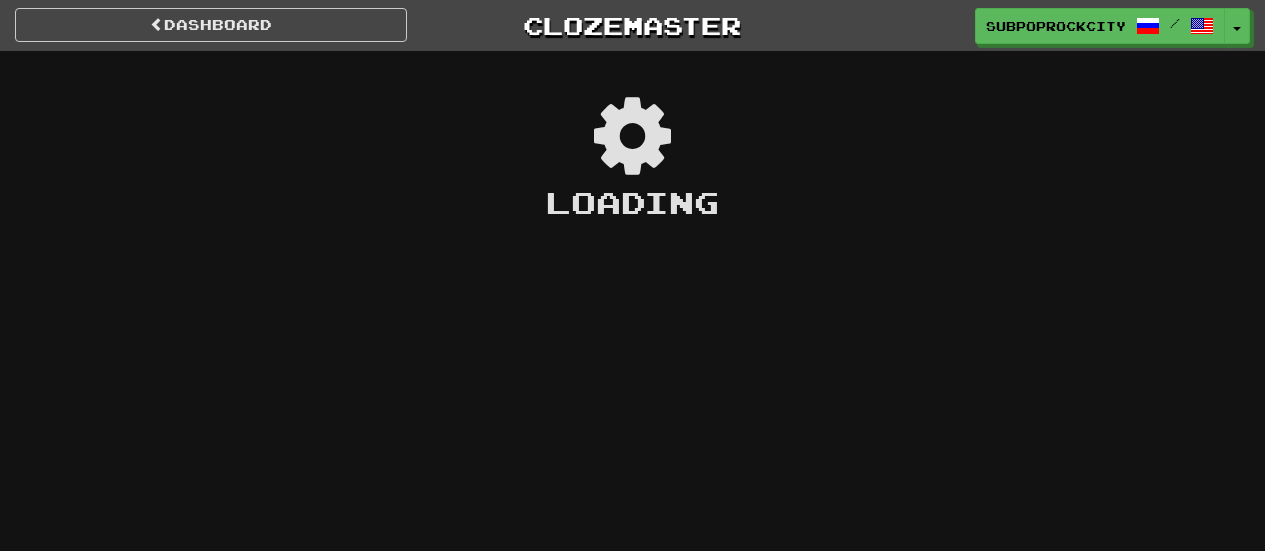 scroll, scrollTop: 0, scrollLeft: 0, axis: both 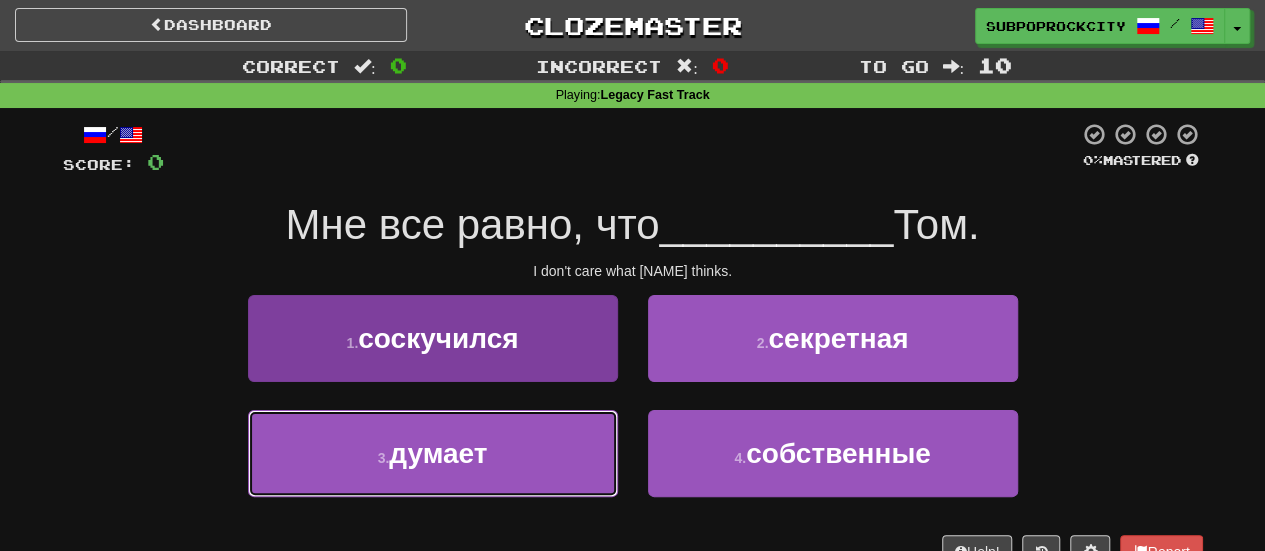 click on "3 .  думает" at bounding box center [433, 453] 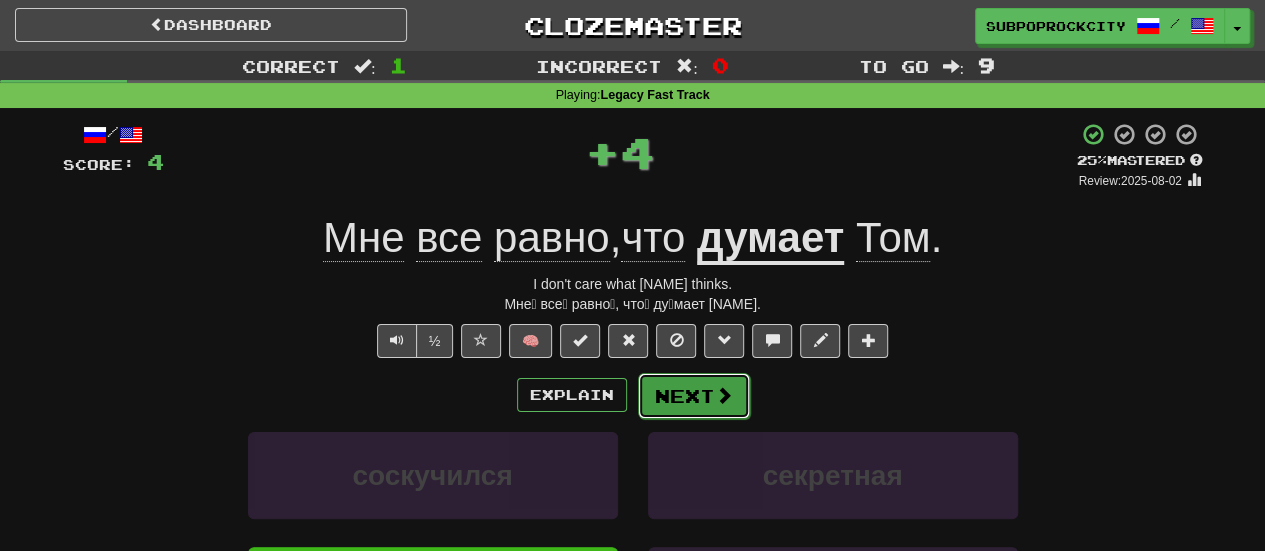 click on "Next" at bounding box center (694, 396) 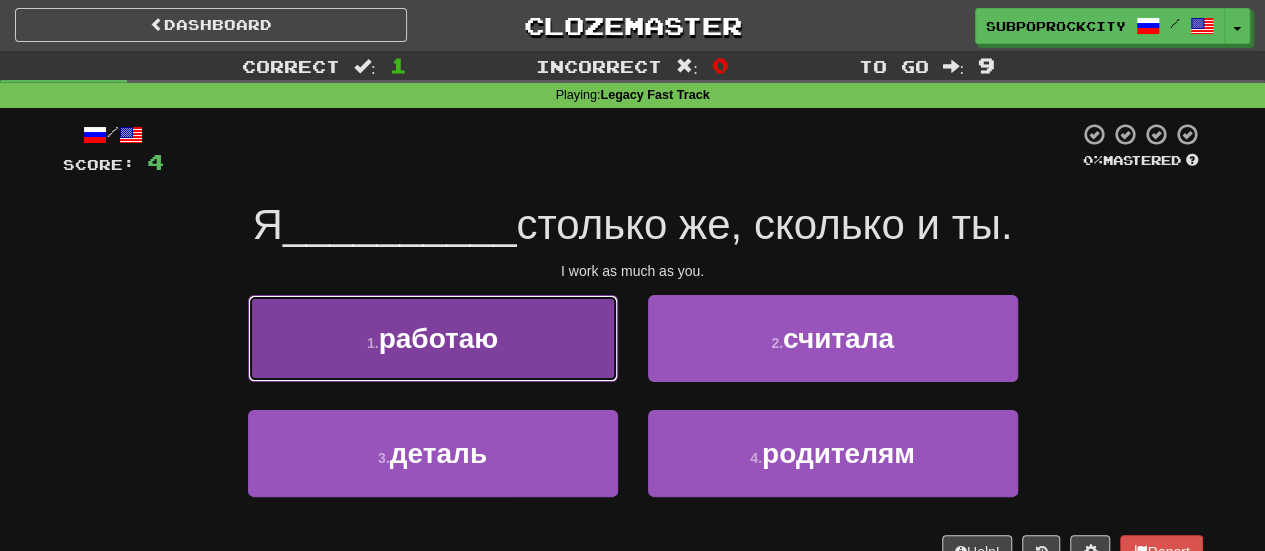 click on "1 . работаю" at bounding box center (433, 338) 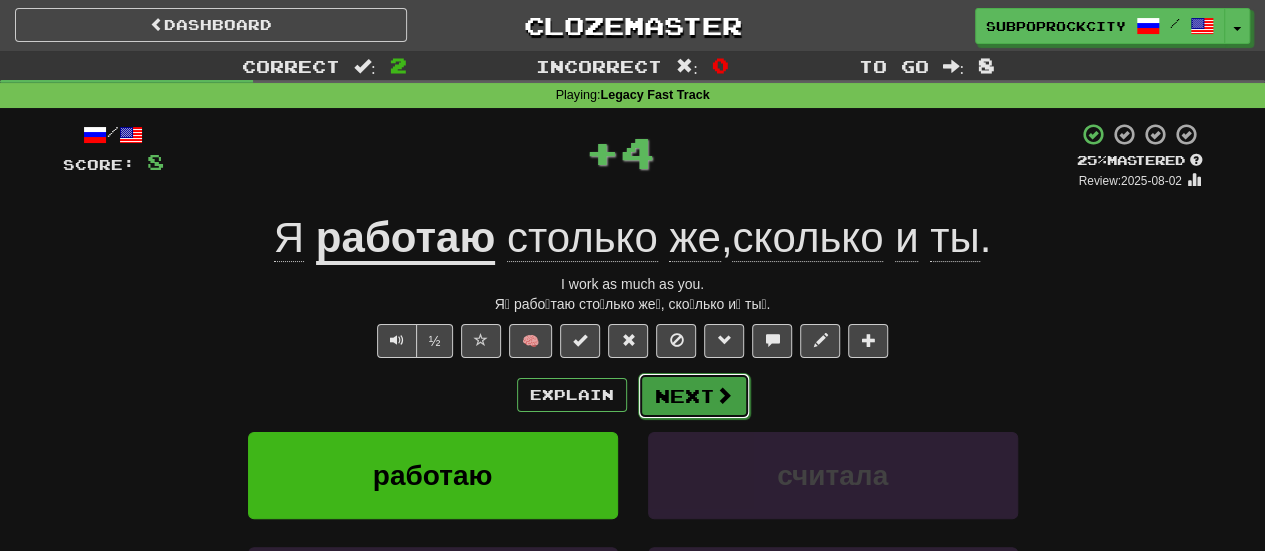 click at bounding box center (724, 395) 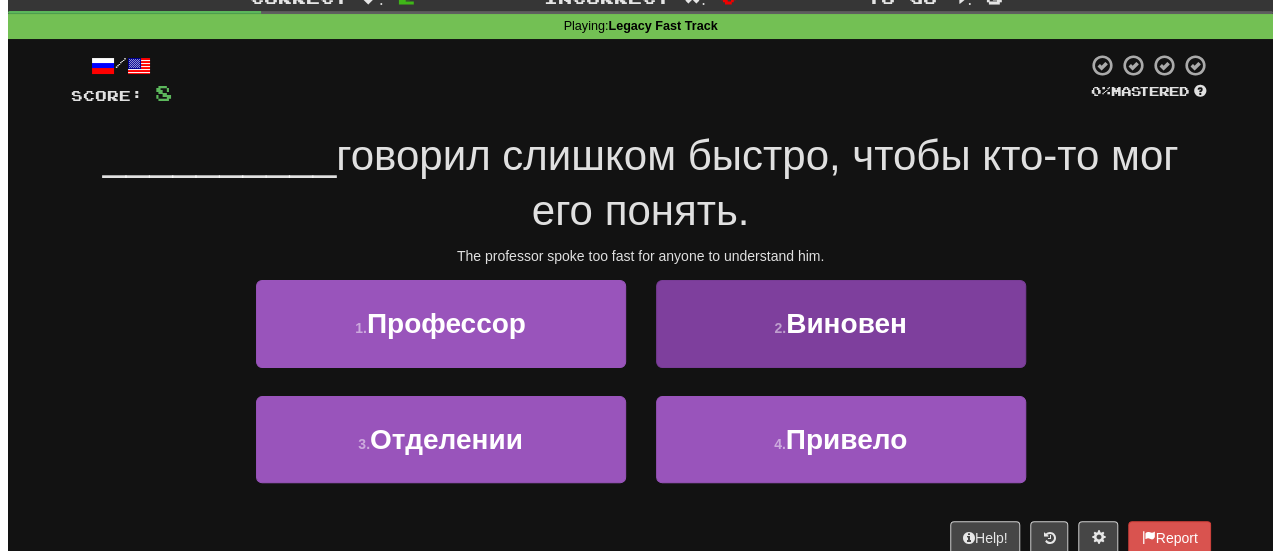 scroll, scrollTop: 100, scrollLeft: 0, axis: vertical 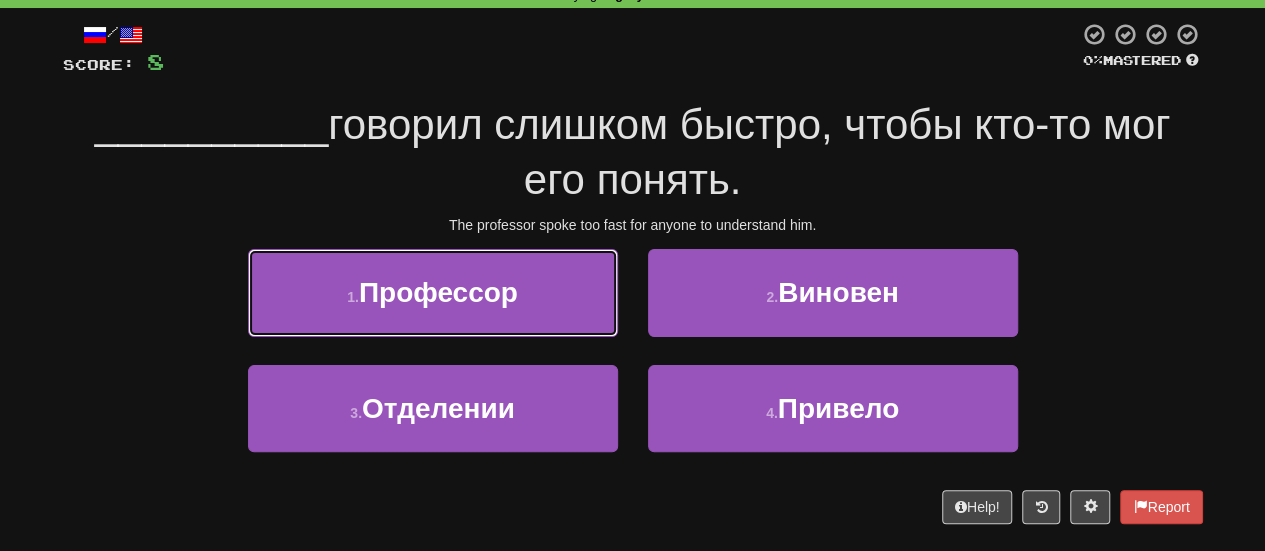 click on "1 .  Профессор" at bounding box center (433, 292) 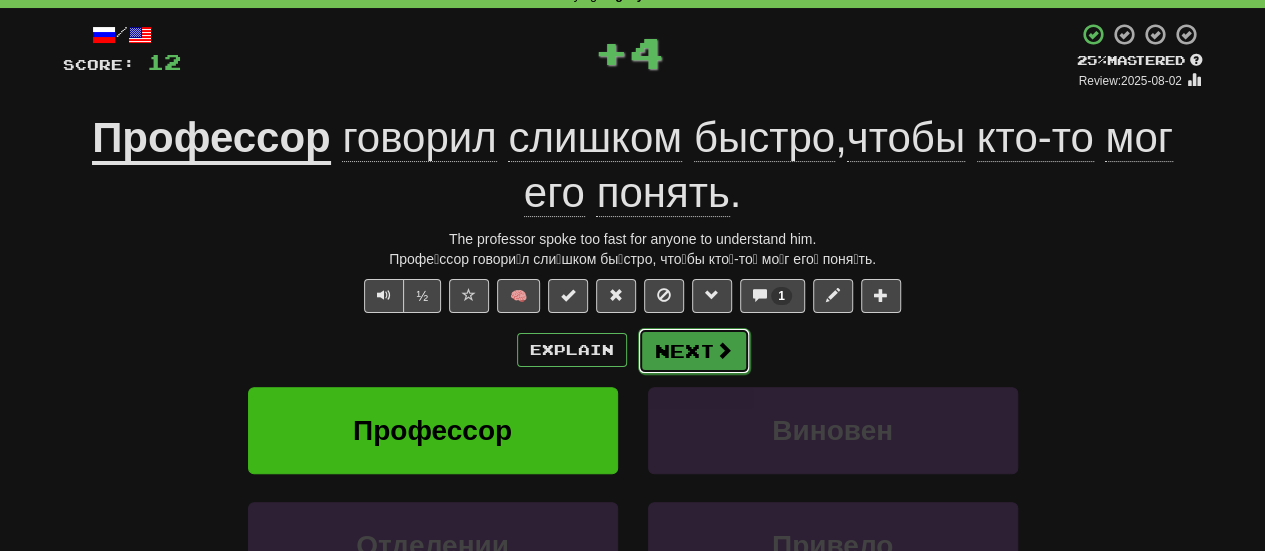 click on "Next" at bounding box center [694, 351] 